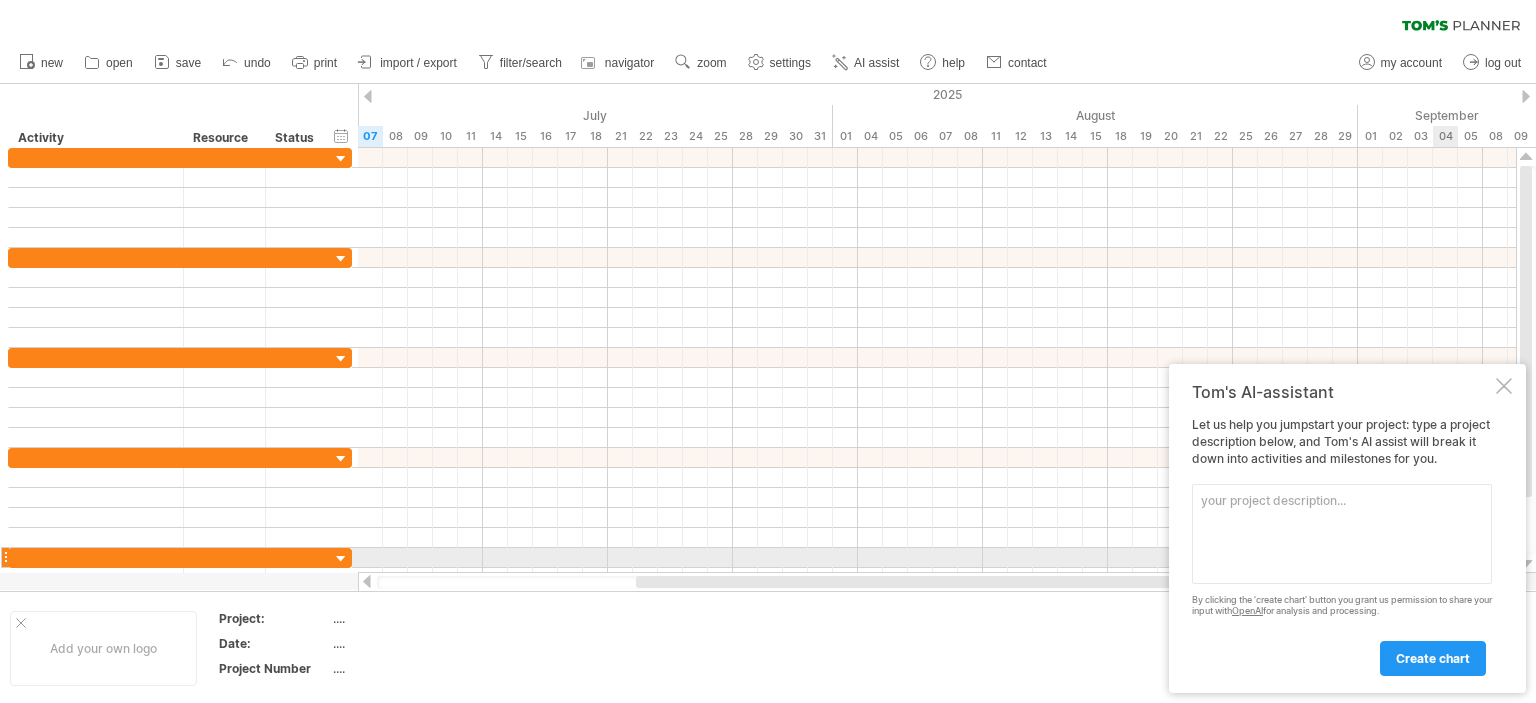 scroll, scrollTop: 0, scrollLeft: 0, axis: both 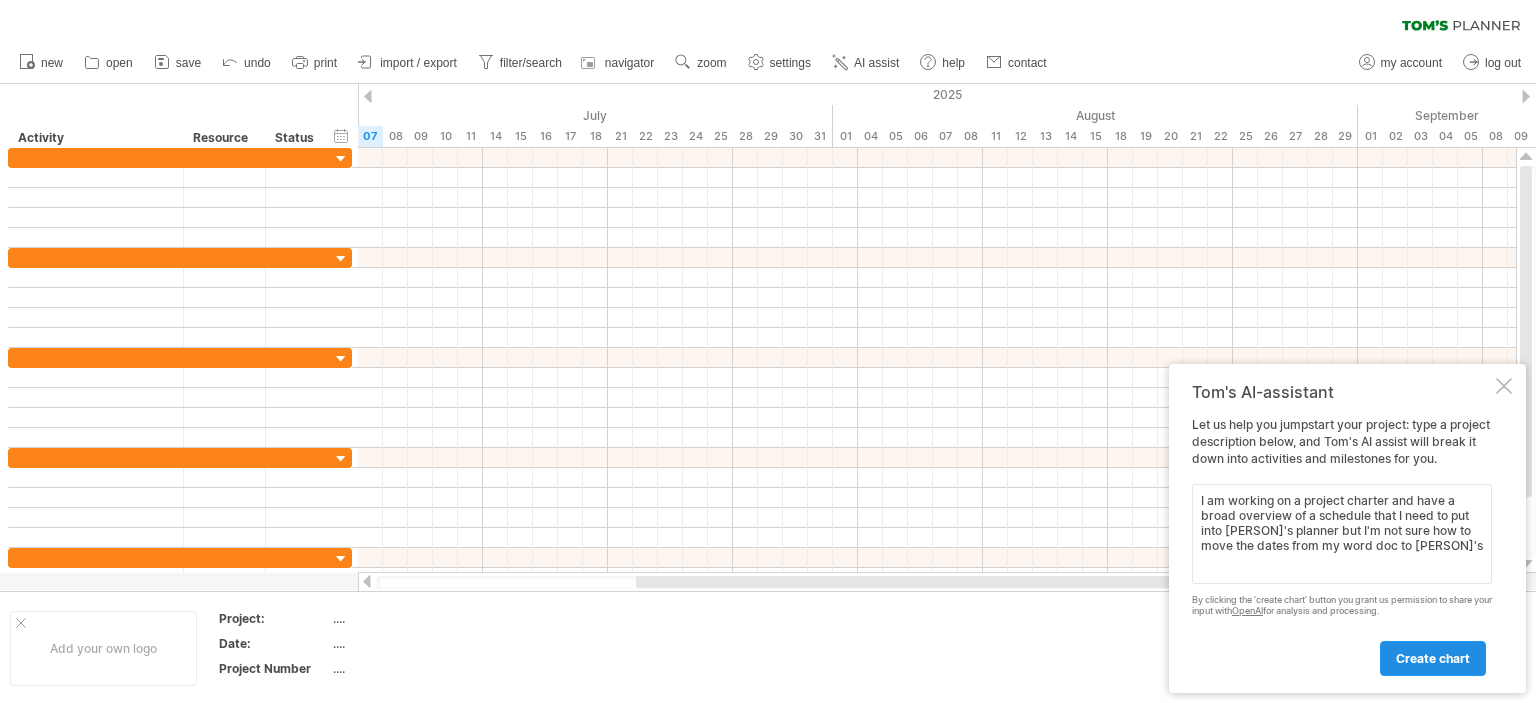 type on "I am working on a project charter and have a broad overview of a schedule that I need to put into [PERSON]'s planner but I'm not sure how to move the dates from my word doc to [PERSON]'s" 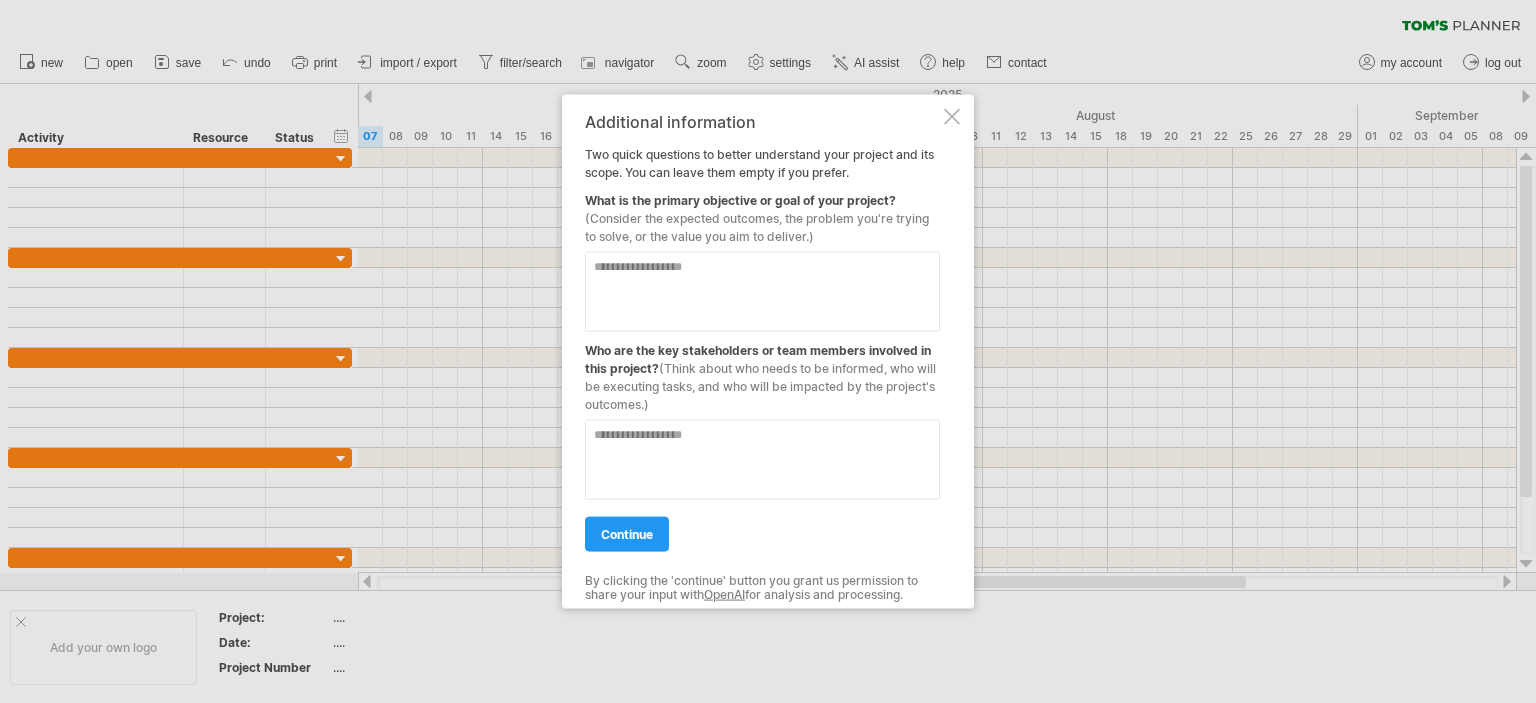 click at bounding box center [762, 291] 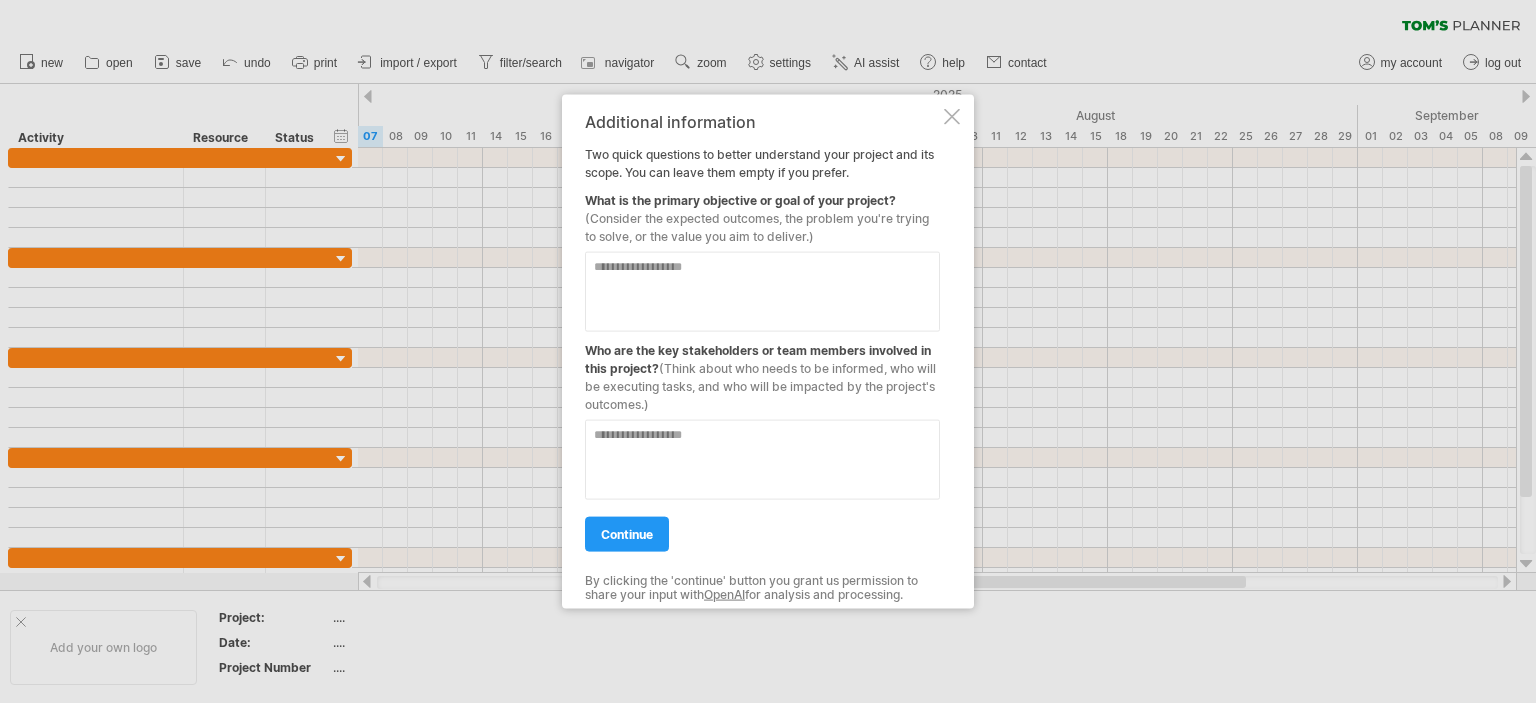 click at bounding box center (762, 291) 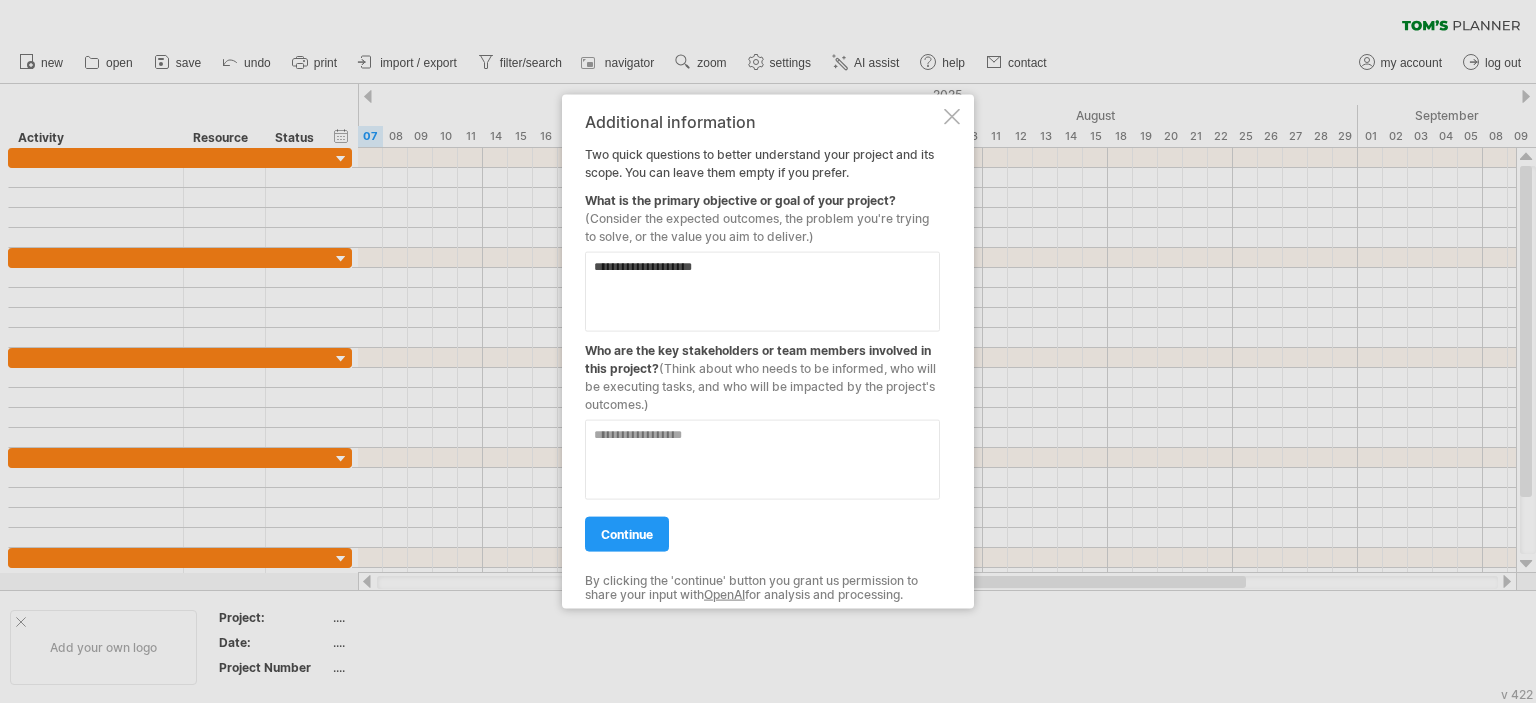 paste on "**********" 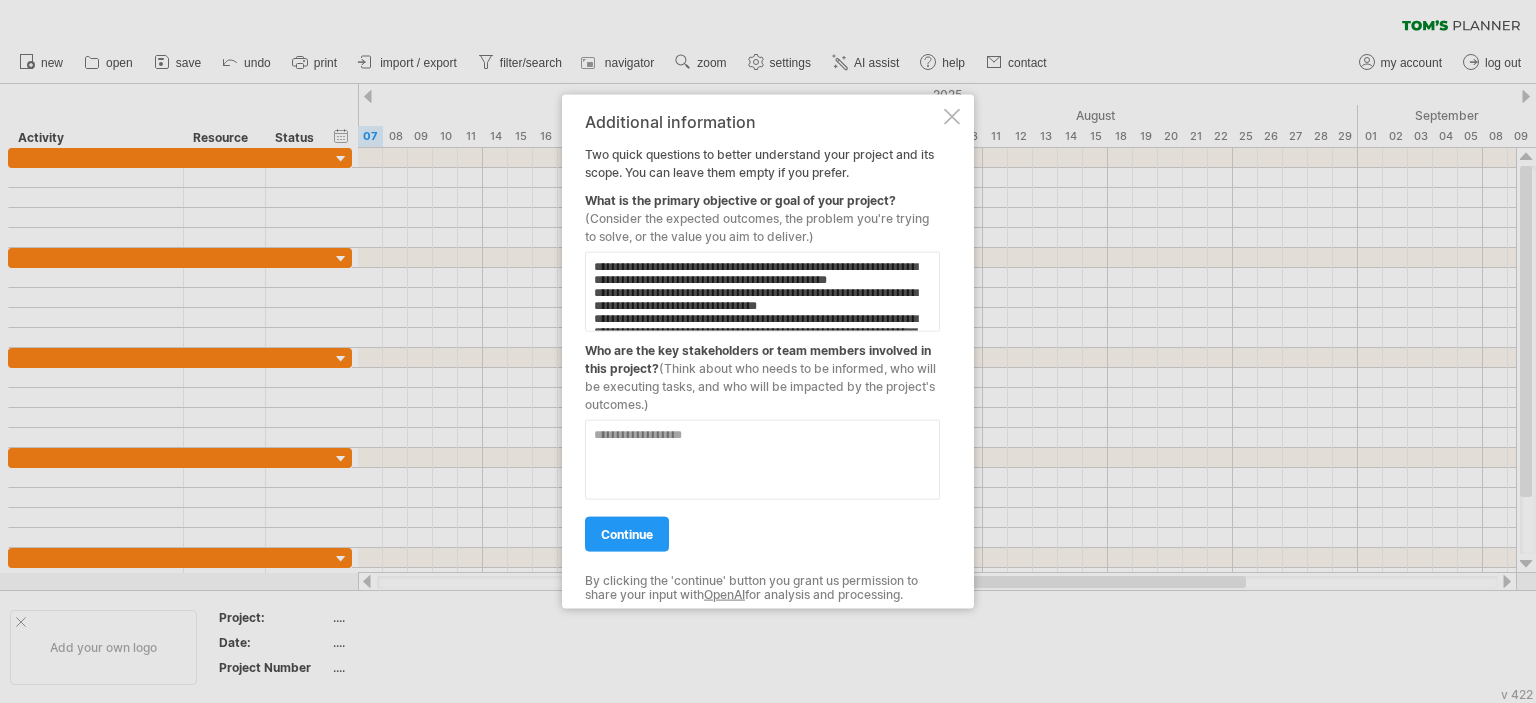 scroll, scrollTop: 218, scrollLeft: 0, axis: vertical 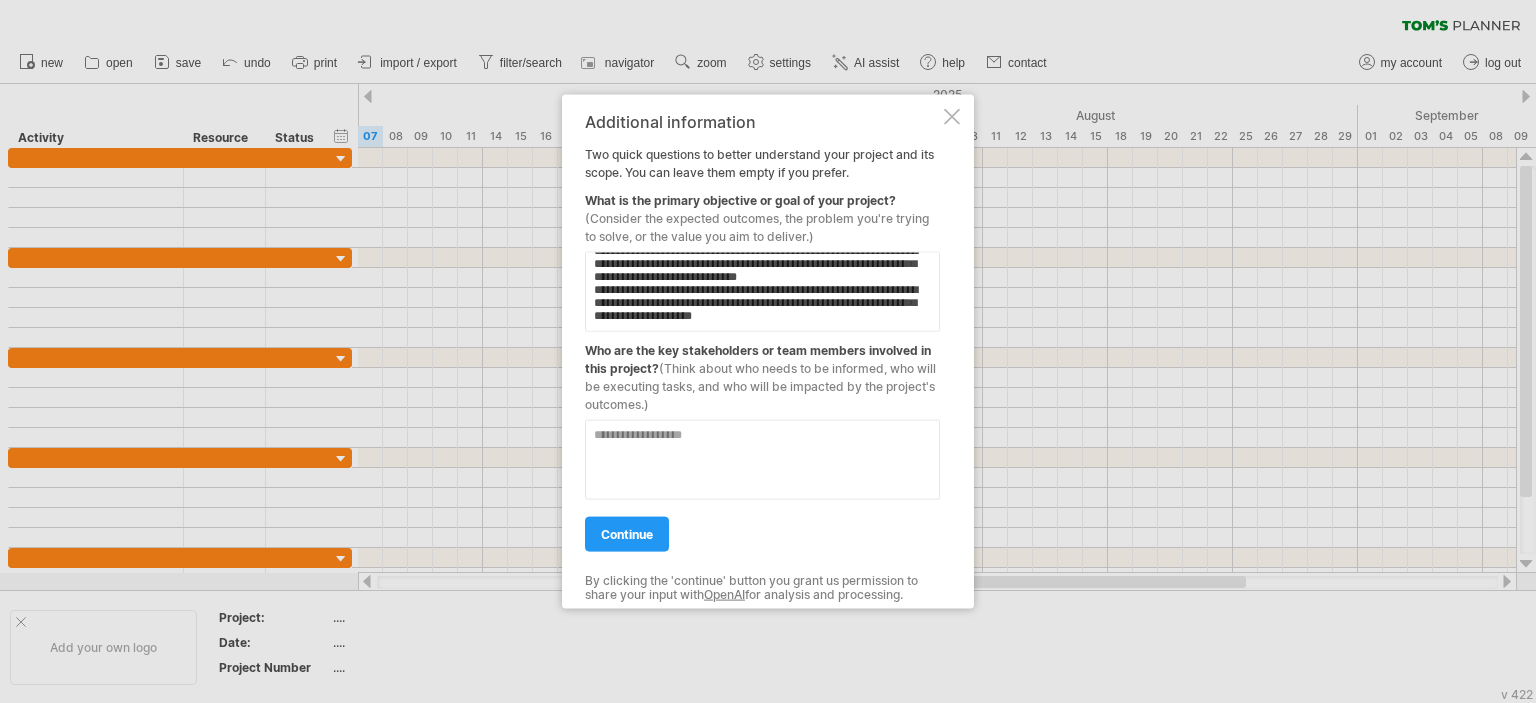 type on "**********" 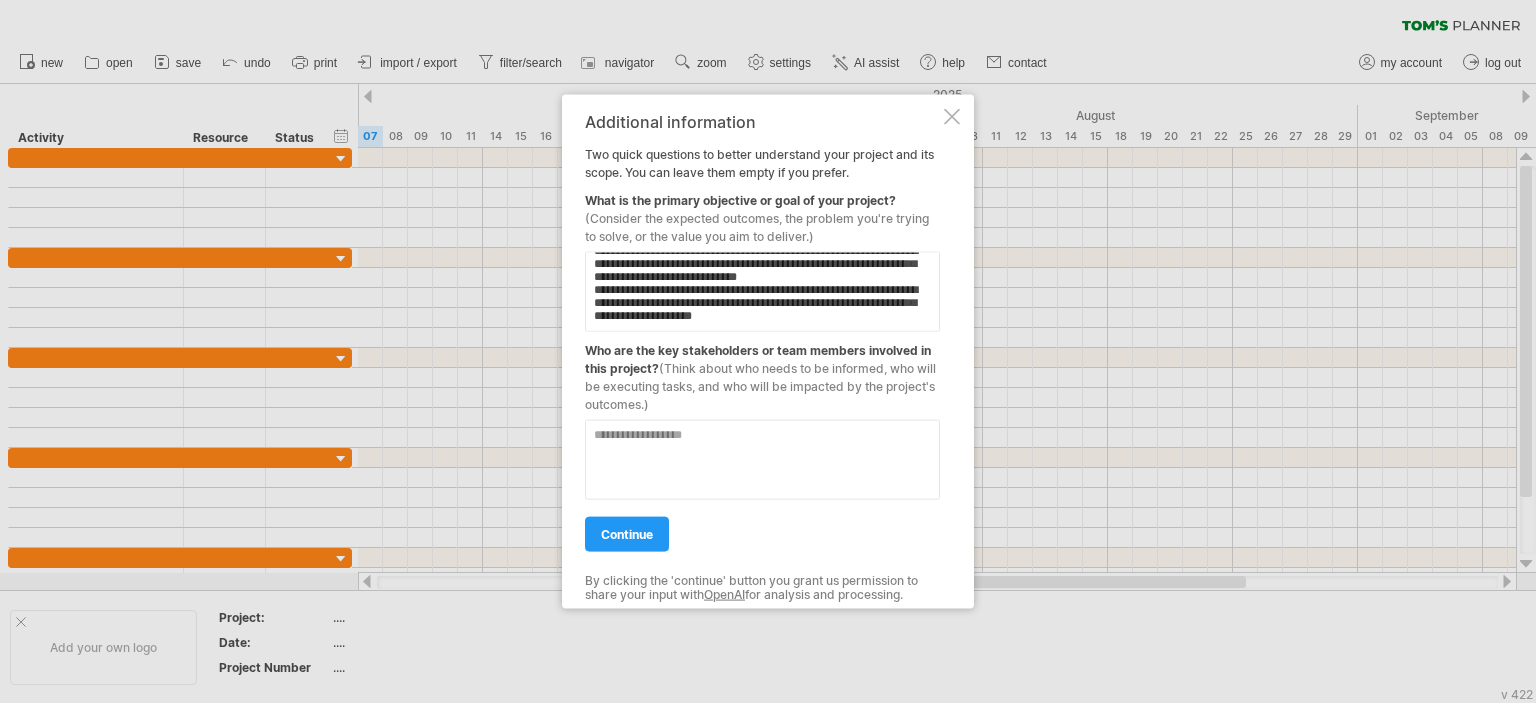 click at bounding box center (762, 291) 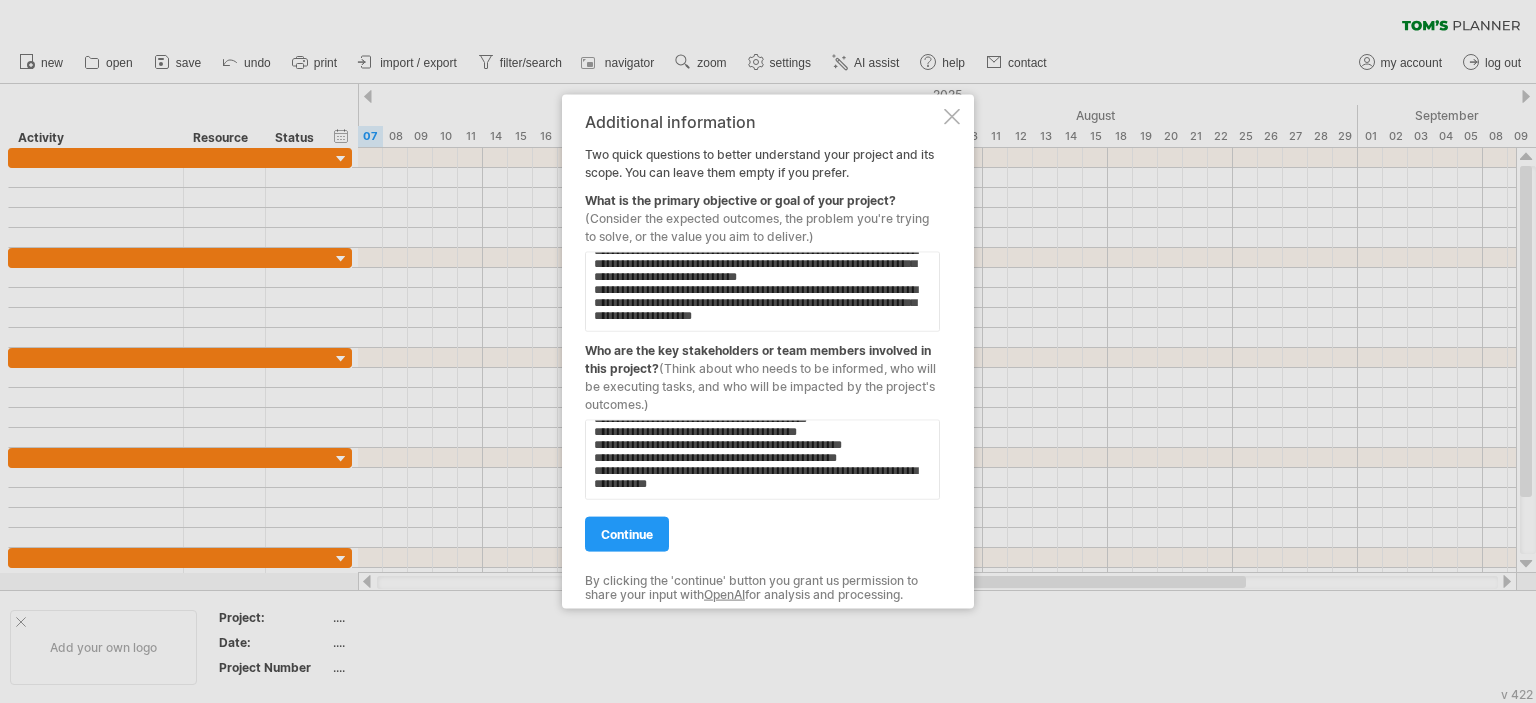 scroll, scrollTop: 59, scrollLeft: 0, axis: vertical 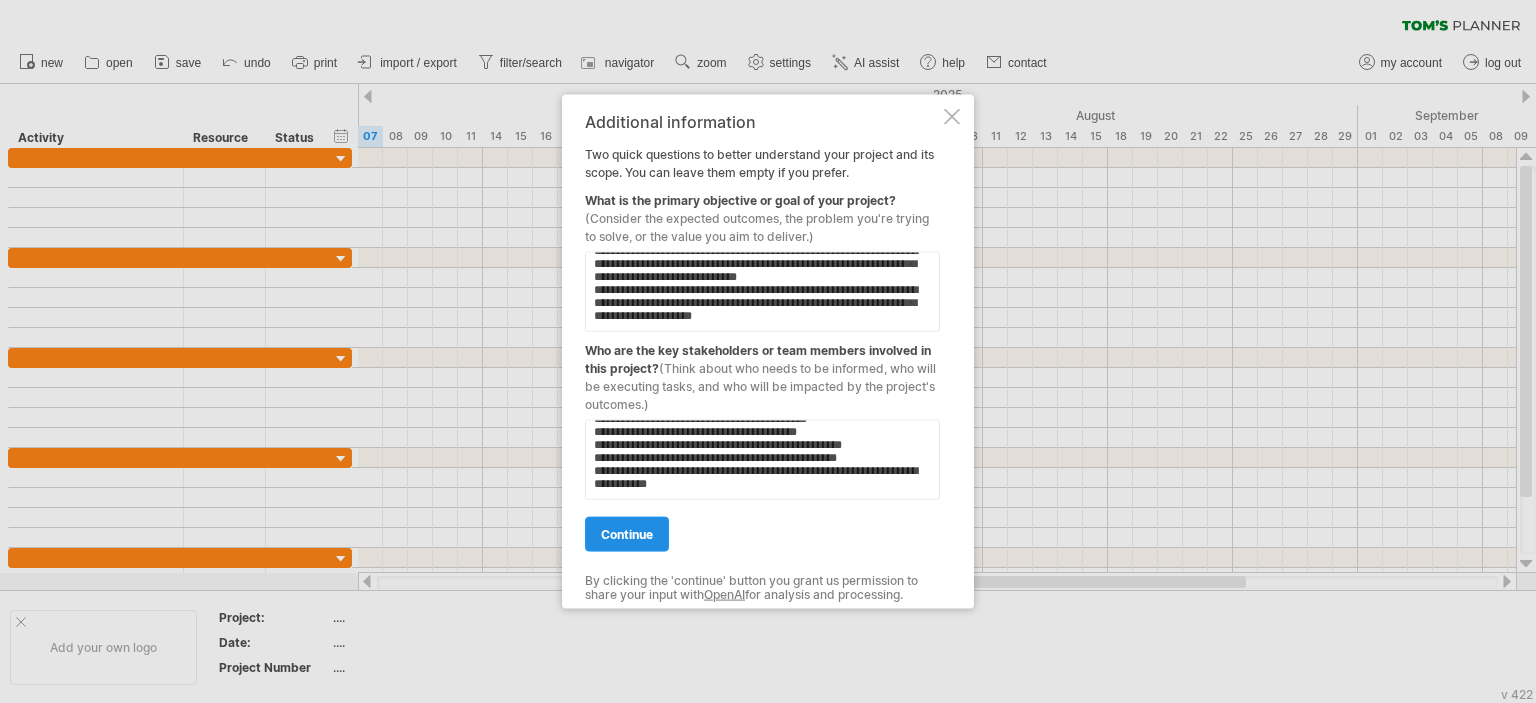 type on "**********" 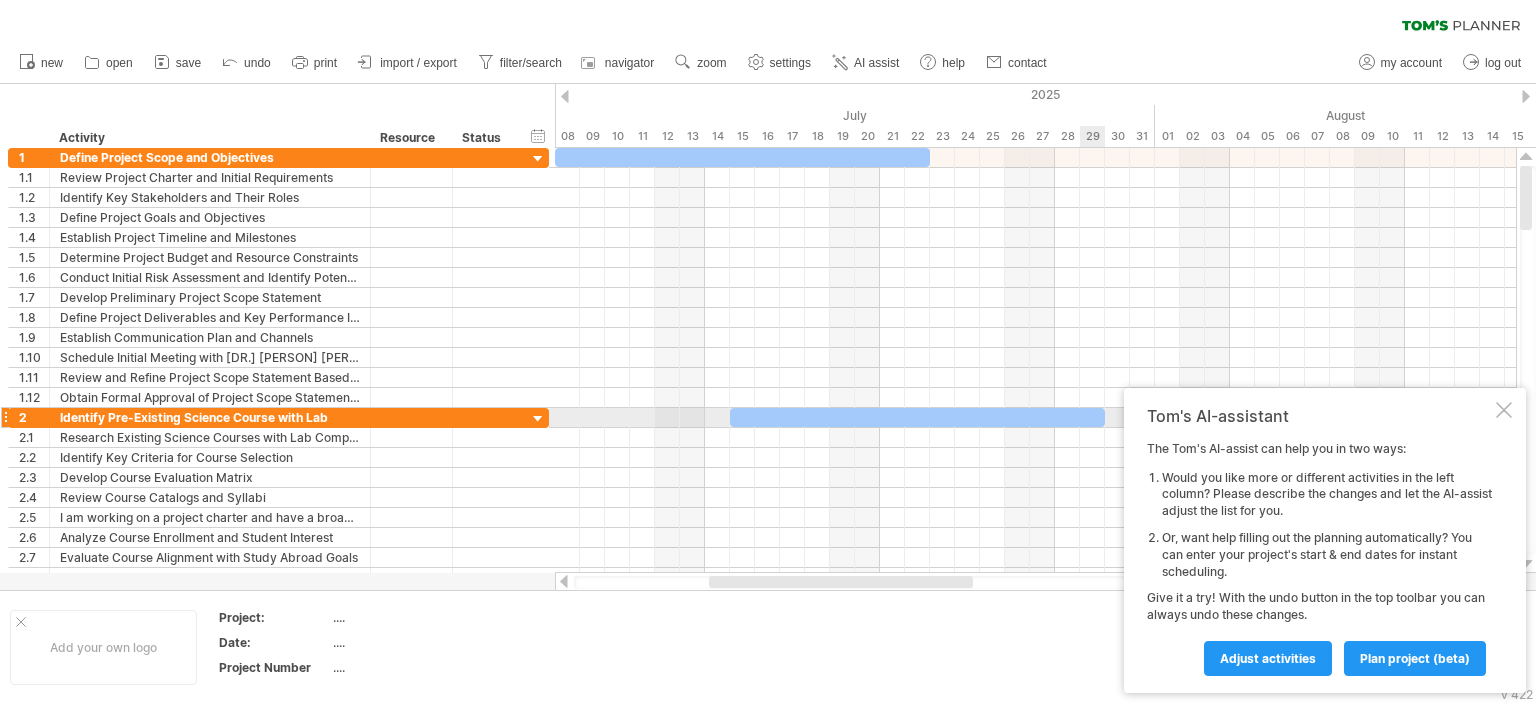click at bounding box center (1504, 410) 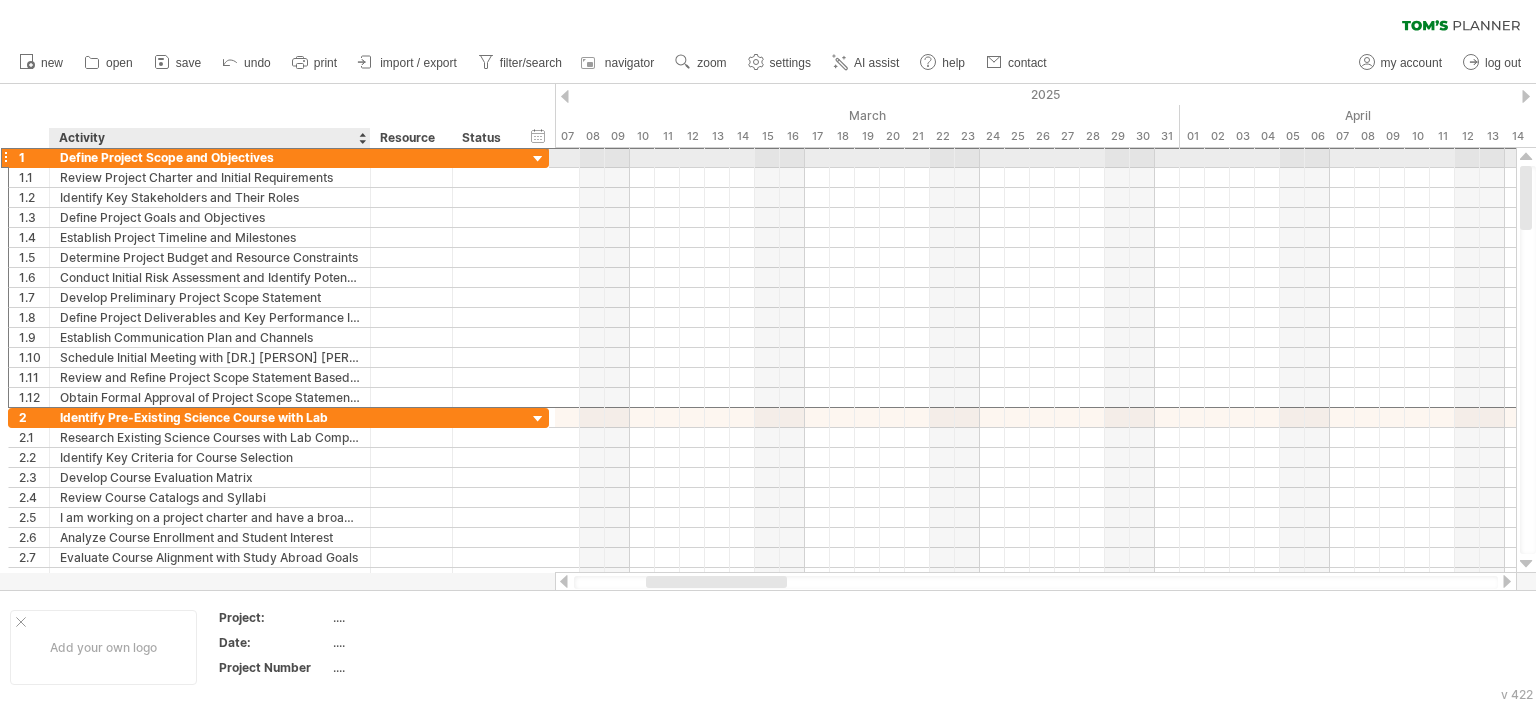 click on "Define Project Scope and Objectives" at bounding box center [210, 157] 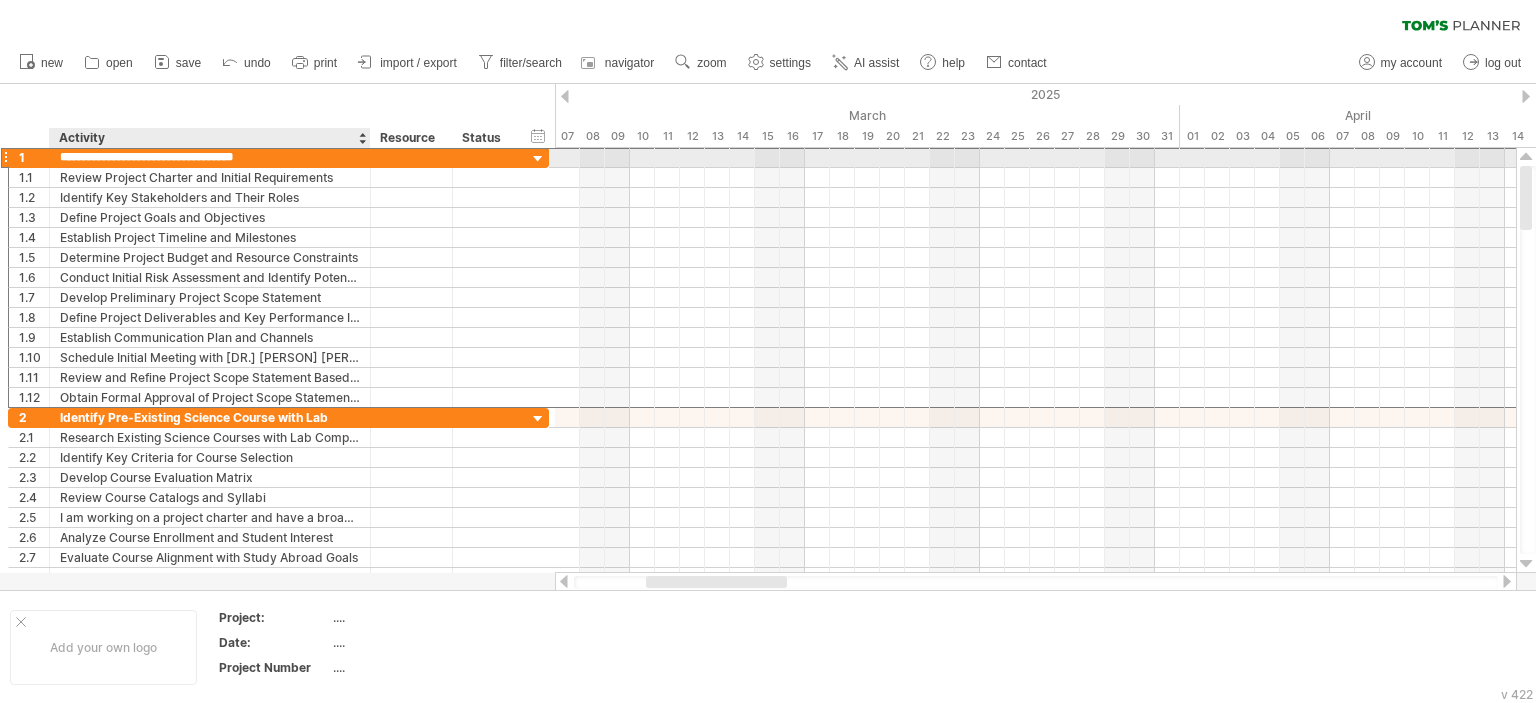 click on "**********" at bounding box center [210, 157] 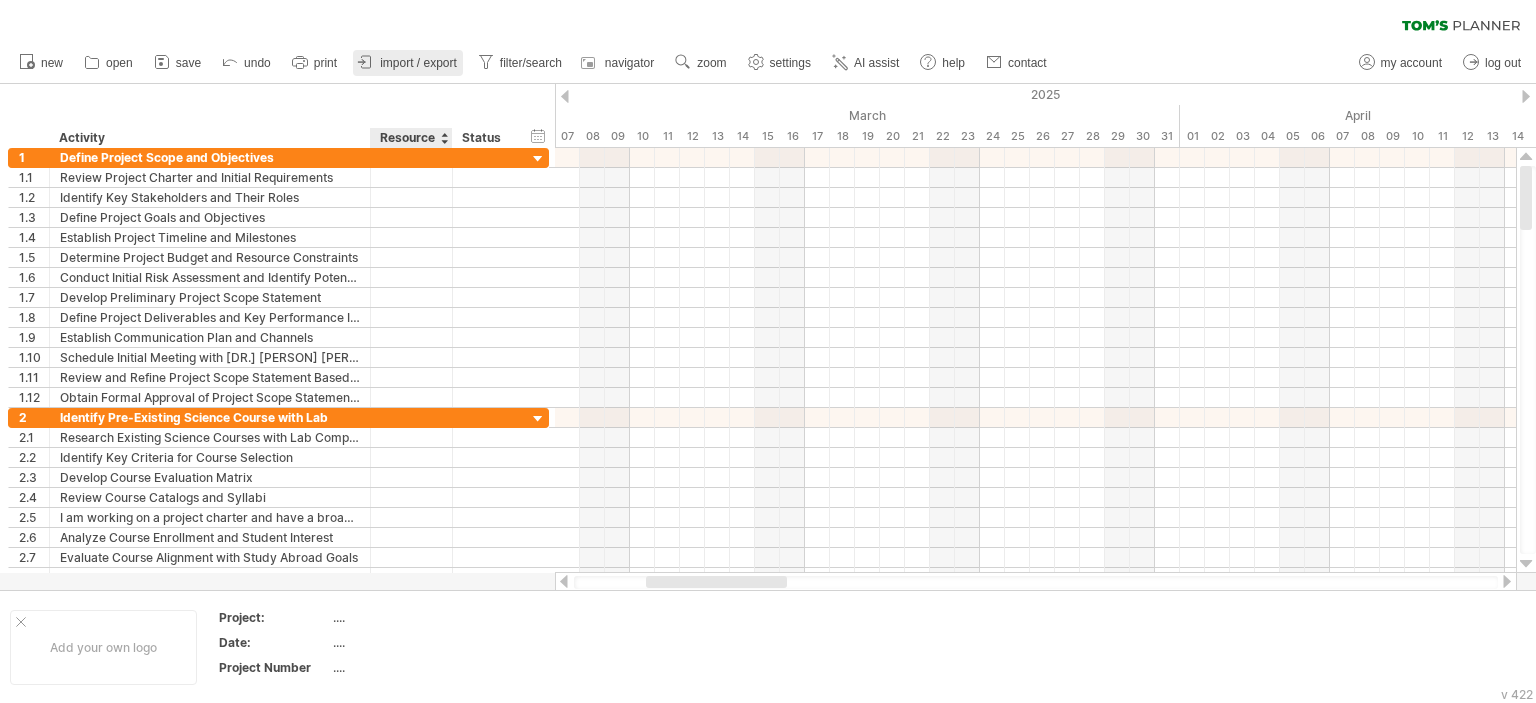 click on "import / export" at bounding box center (408, 63) 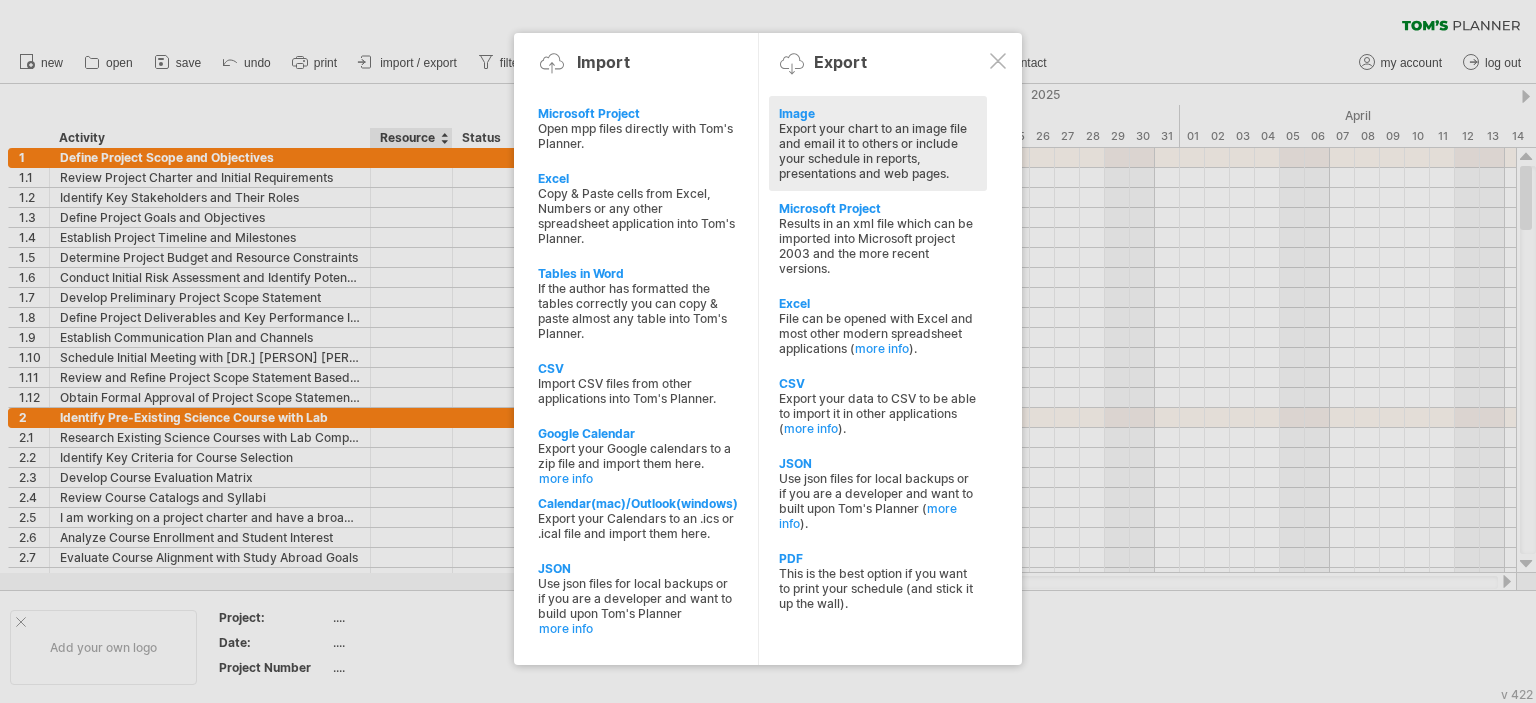 click on "Export your chart to an image file and email it to others or include your schedule in reports, presentations and web pages." at bounding box center [878, 151] 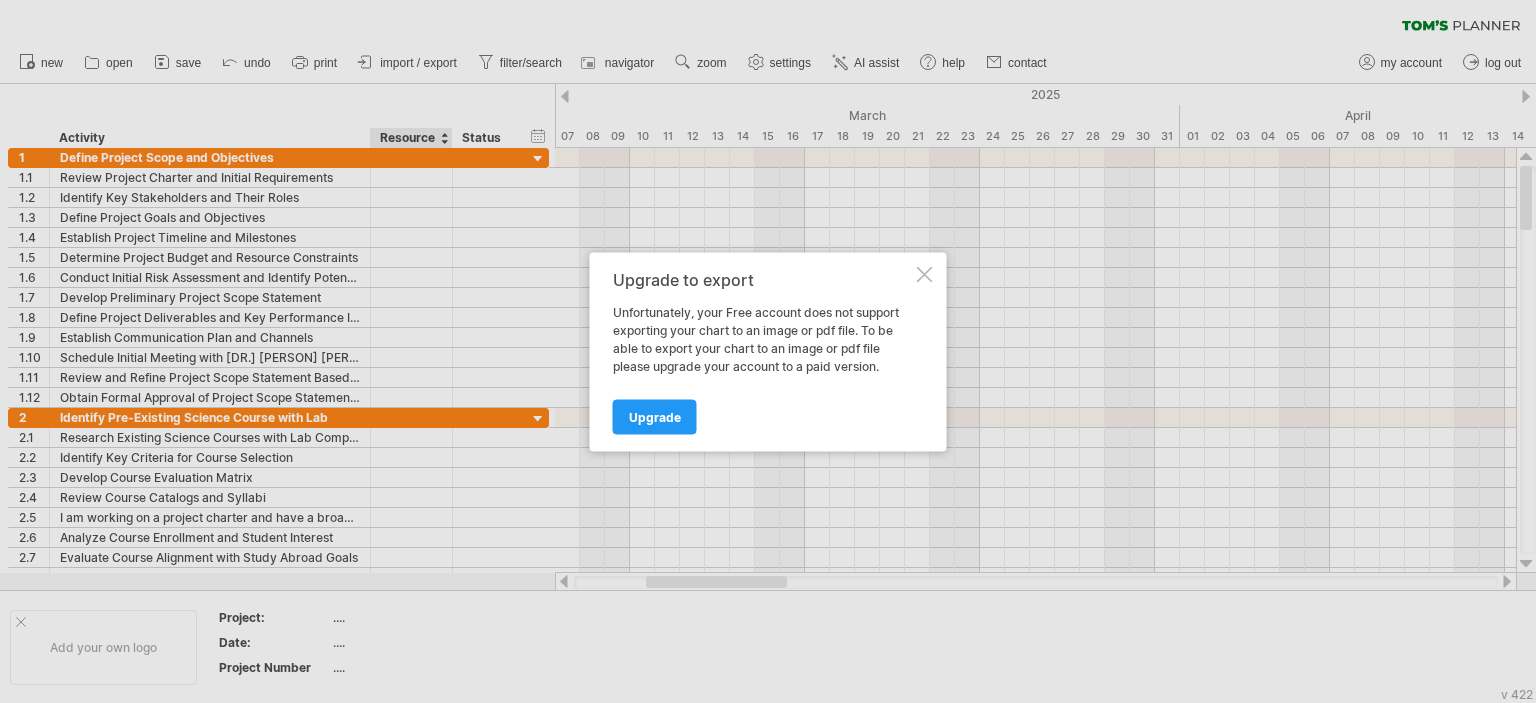 click at bounding box center [925, 274] 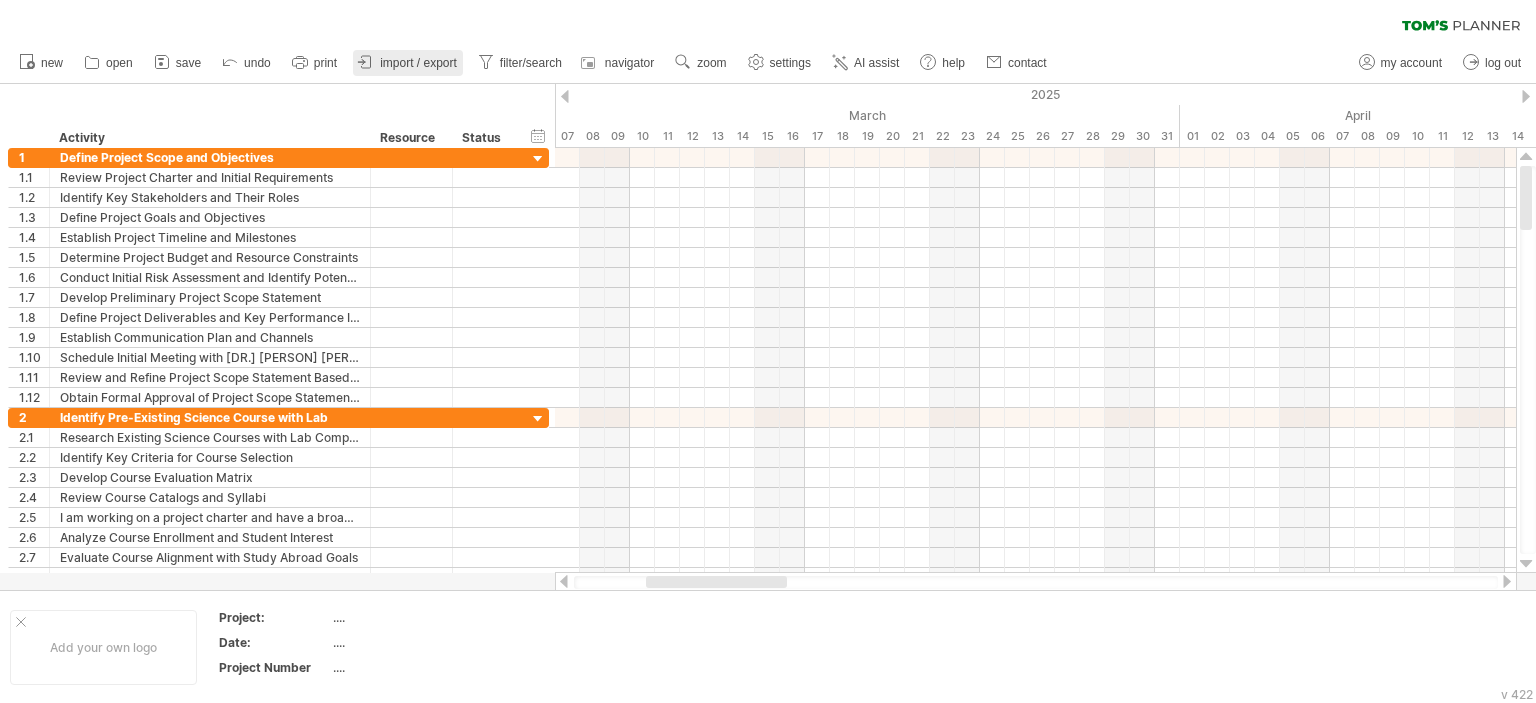 click on "import / export" at bounding box center [418, 63] 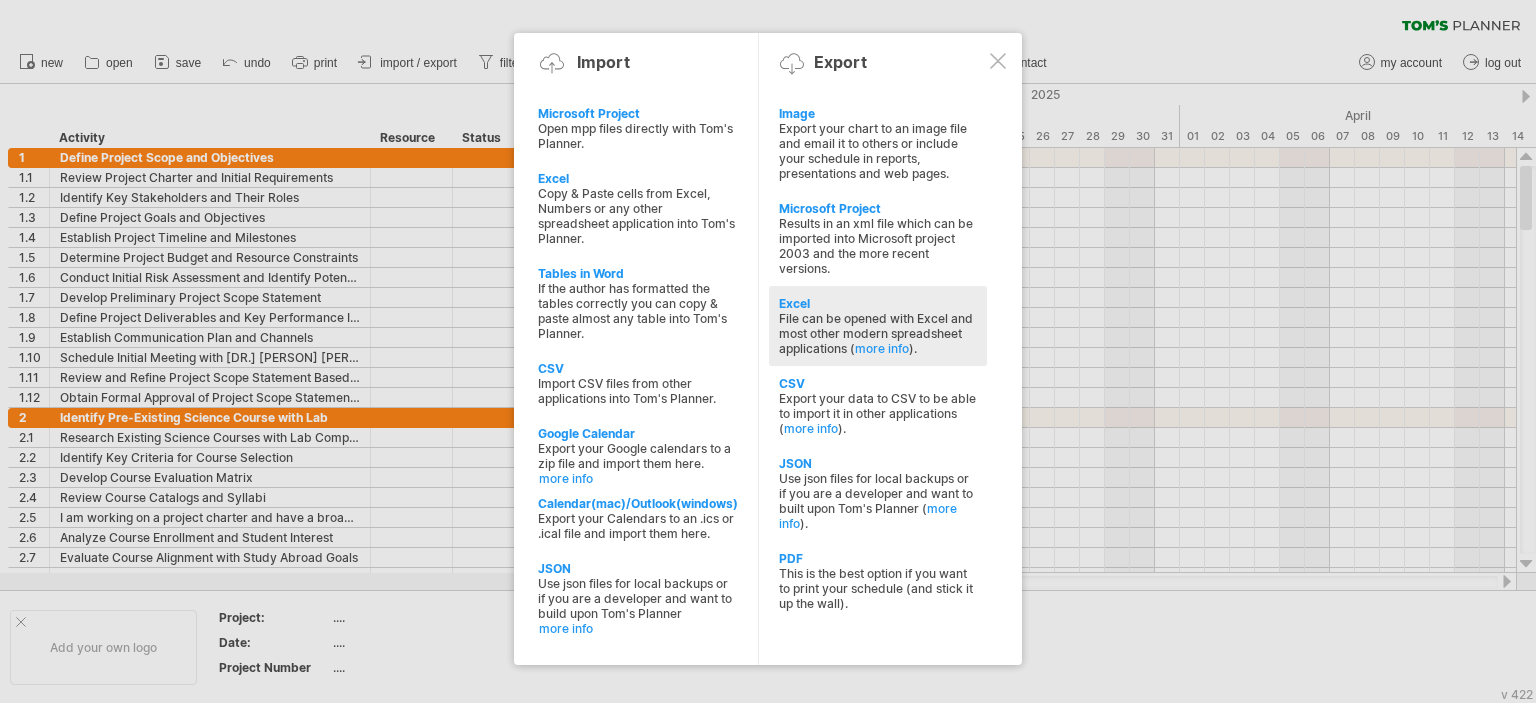 click on "File can be opened with Excel and most other modern spreadsheet applications
( more info )." at bounding box center (878, 151) 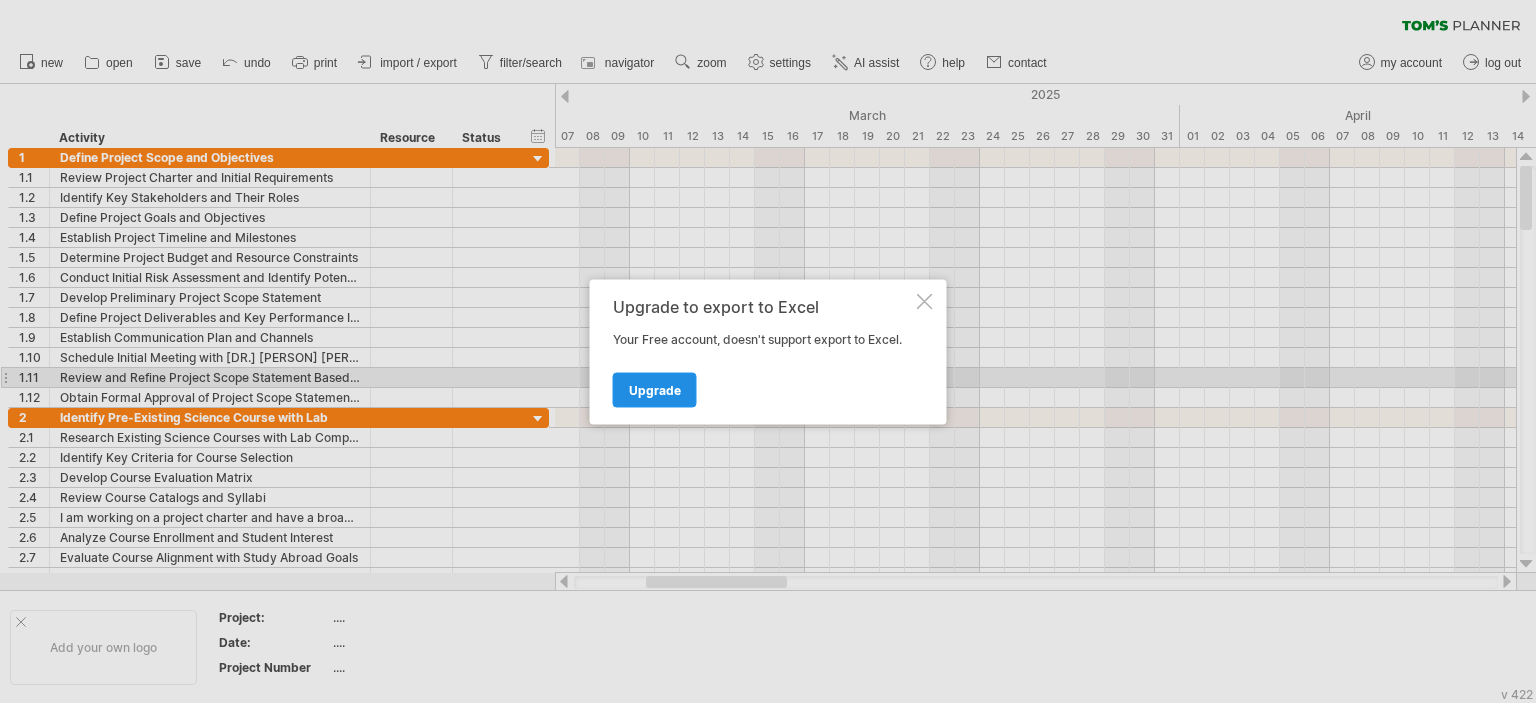 click on "Upgrade" at bounding box center [655, 389] 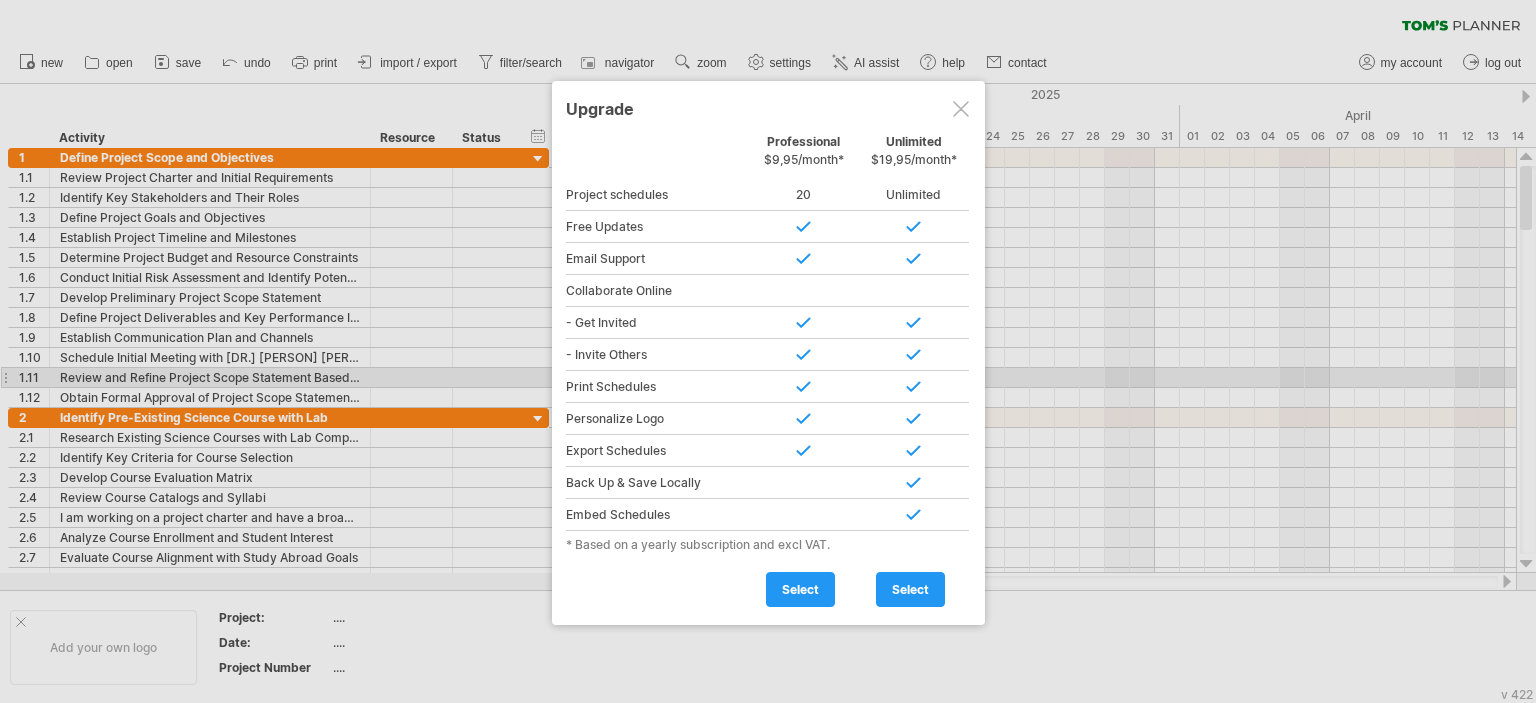 click at bounding box center (961, 109) 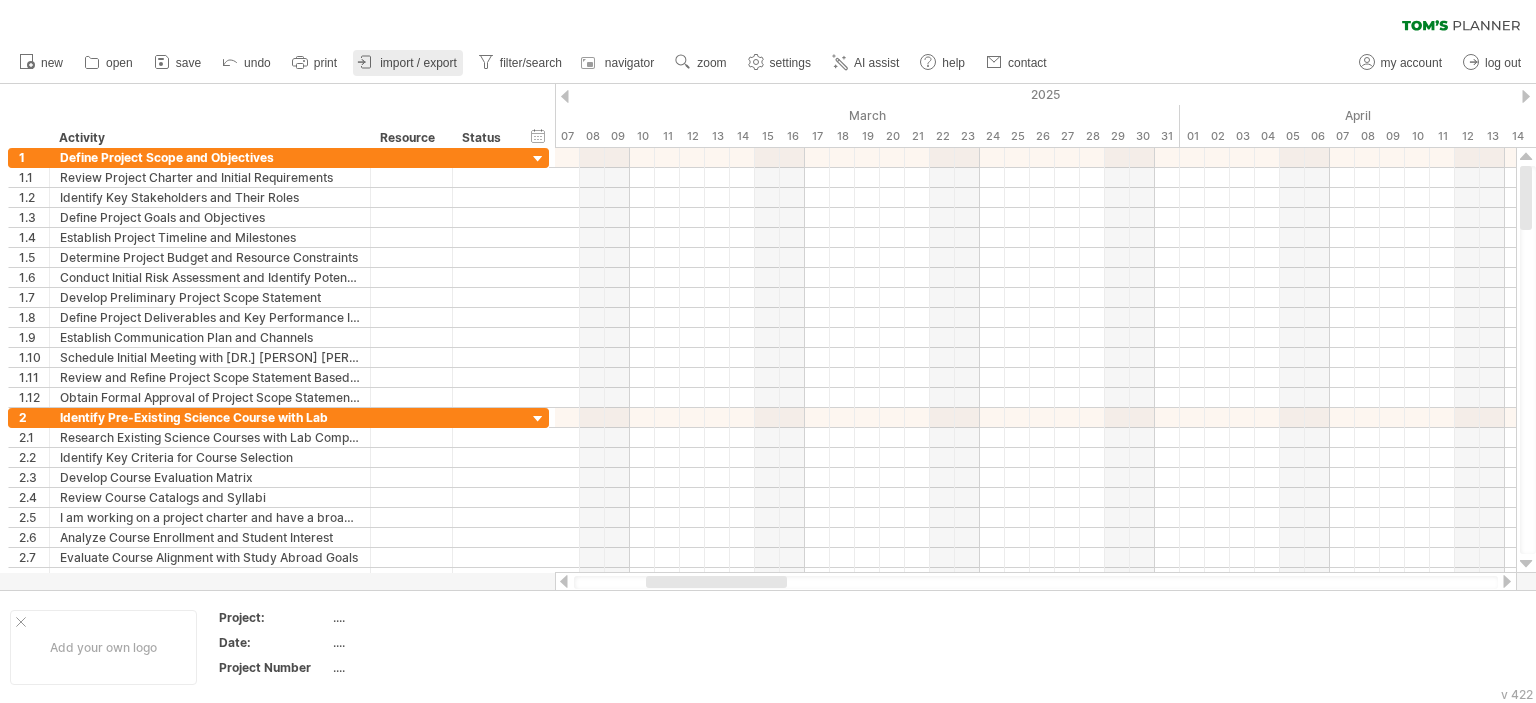 click on "import / export" at bounding box center (418, 63) 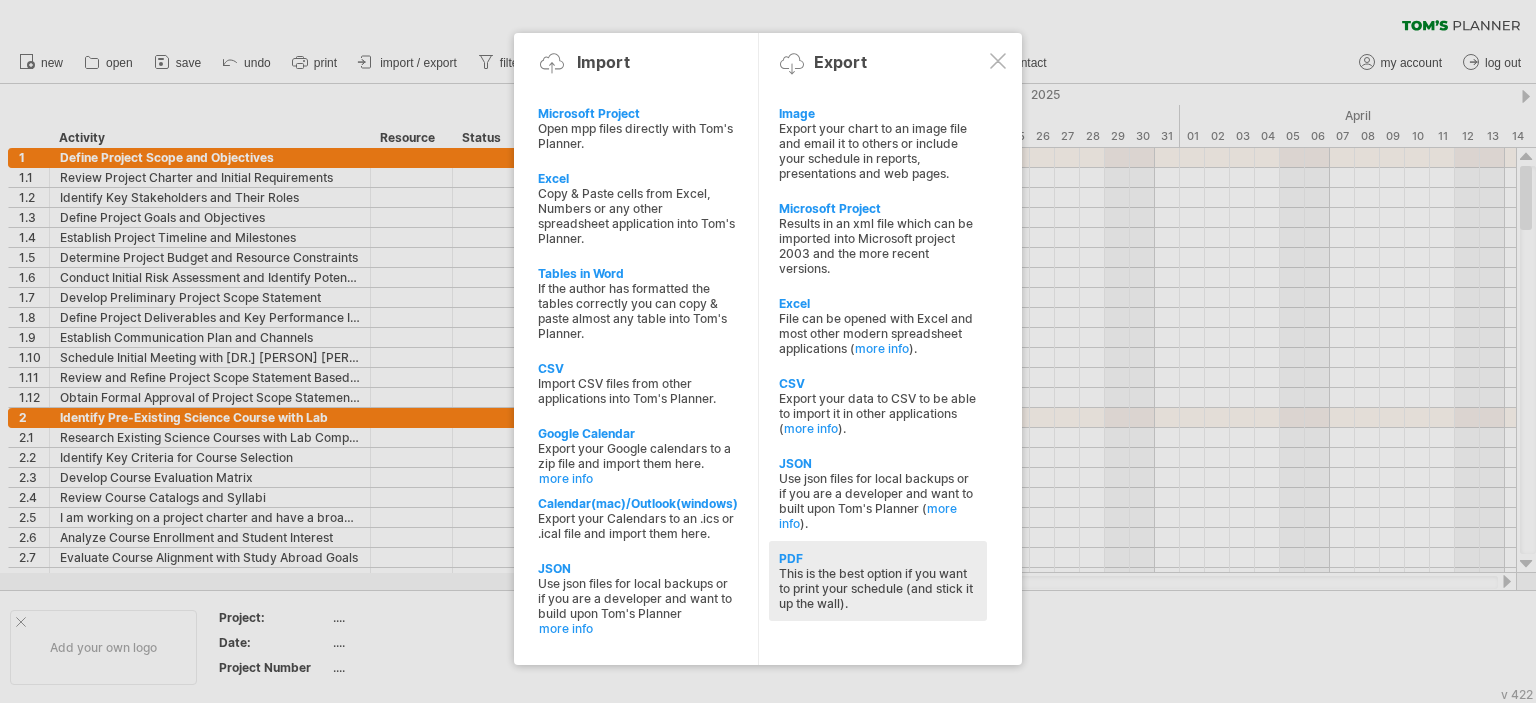 click on "This is the best option if you want to print your schedule (and stick it up the wall)." at bounding box center (878, 151) 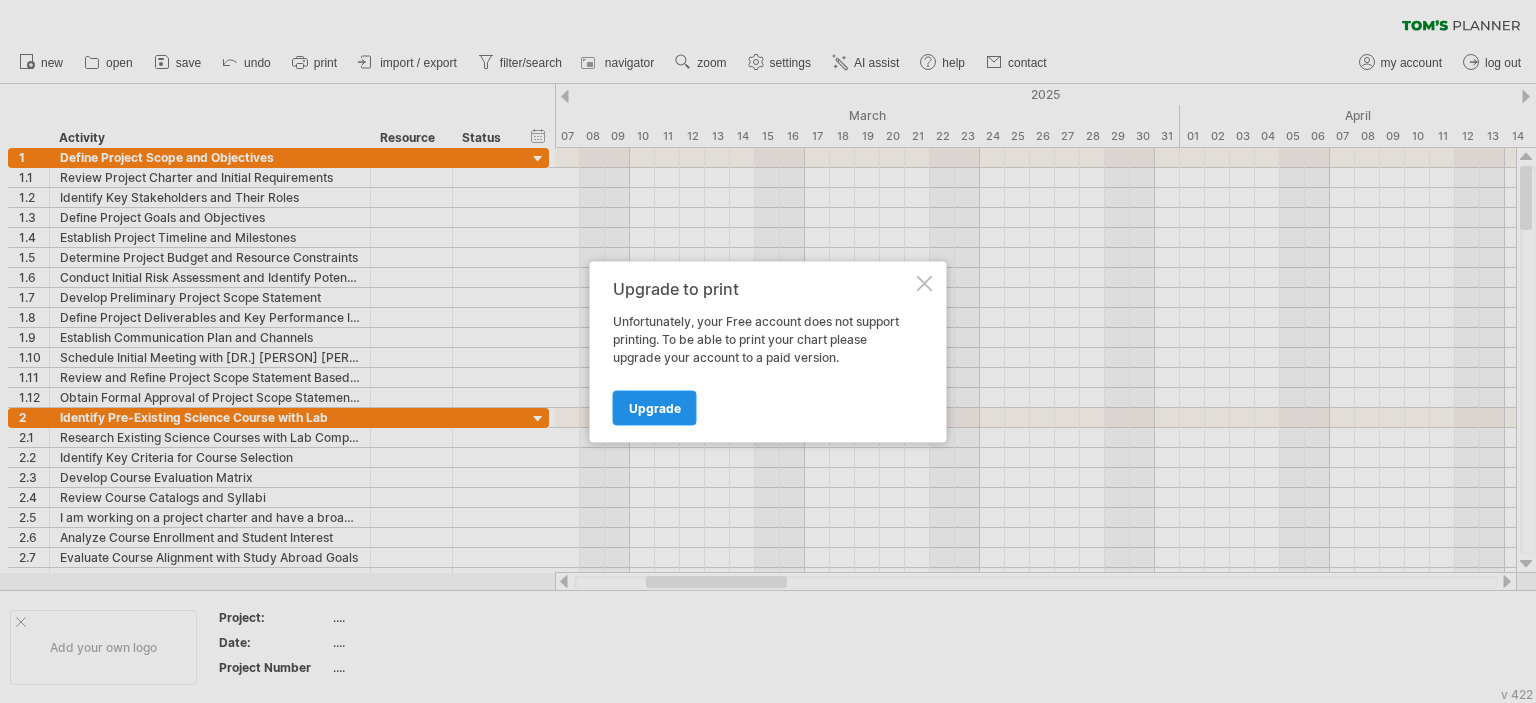click on "Upgrade" at bounding box center [655, 407] 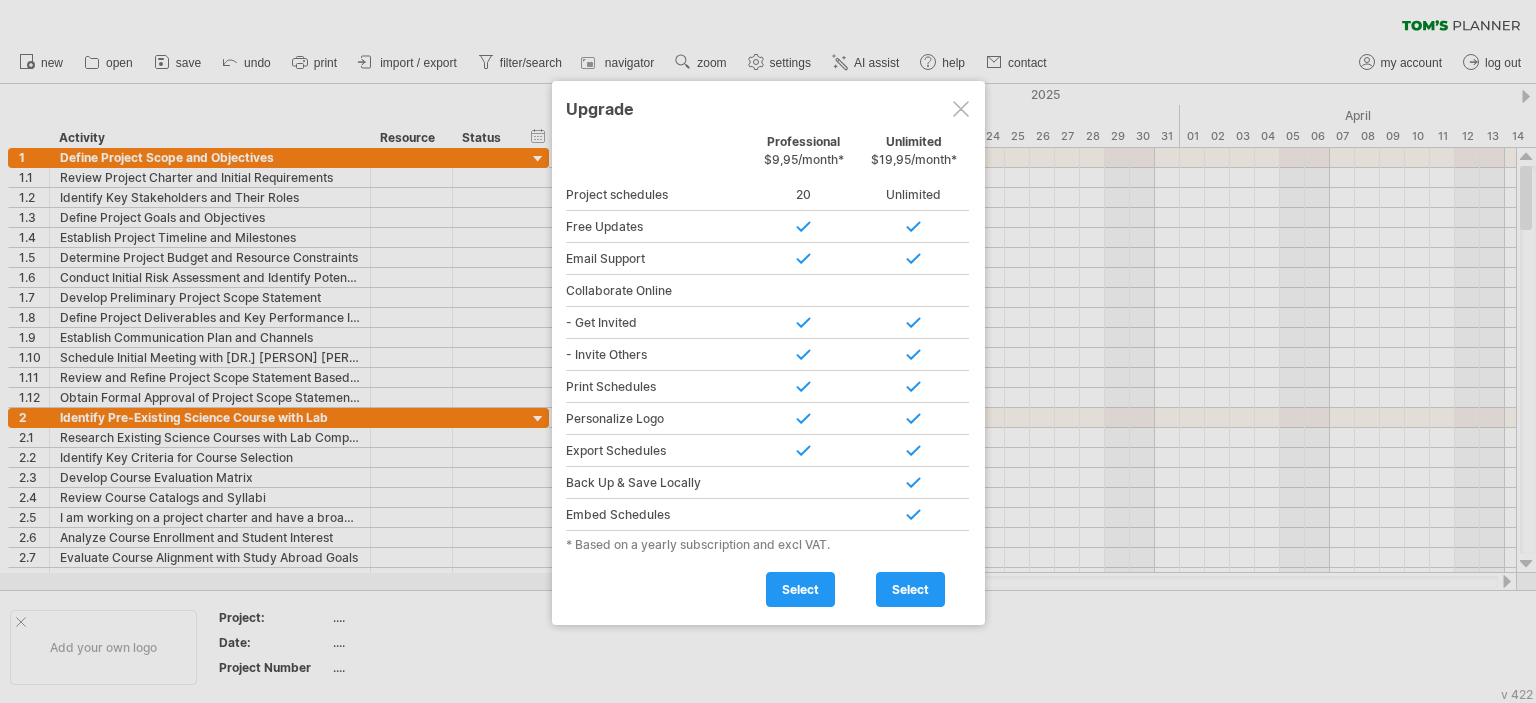 click at bounding box center (961, 109) 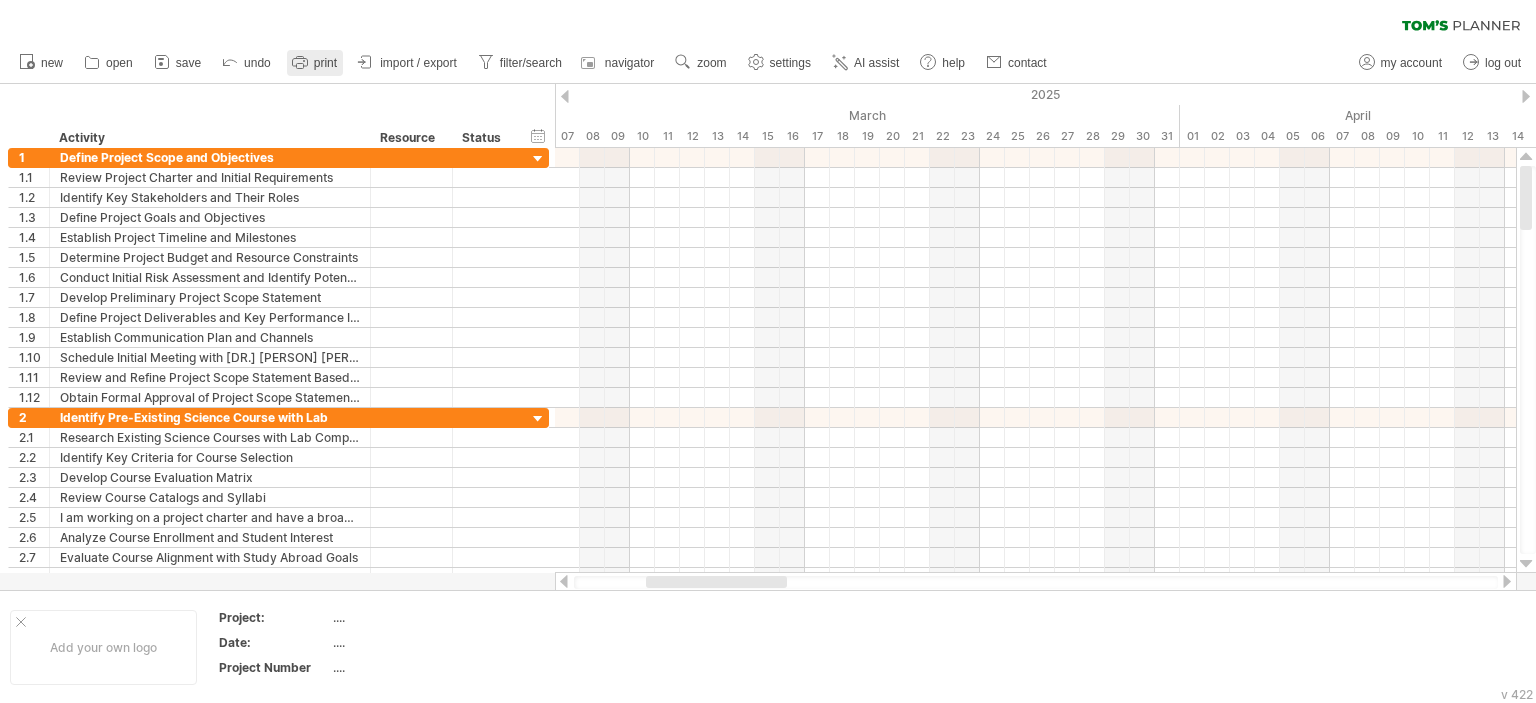 click on "print" at bounding box center [325, 63] 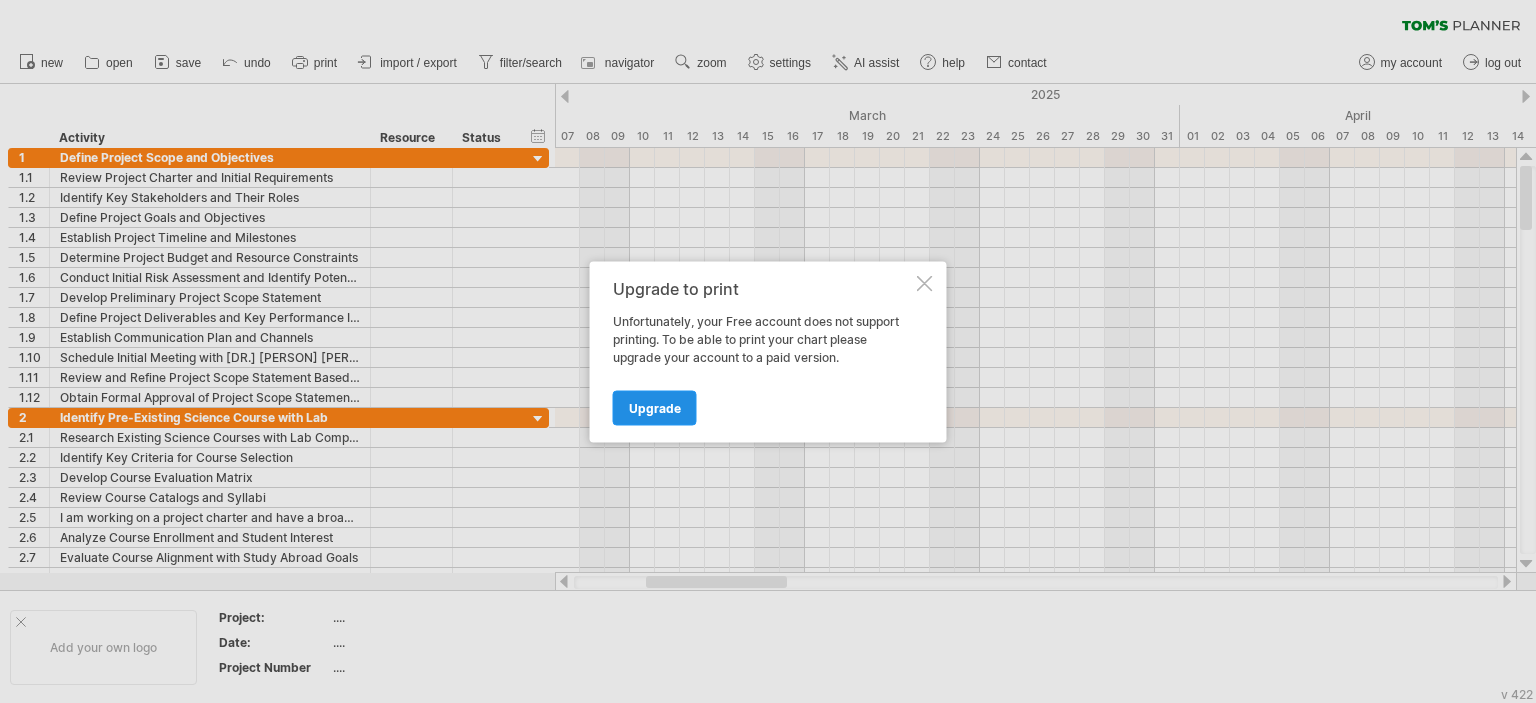 click on "Upgrade" at bounding box center [655, 407] 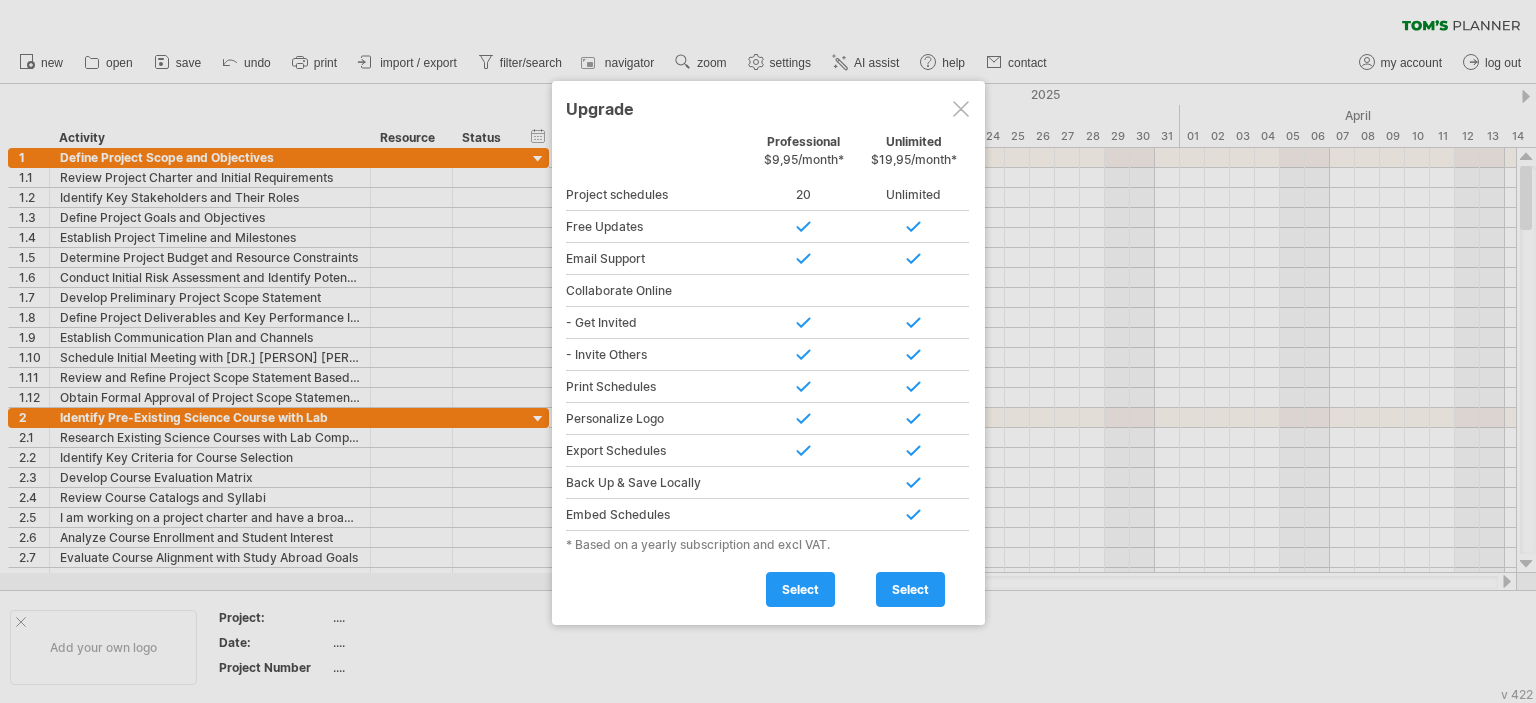 click at bounding box center (961, 109) 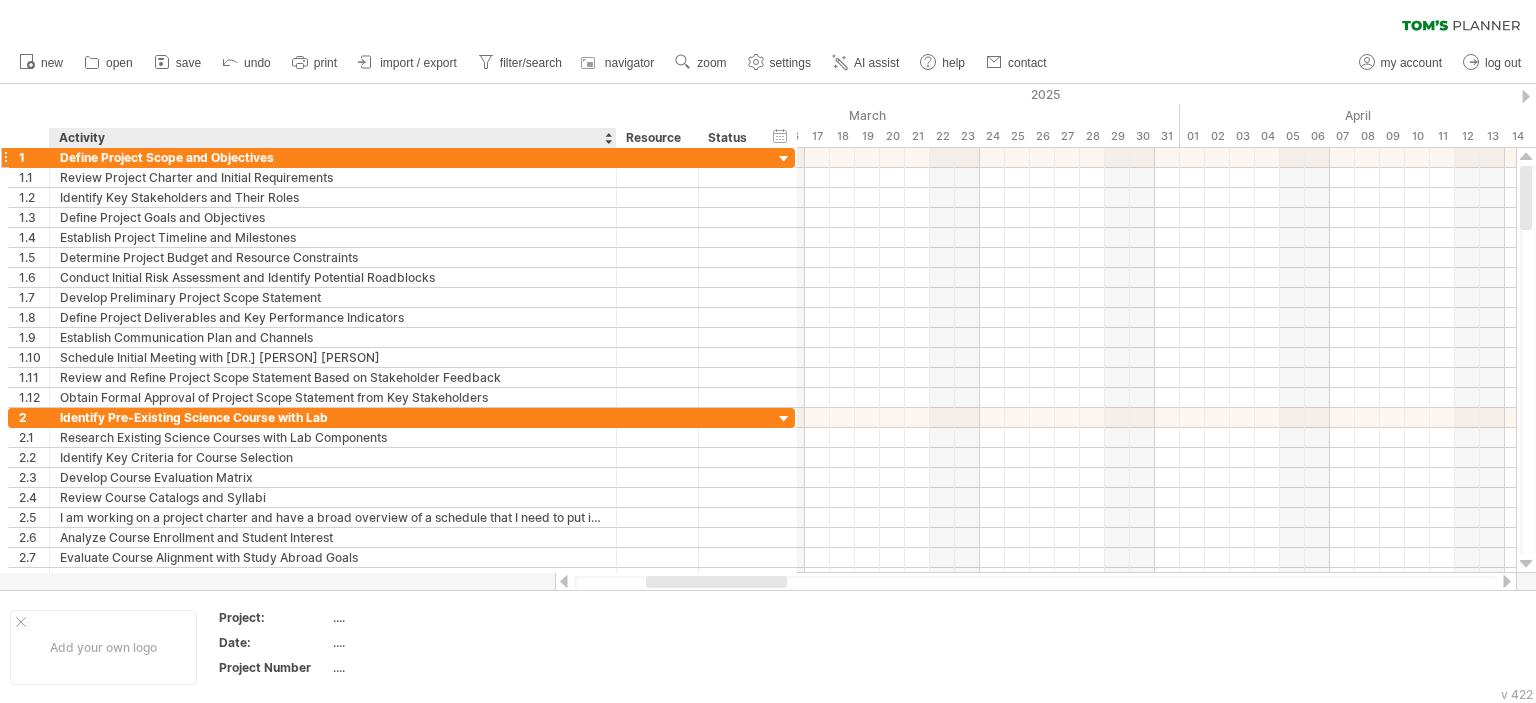 drag, startPoint x: 366, startPoint y: 138, endPoint x: 660, endPoint y: 167, distance: 295.42682 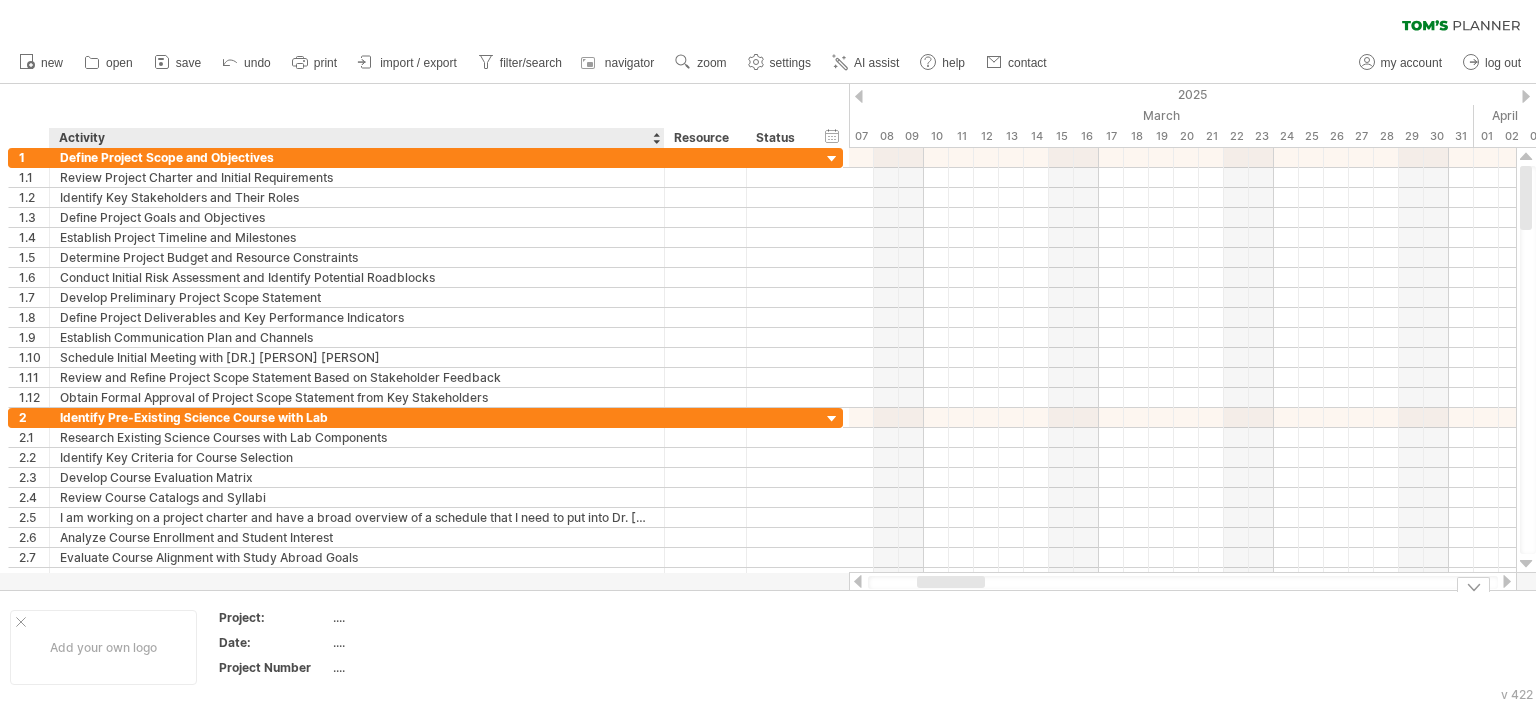 click on "...." at bounding box center [417, 617] 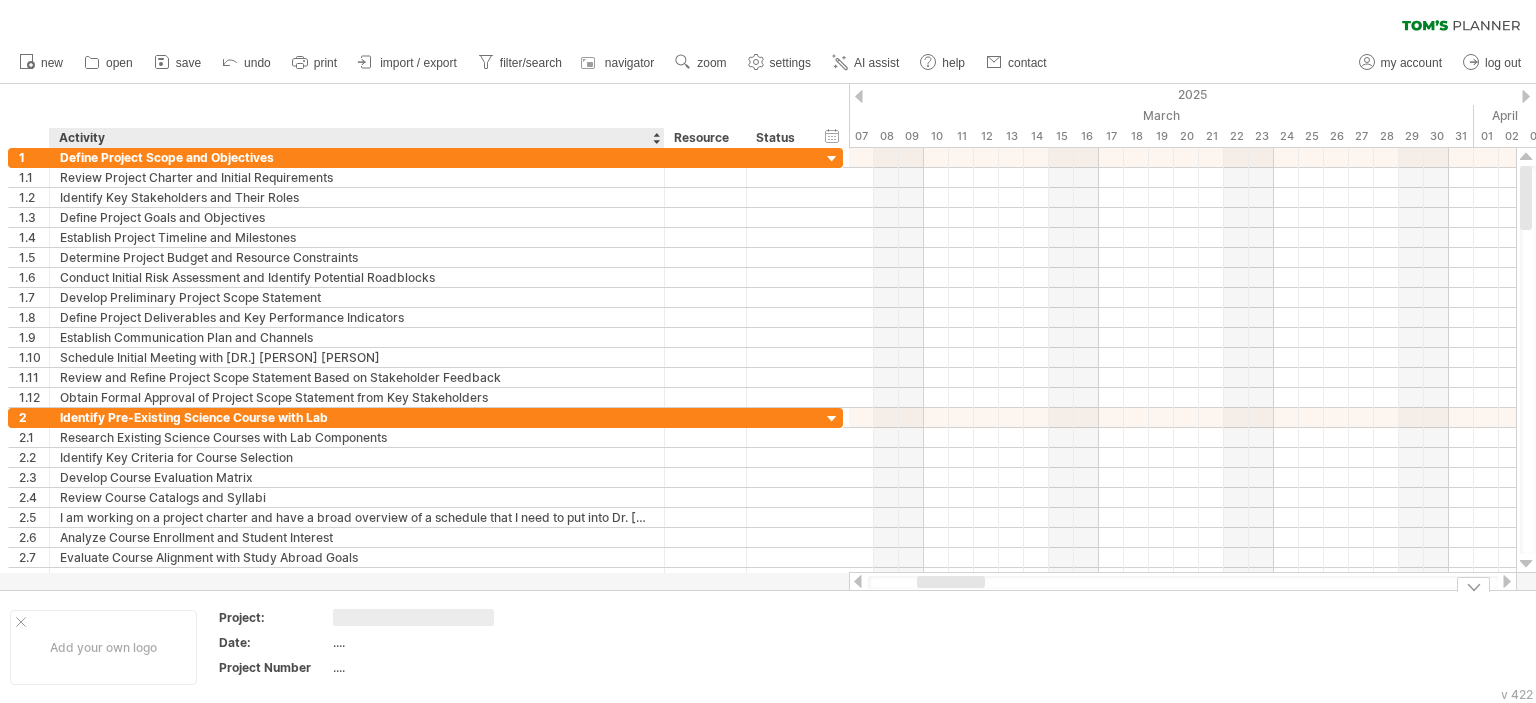 click at bounding box center [413, 617] 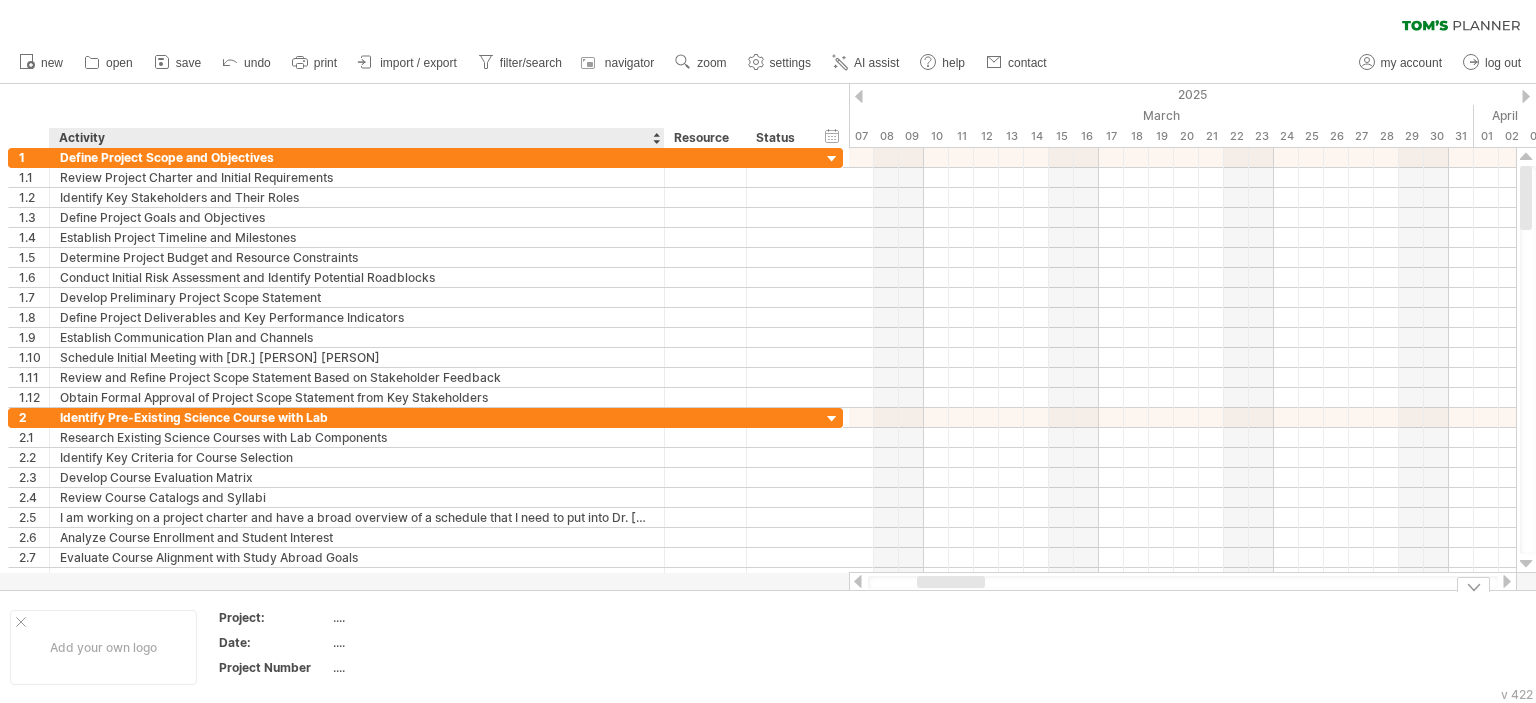 click on "Project: ...." at bounding box center [361, 621] 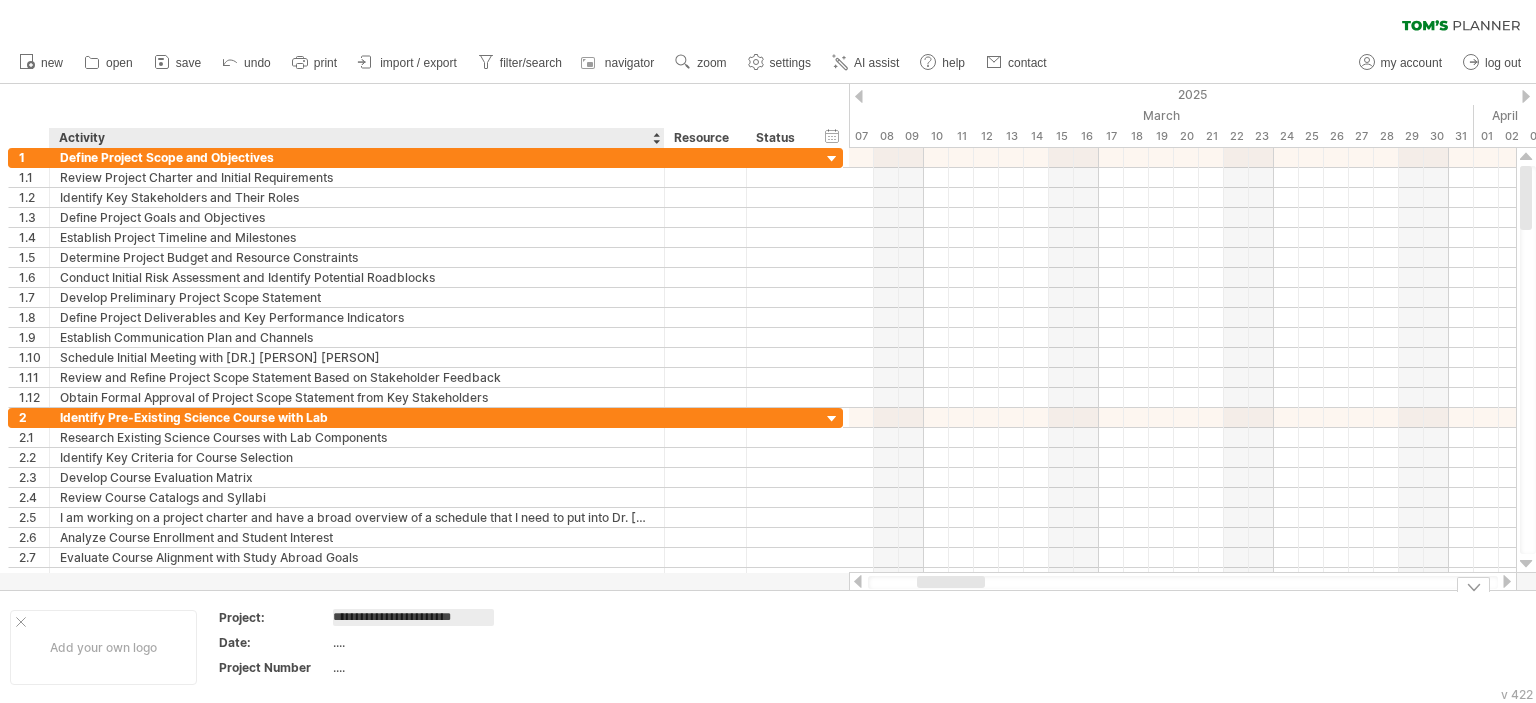 click on "...." at bounding box center [417, 642] 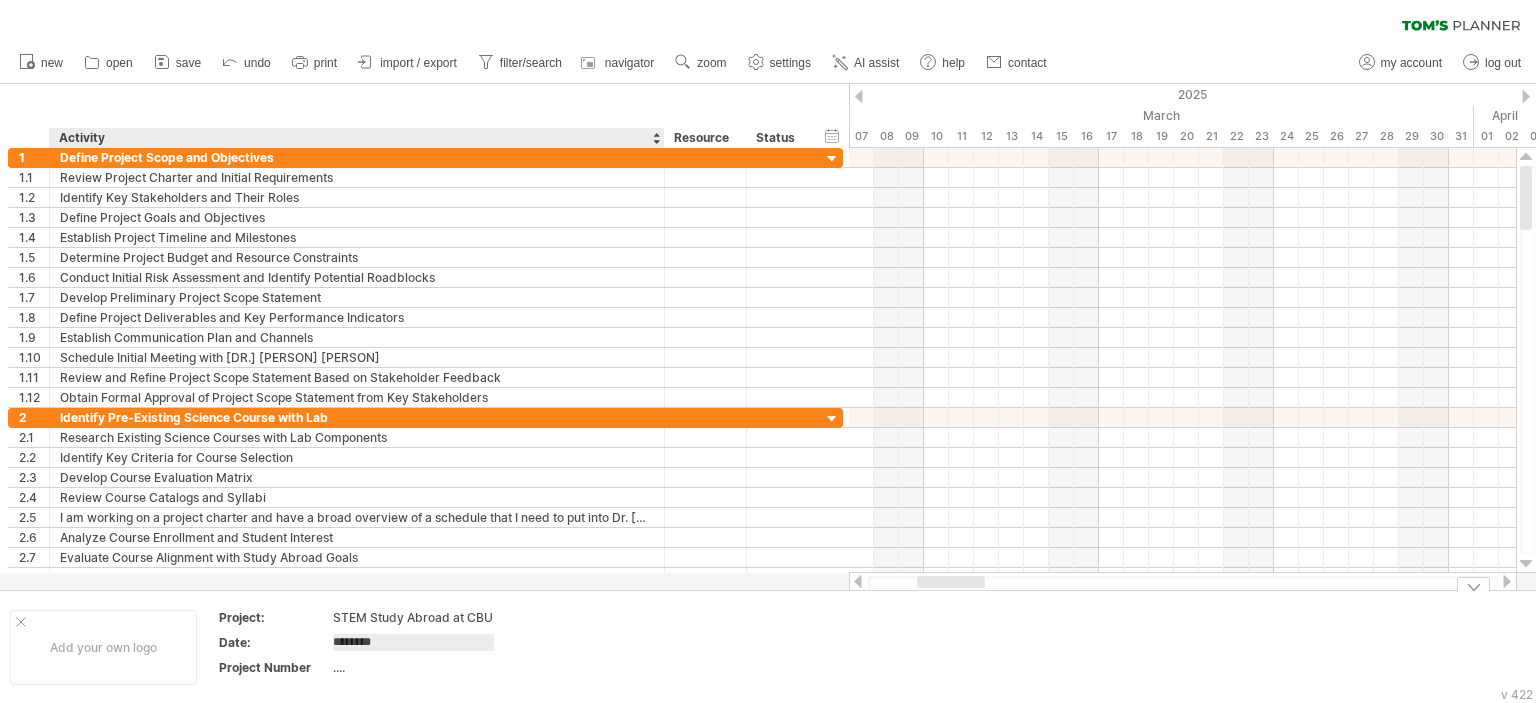 type on "*********" 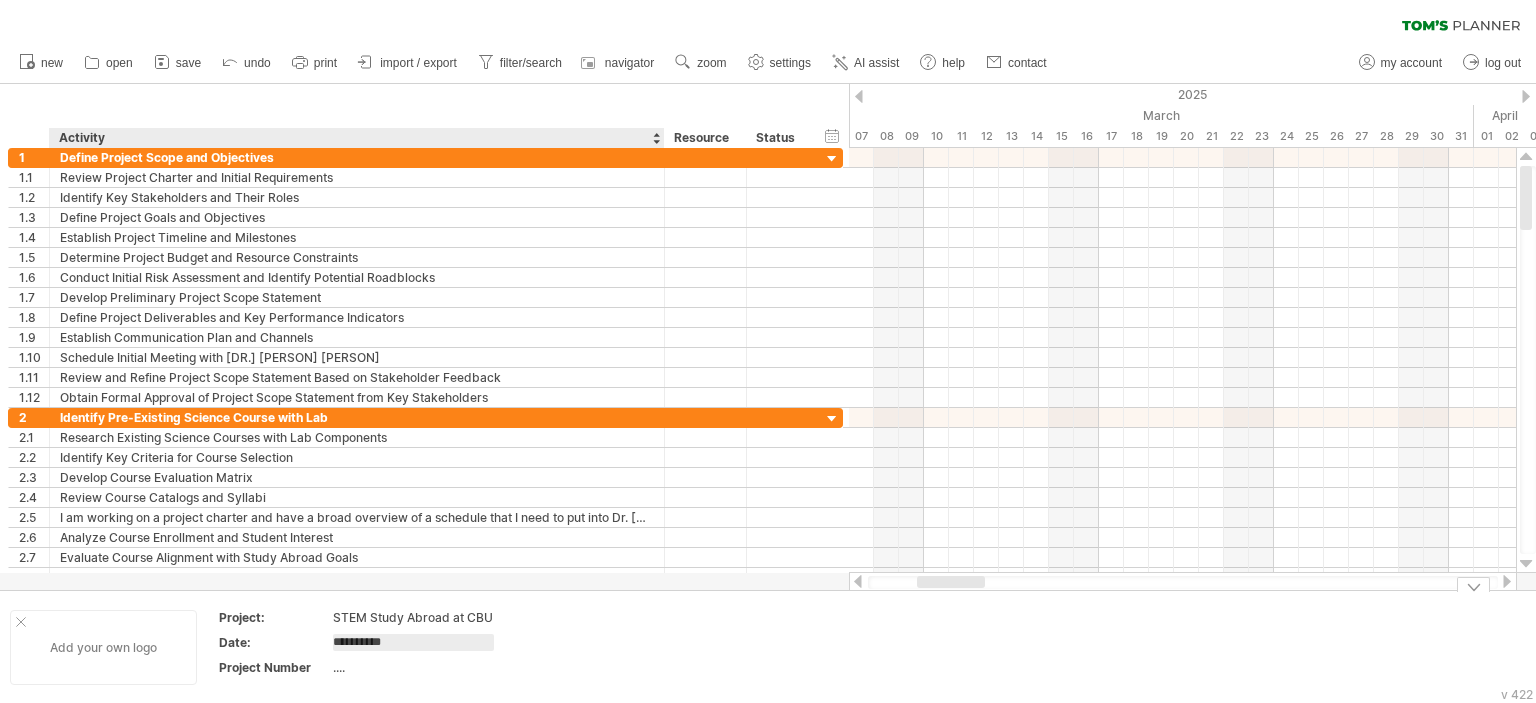 click on "Add your own logo" at bounding box center (103, 647) 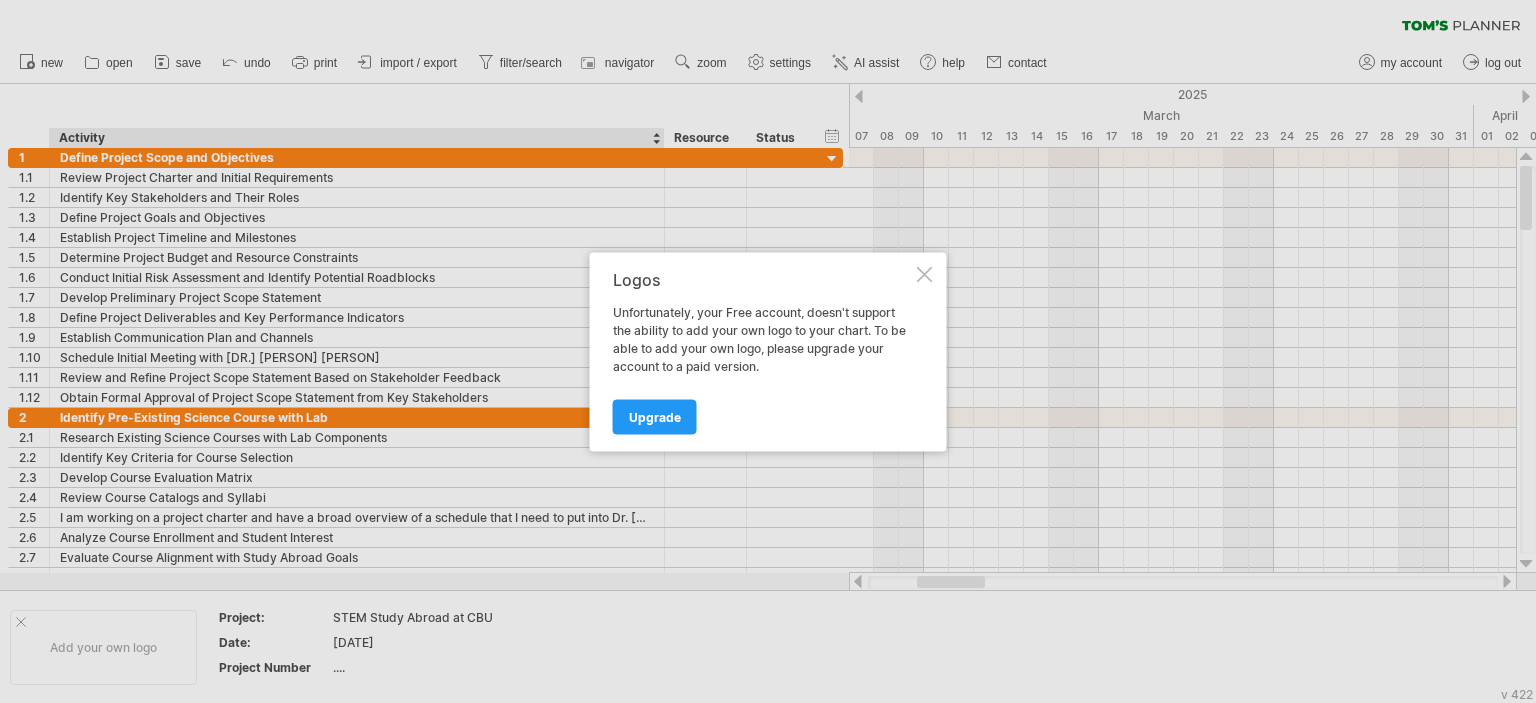 click on "Logos Unfortunately, your Free account, doesn't support the ability to add your own logo to your chart. To be able to add your own logo, please upgrade your account to a paid version. Upgrade" at bounding box center (768, 351) 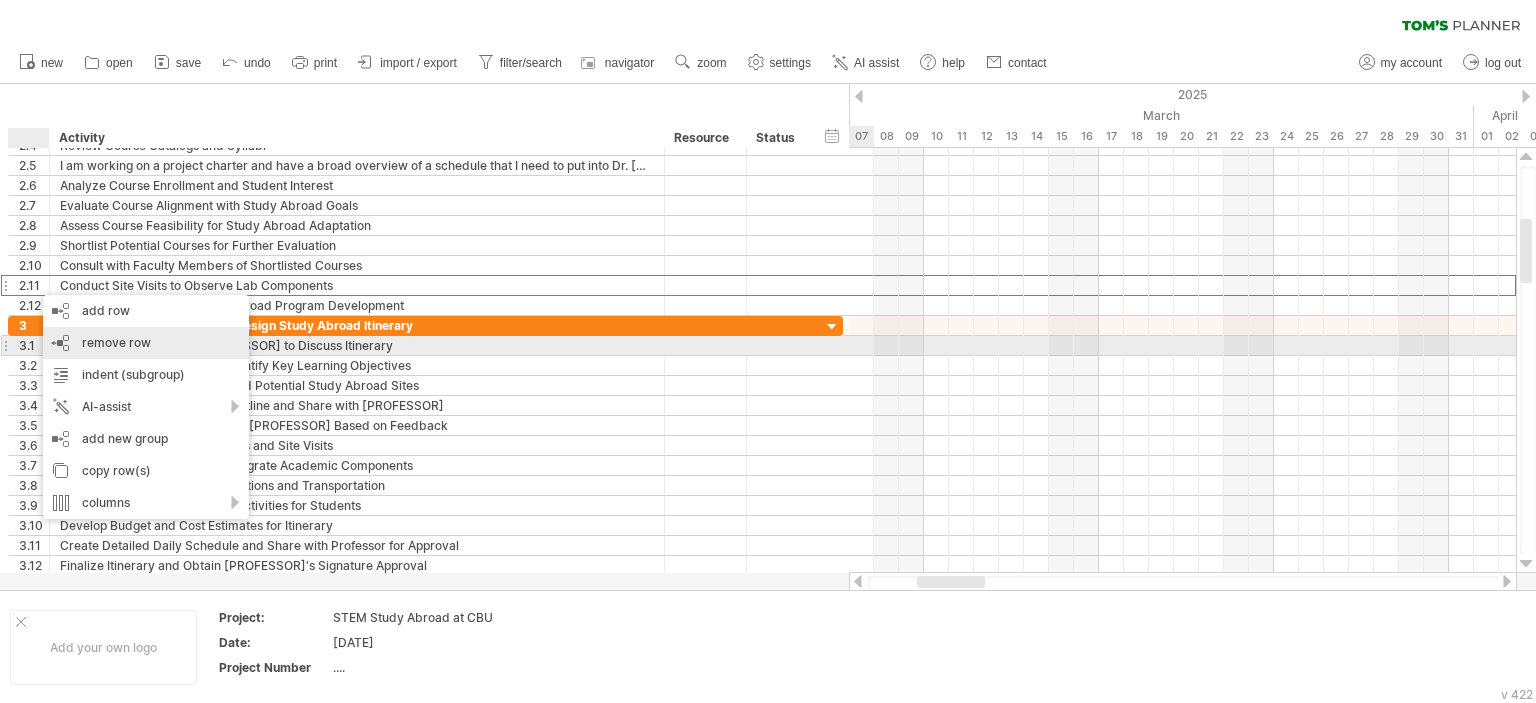 click on "remove row" at bounding box center (116, 342) 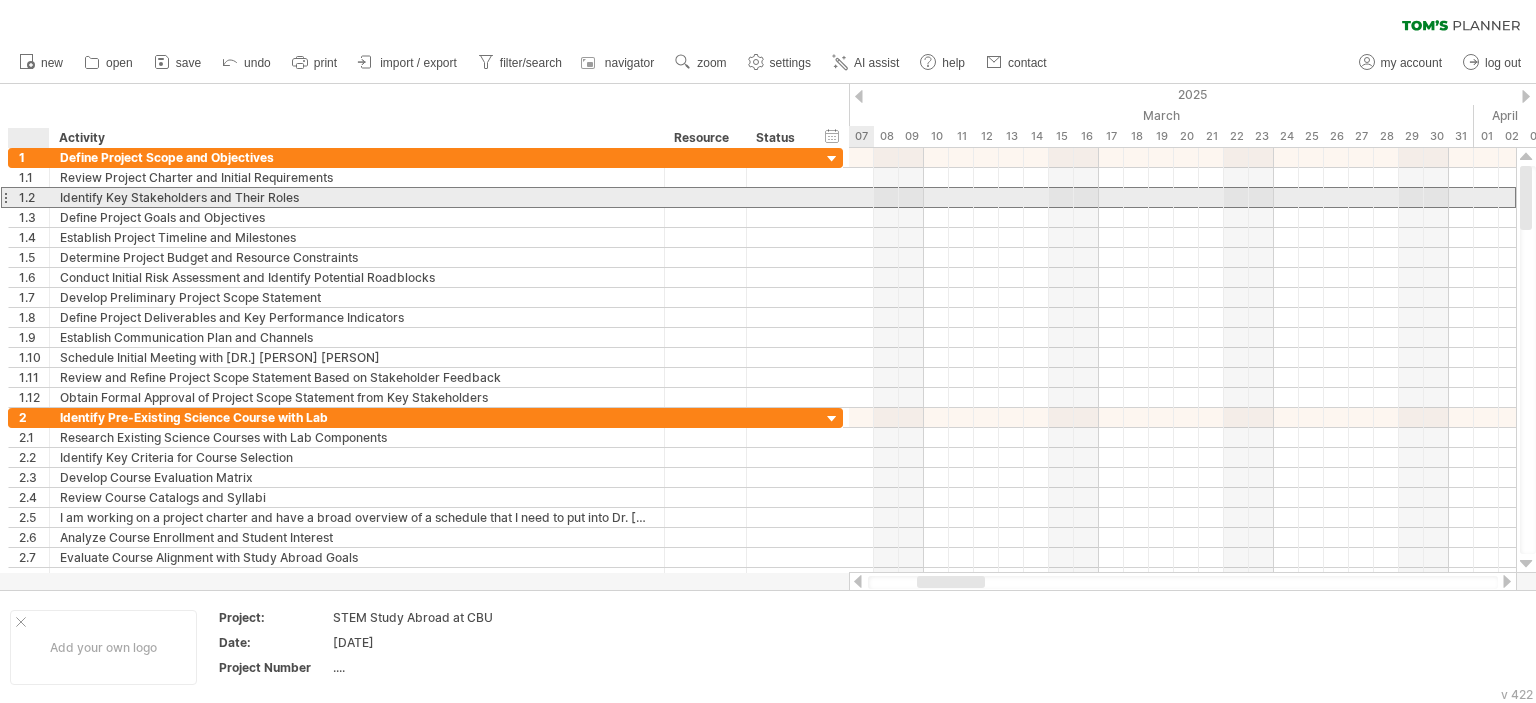 click on "1.2" at bounding box center [34, 197] 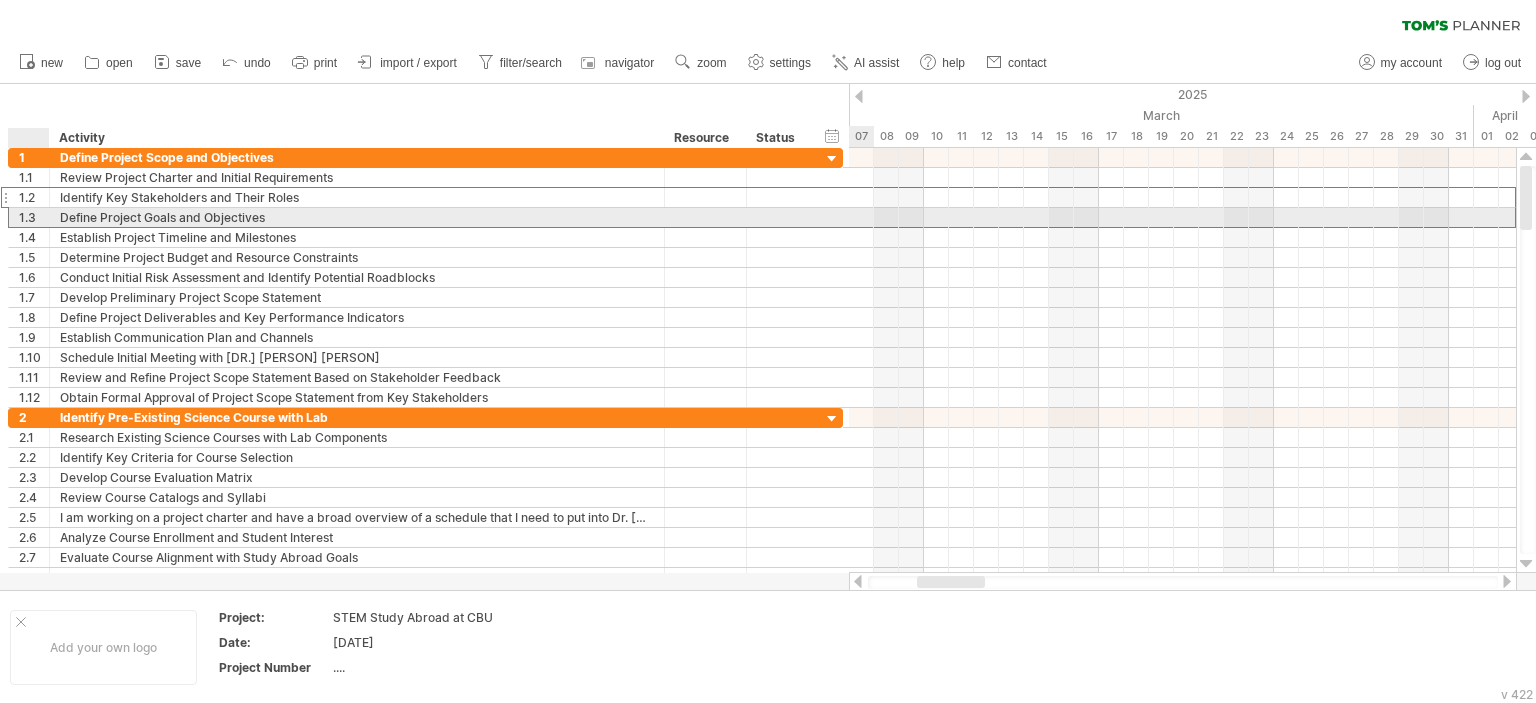 click on "1.3" at bounding box center (34, 217) 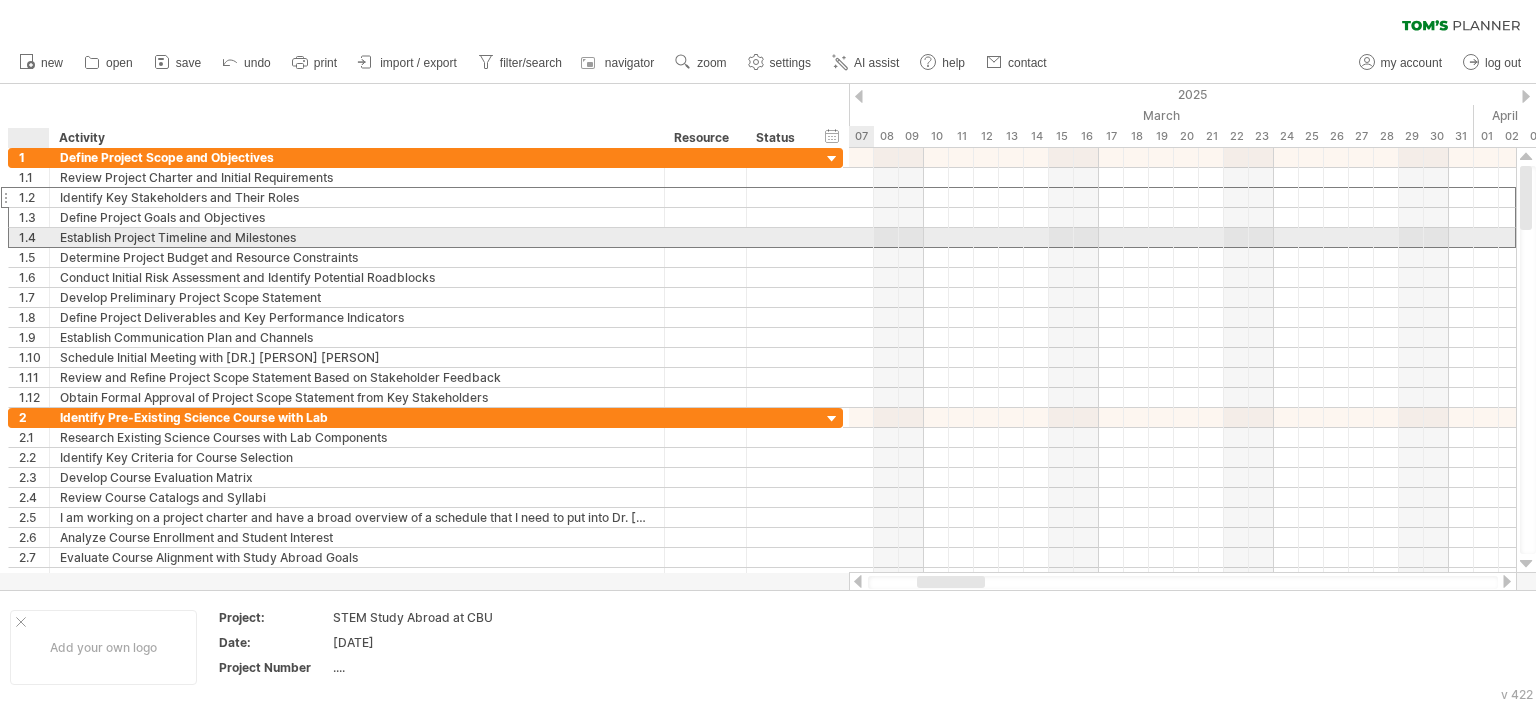 click on "1.4" at bounding box center (34, 237) 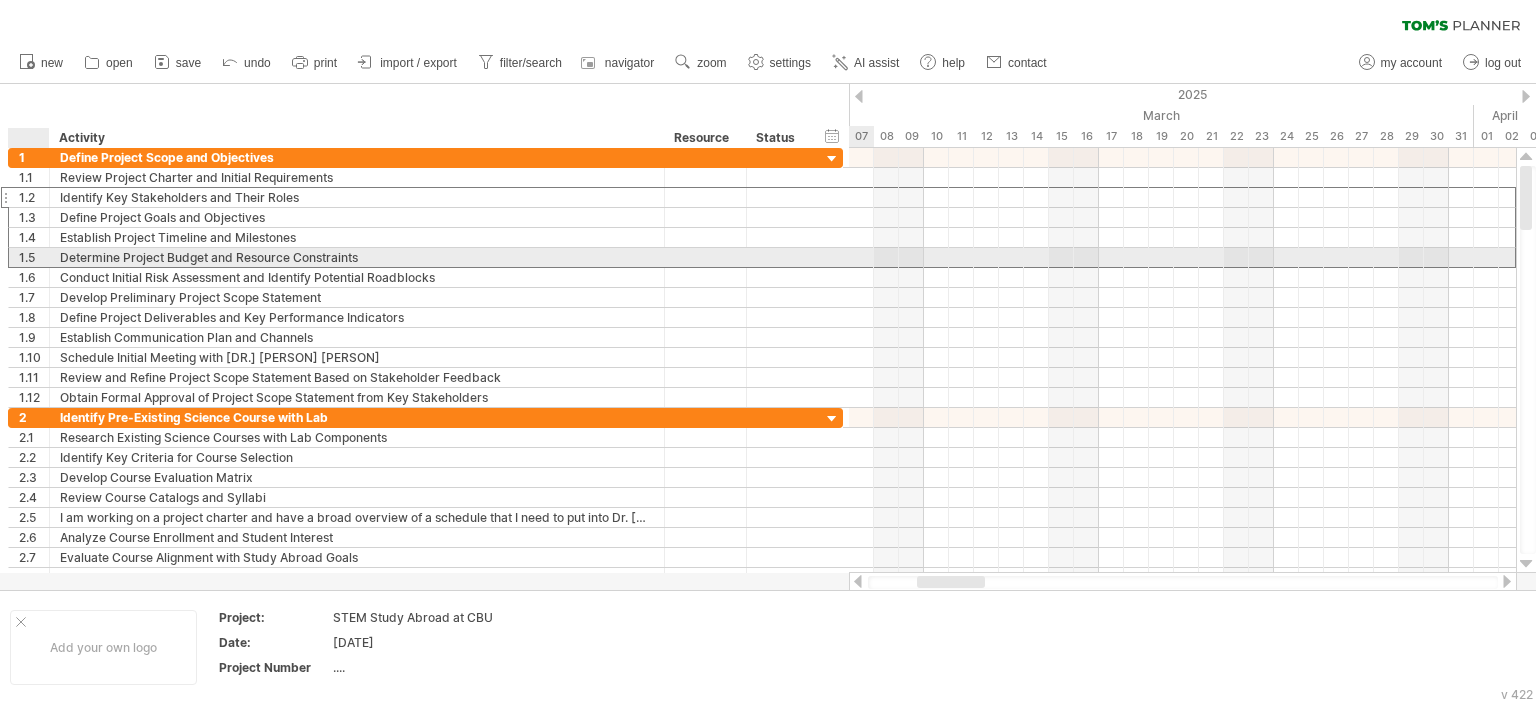 click on "1.5" at bounding box center [34, 257] 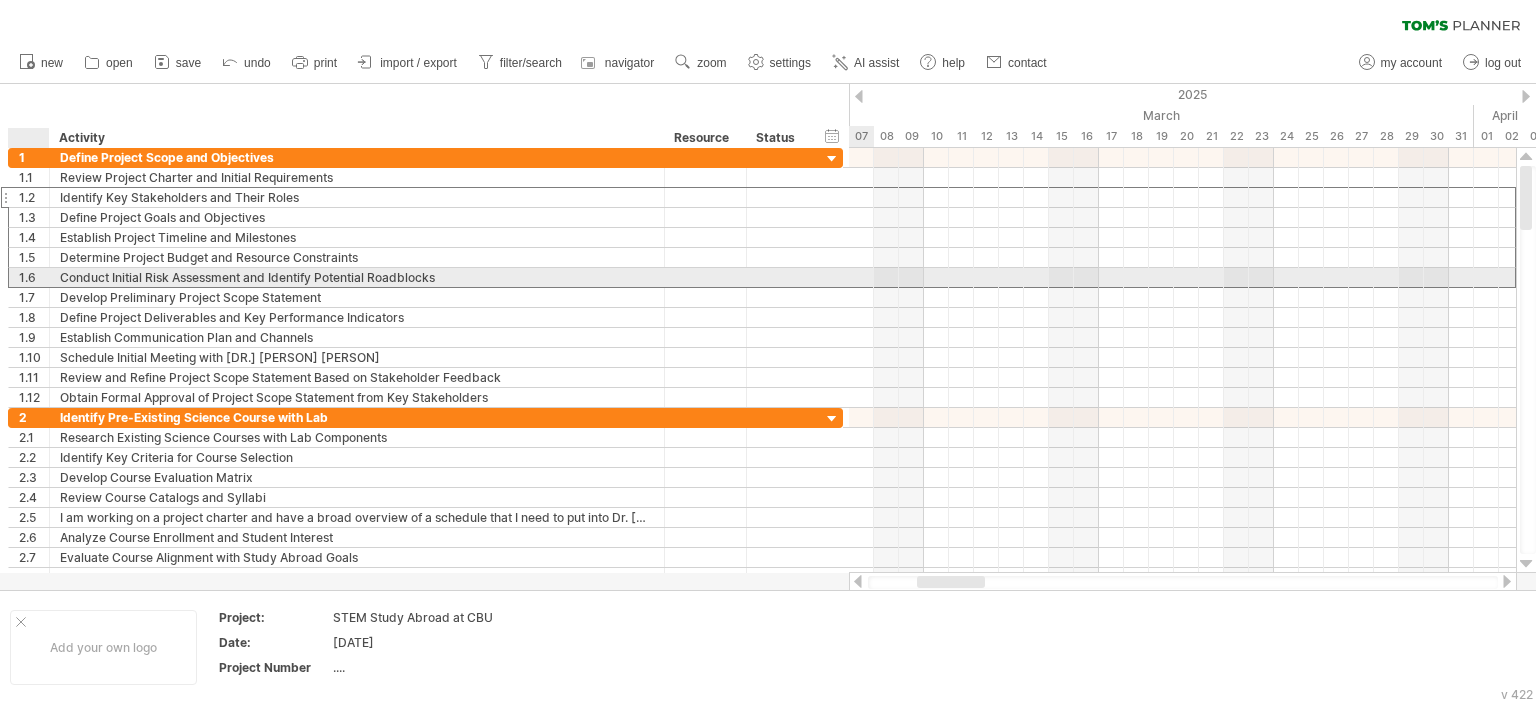 click on "1.6" at bounding box center [34, 277] 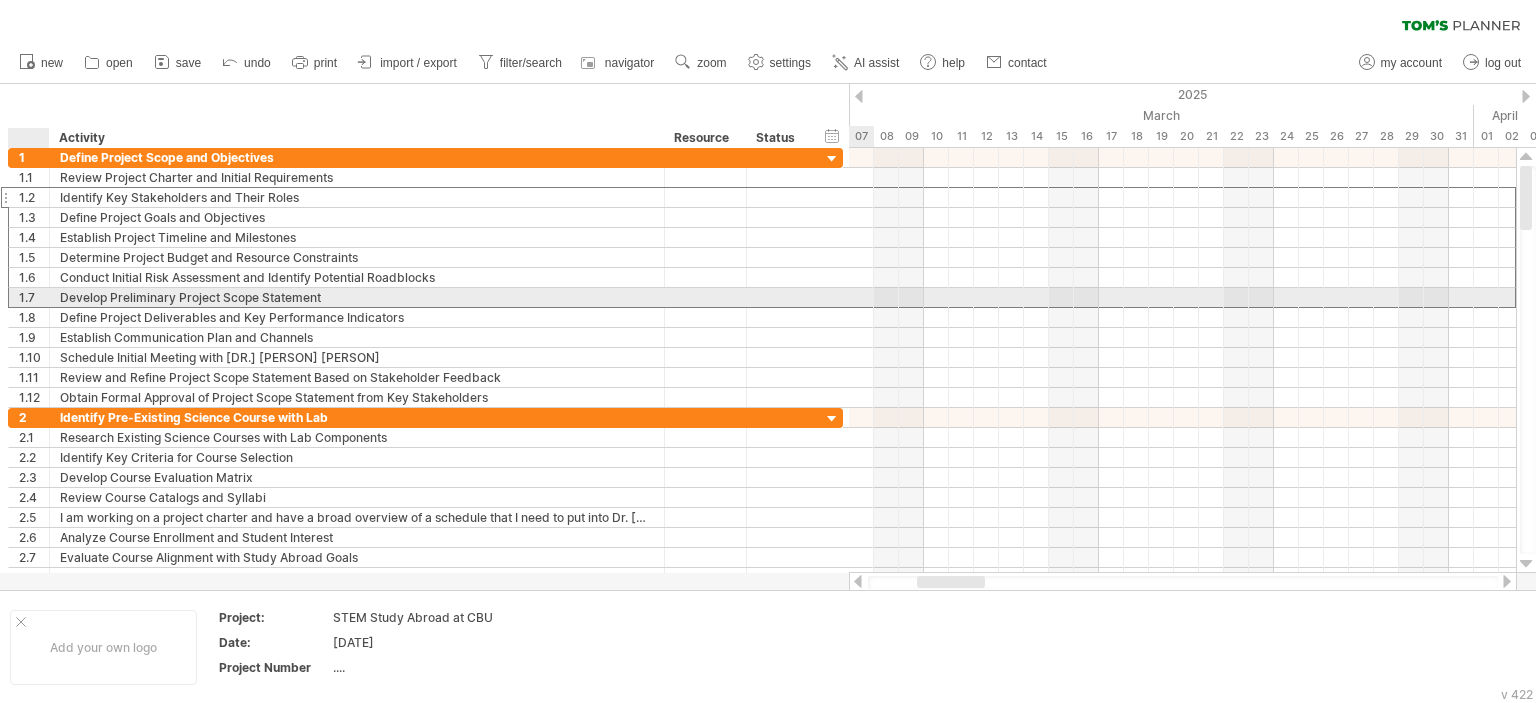 click on "1.7" at bounding box center (34, 297) 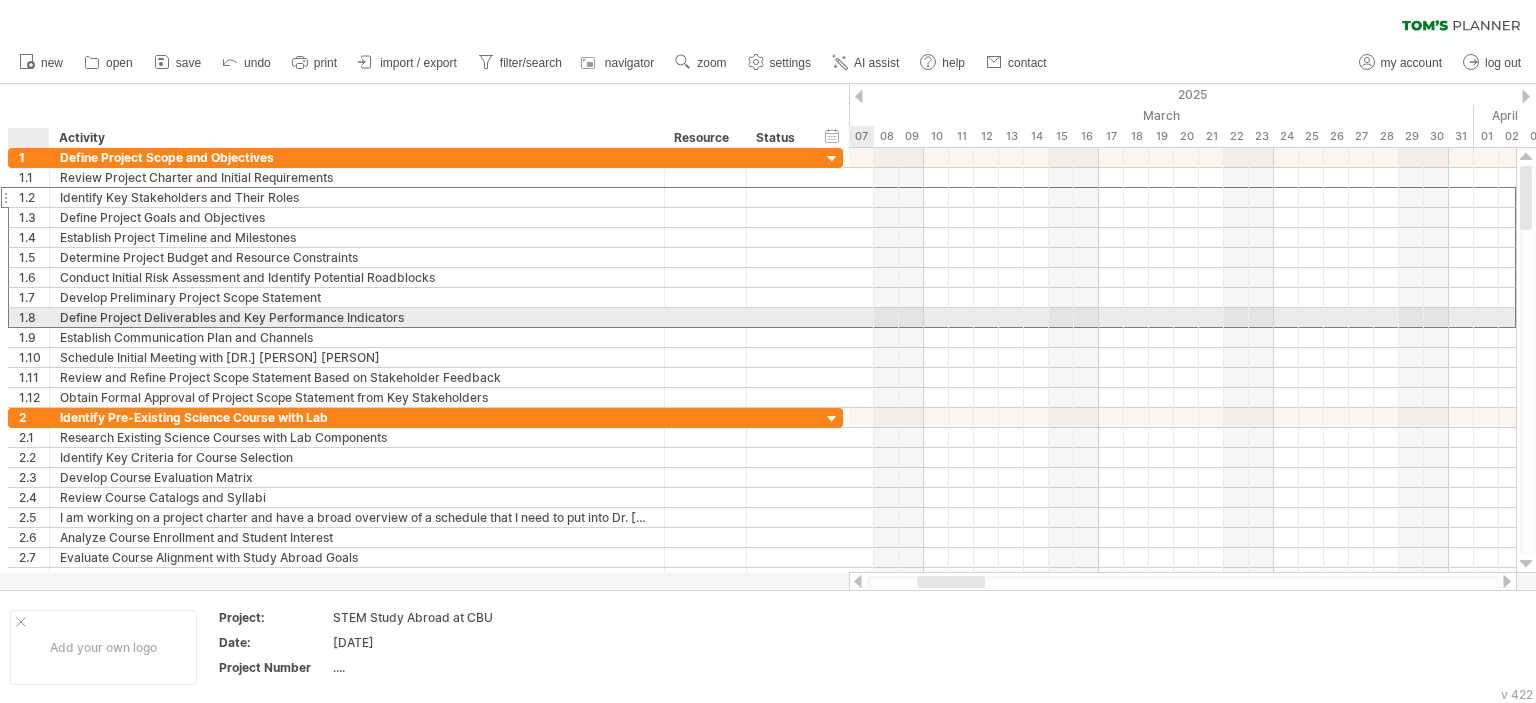 click on "1.8" at bounding box center (34, 317) 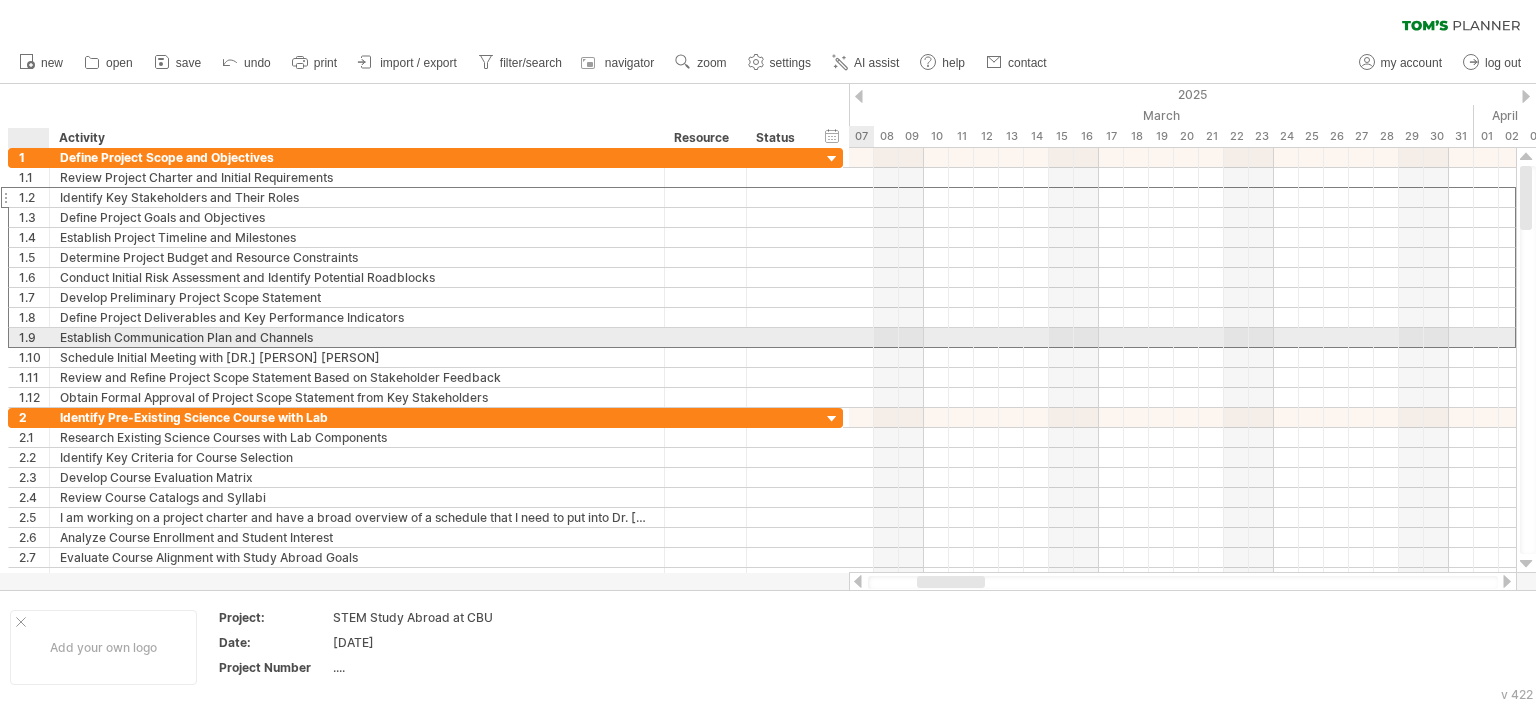 click on "1.9" at bounding box center (34, 337) 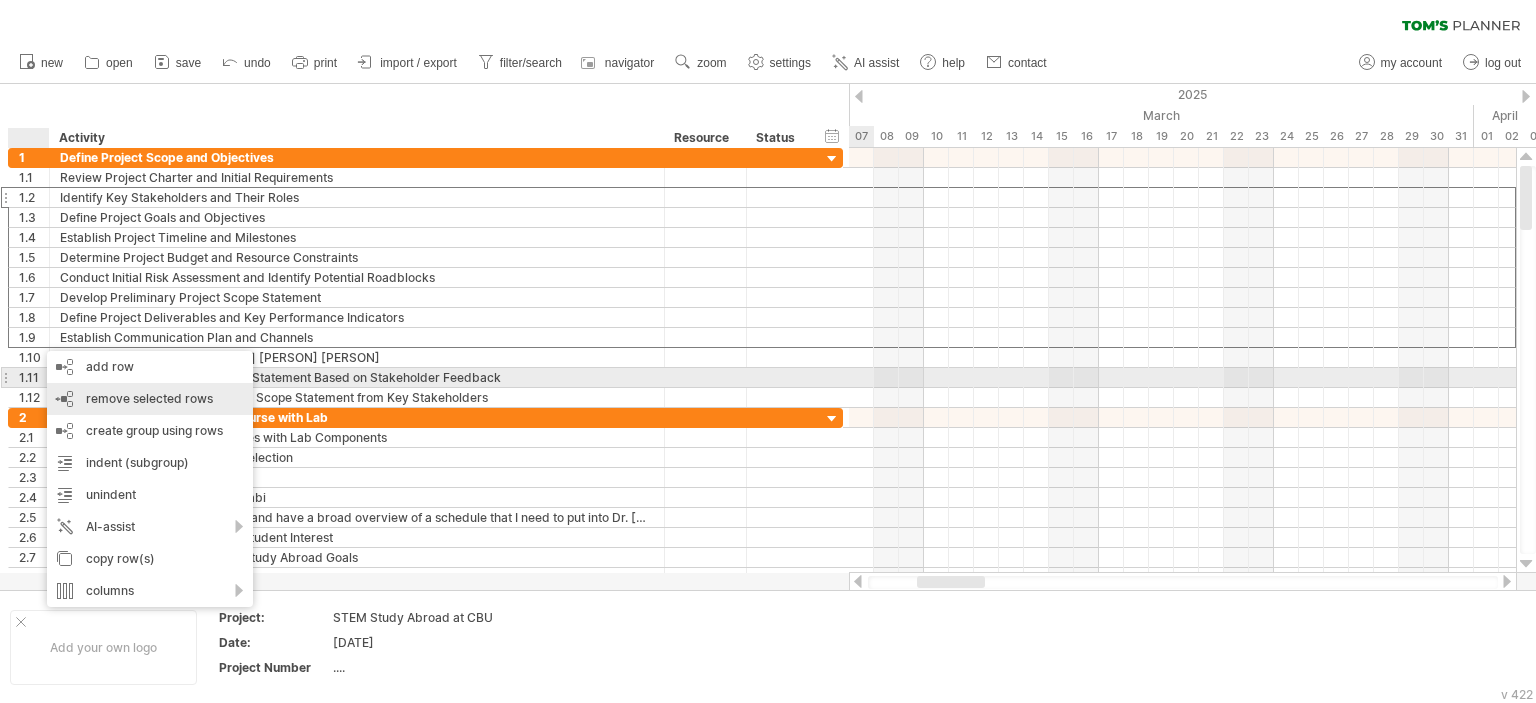 click on "remove row remove selected rows" at bounding box center (150, 399) 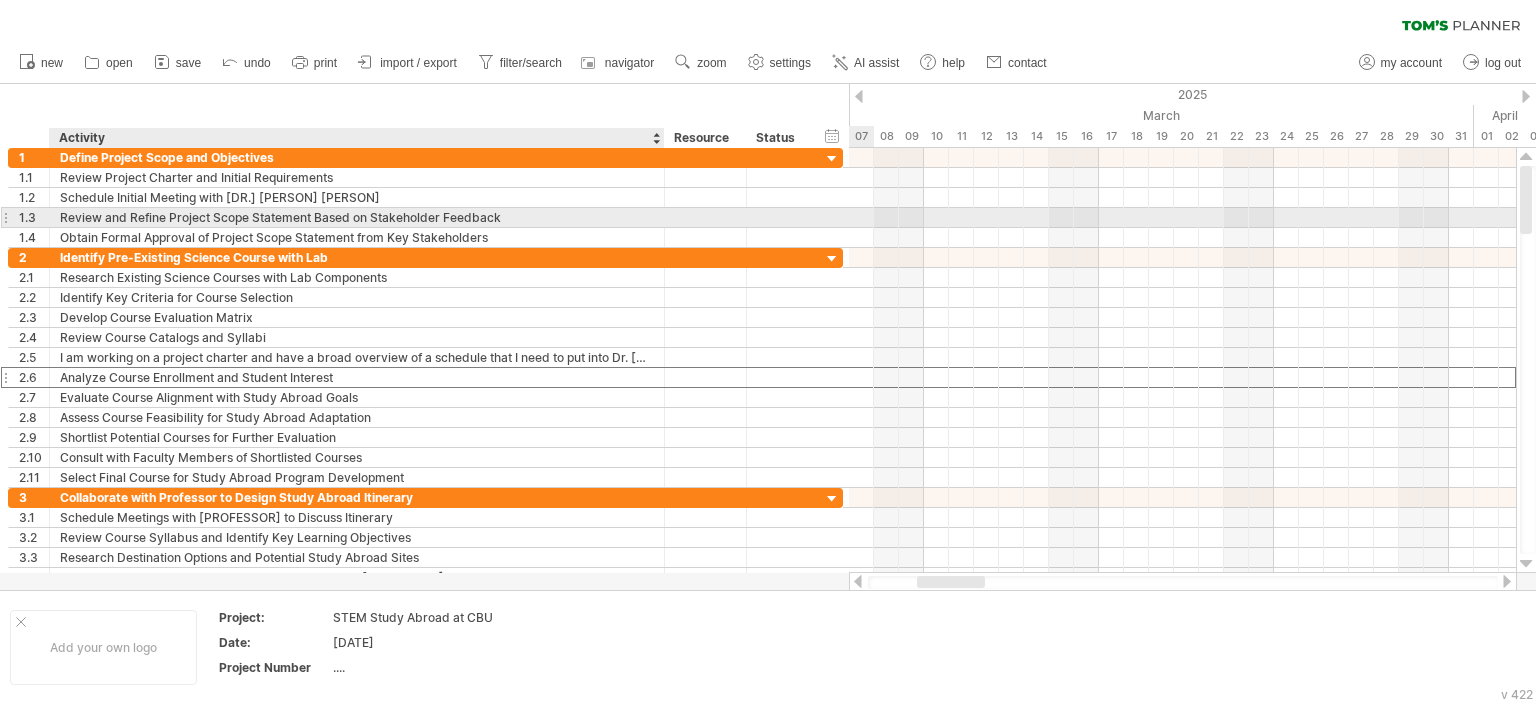 click on "Analyze Course Enrollment and Student Interest" at bounding box center [357, 377] 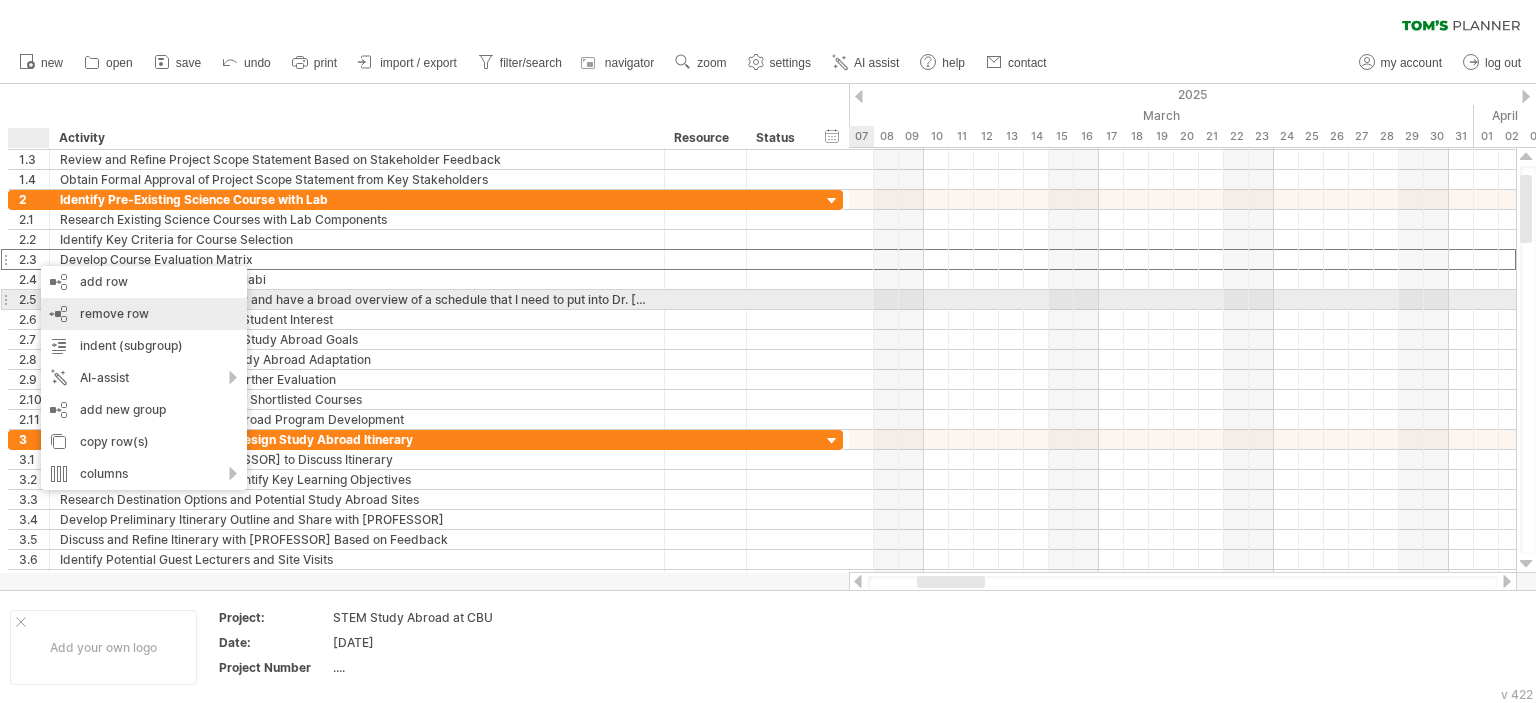 click on "remove row remove selected rows" at bounding box center (144, 314) 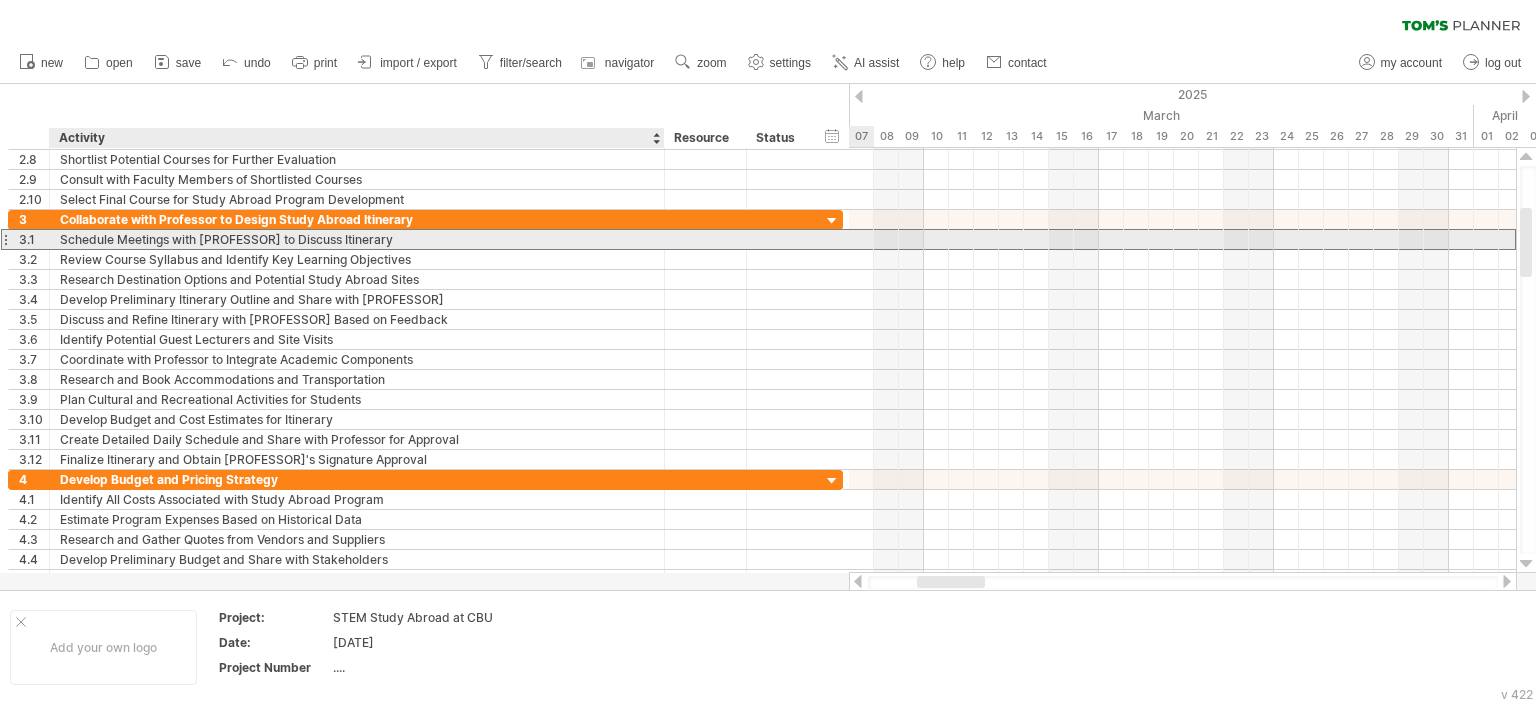 click on "Schedule Meetings with [PROFESSOR] to Discuss Itinerary" at bounding box center (357, 239) 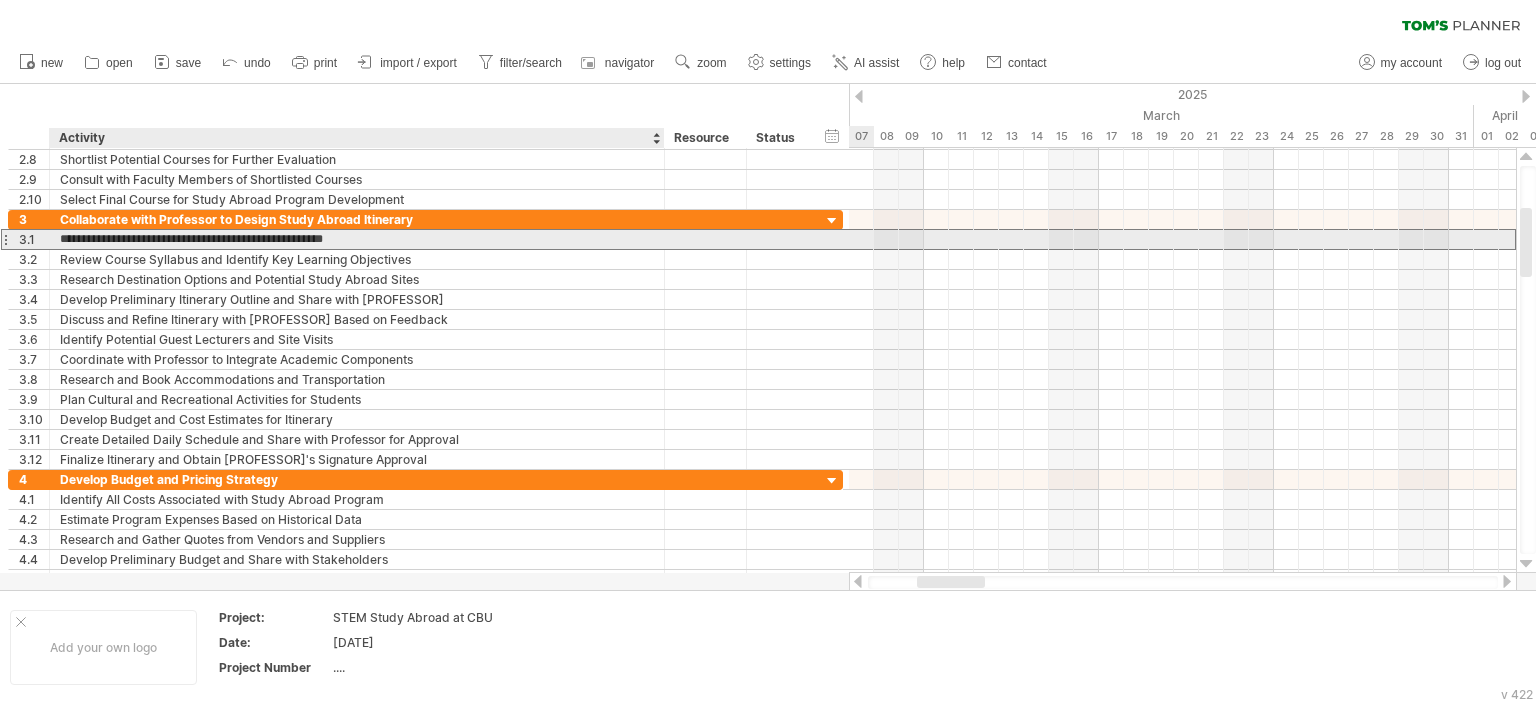 click on "**********" at bounding box center [357, 239] 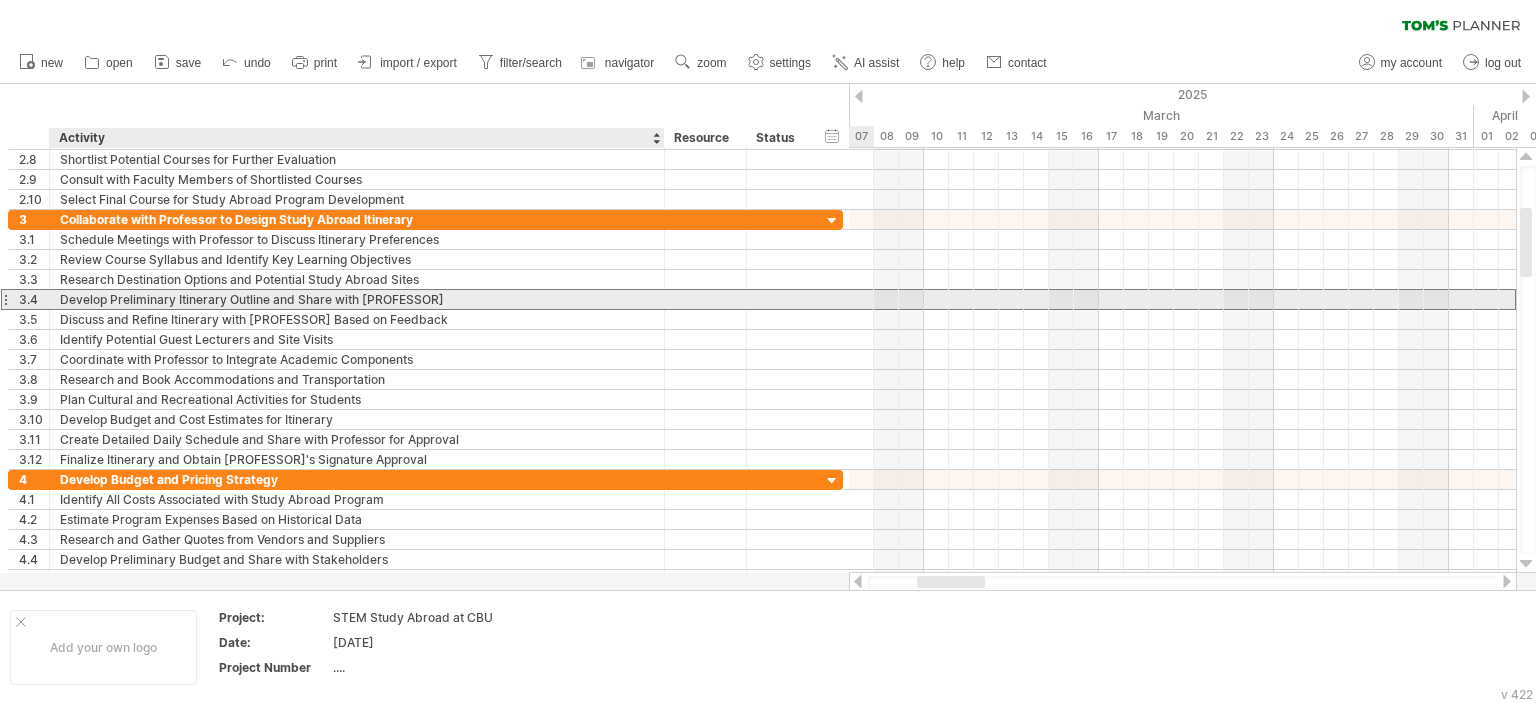click on "Develop Preliminary Itinerary Outline and Share with [PROFESSOR]" at bounding box center [357, 299] 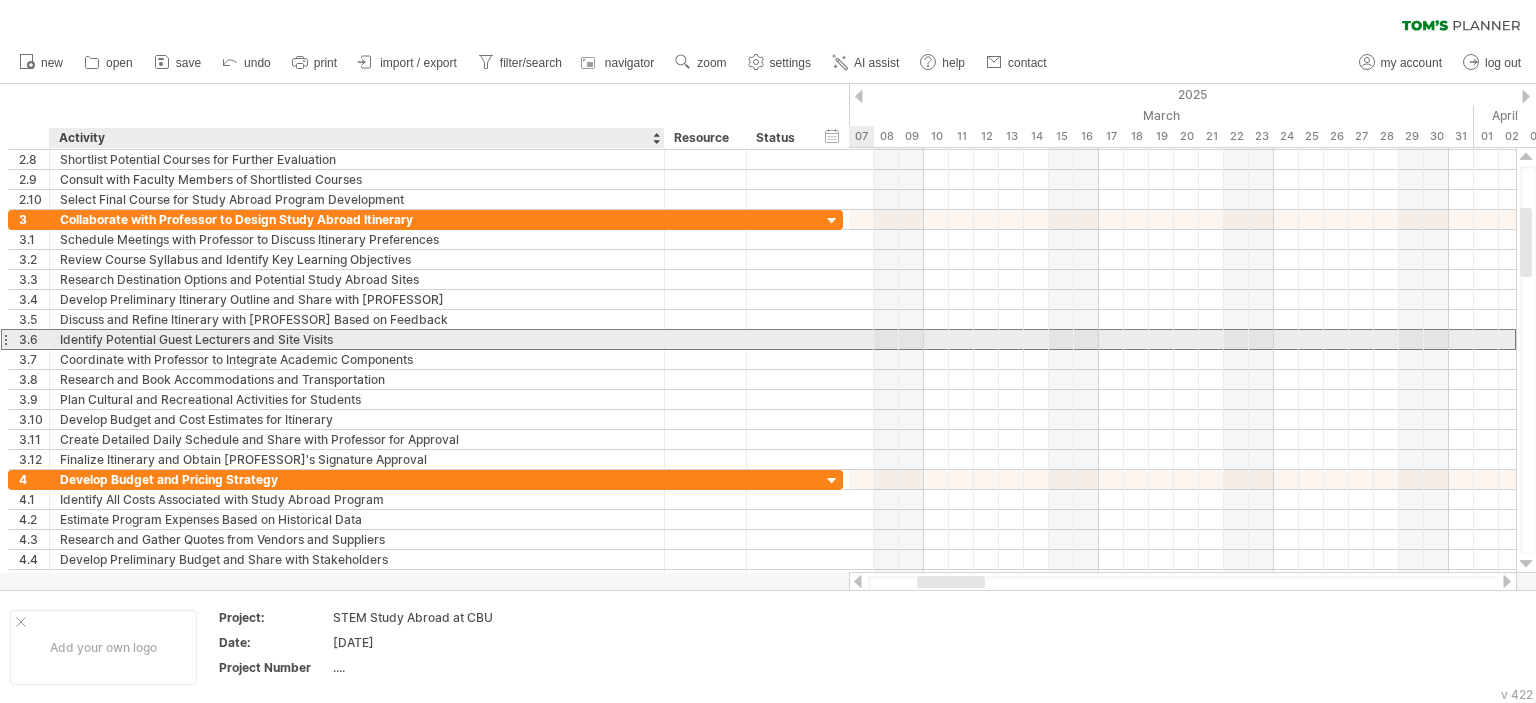 click on "Identify Potential Guest Lecturers and Site Visits" at bounding box center [357, 339] 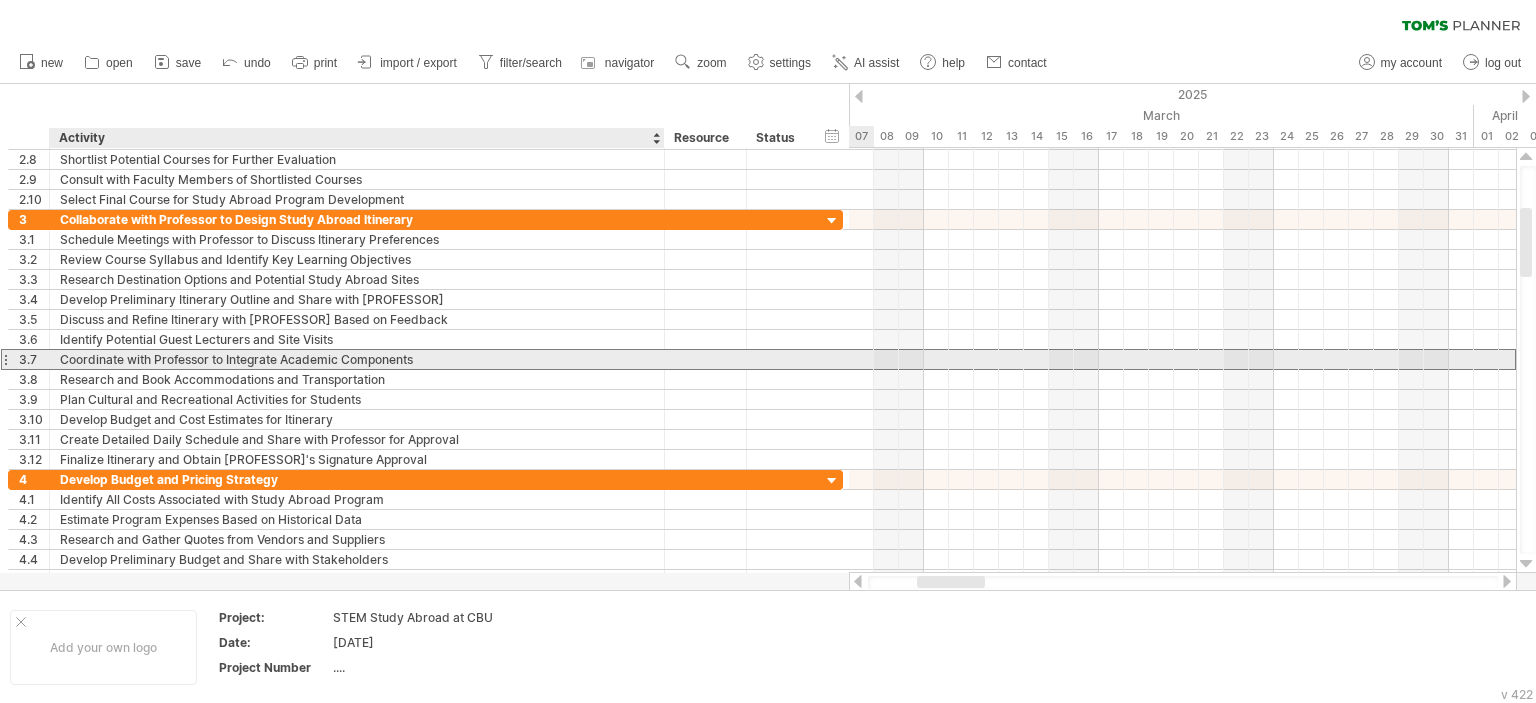 click on "Coordinate with Professor to Integrate Academic Components" at bounding box center (357, 359) 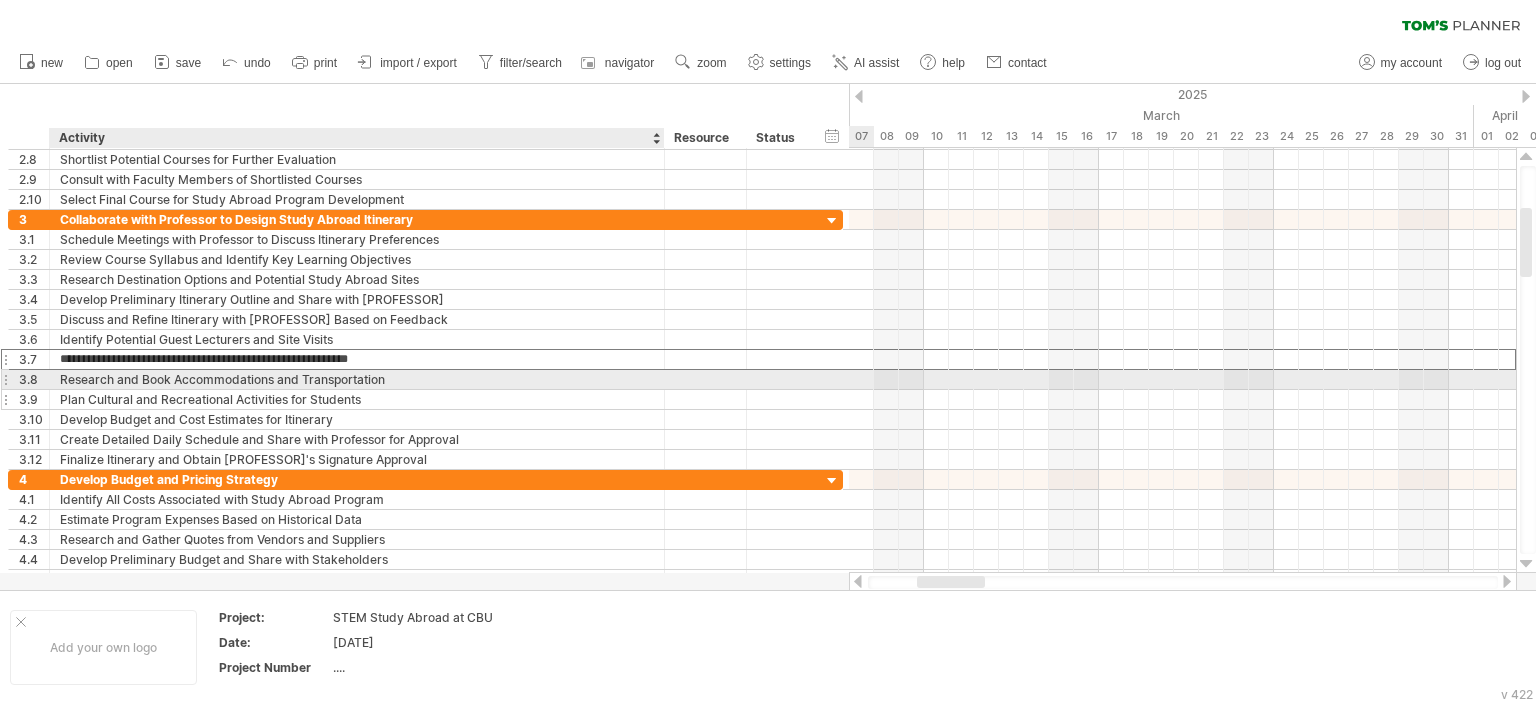 click on "Plan Cultural and Recreational Activities for Students" at bounding box center (357, 399) 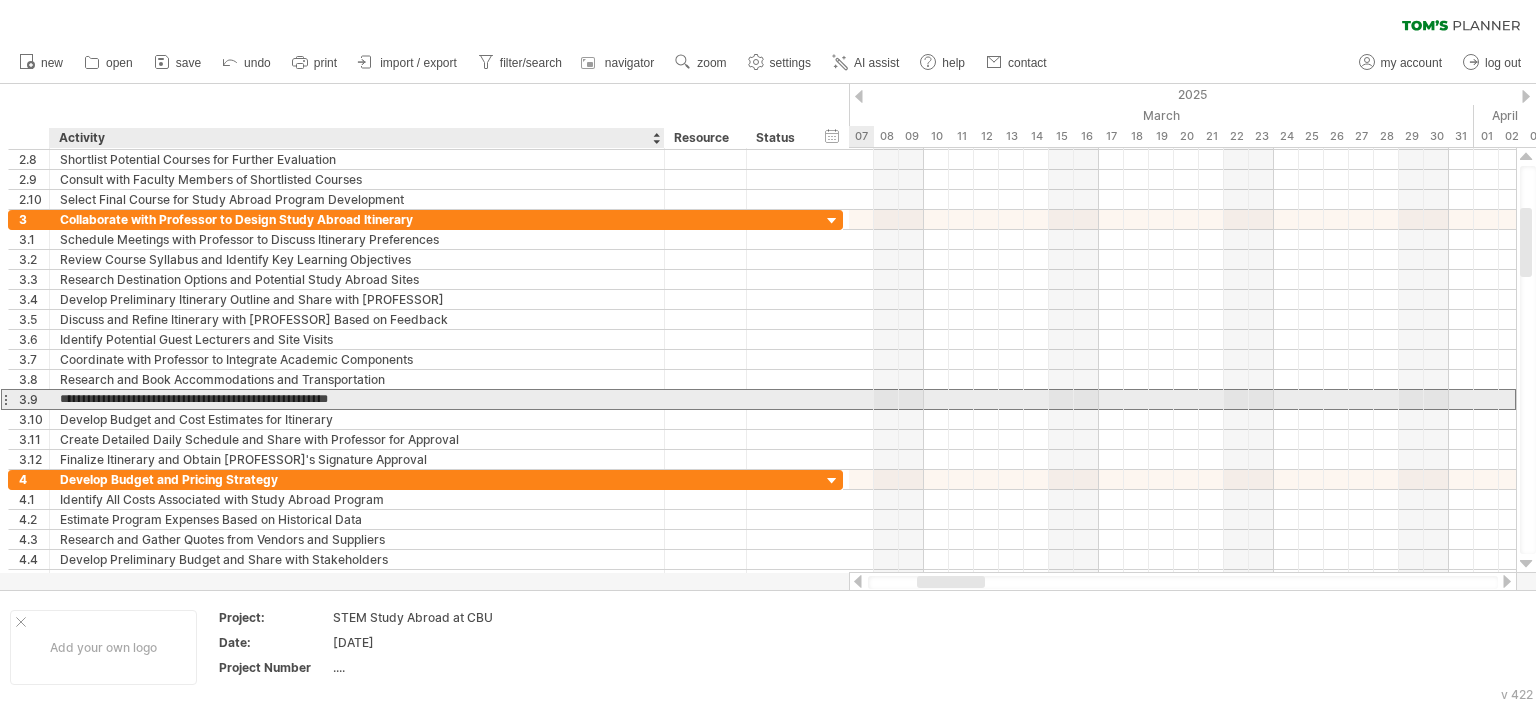 click on "**********" at bounding box center (357, 399) 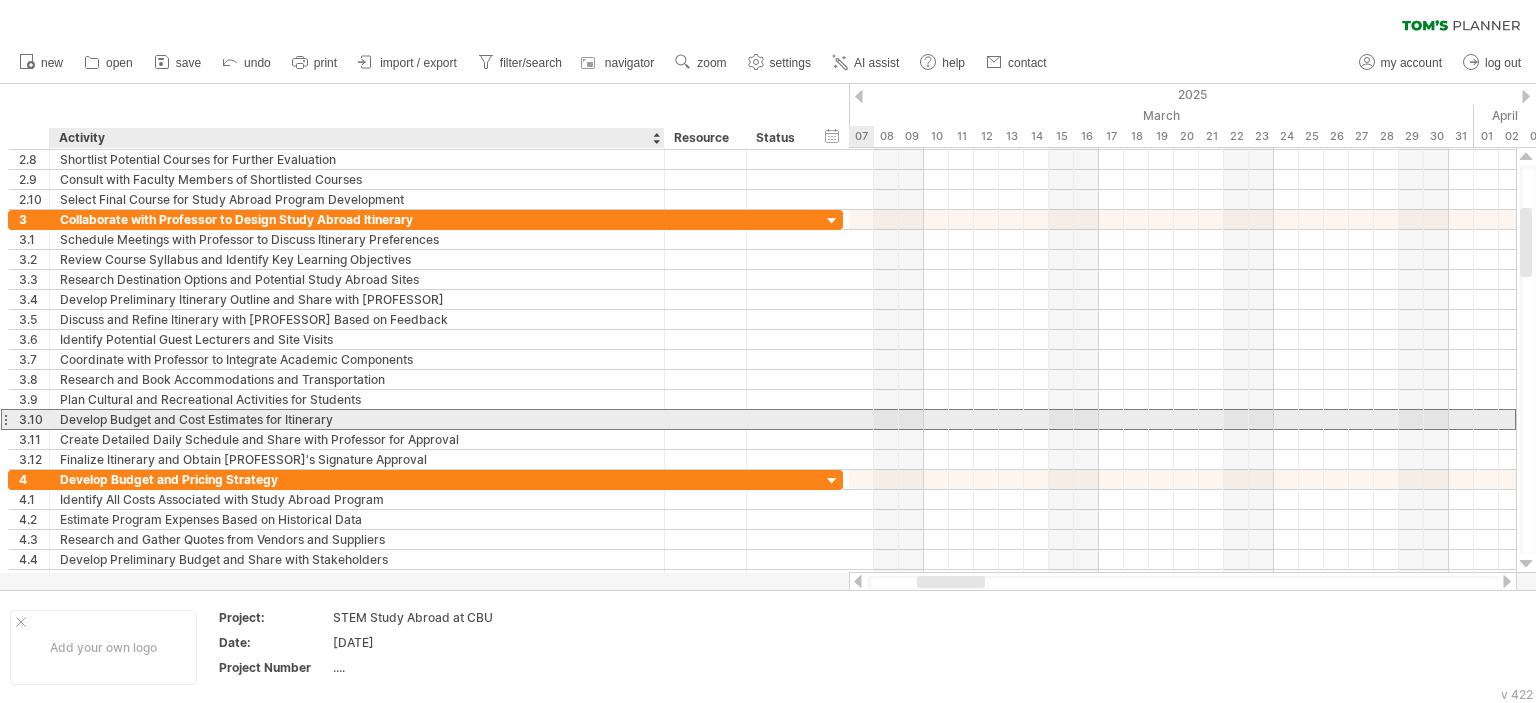 click on "Develop Budget and Cost Estimates for Itinerary" at bounding box center [357, 419] 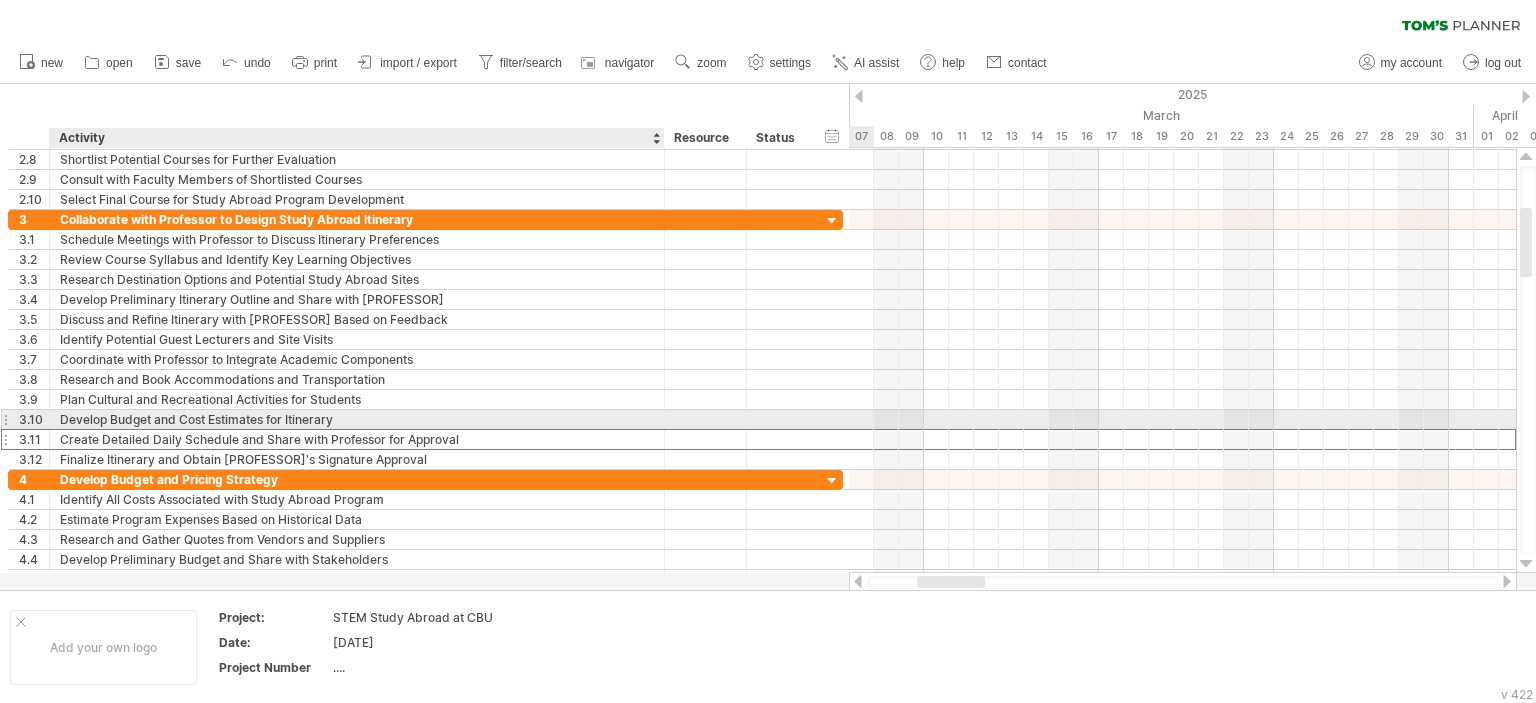 click on "Create Detailed Daily Schedule and Share with Professor for Approval" at bounding box center [357, 439] 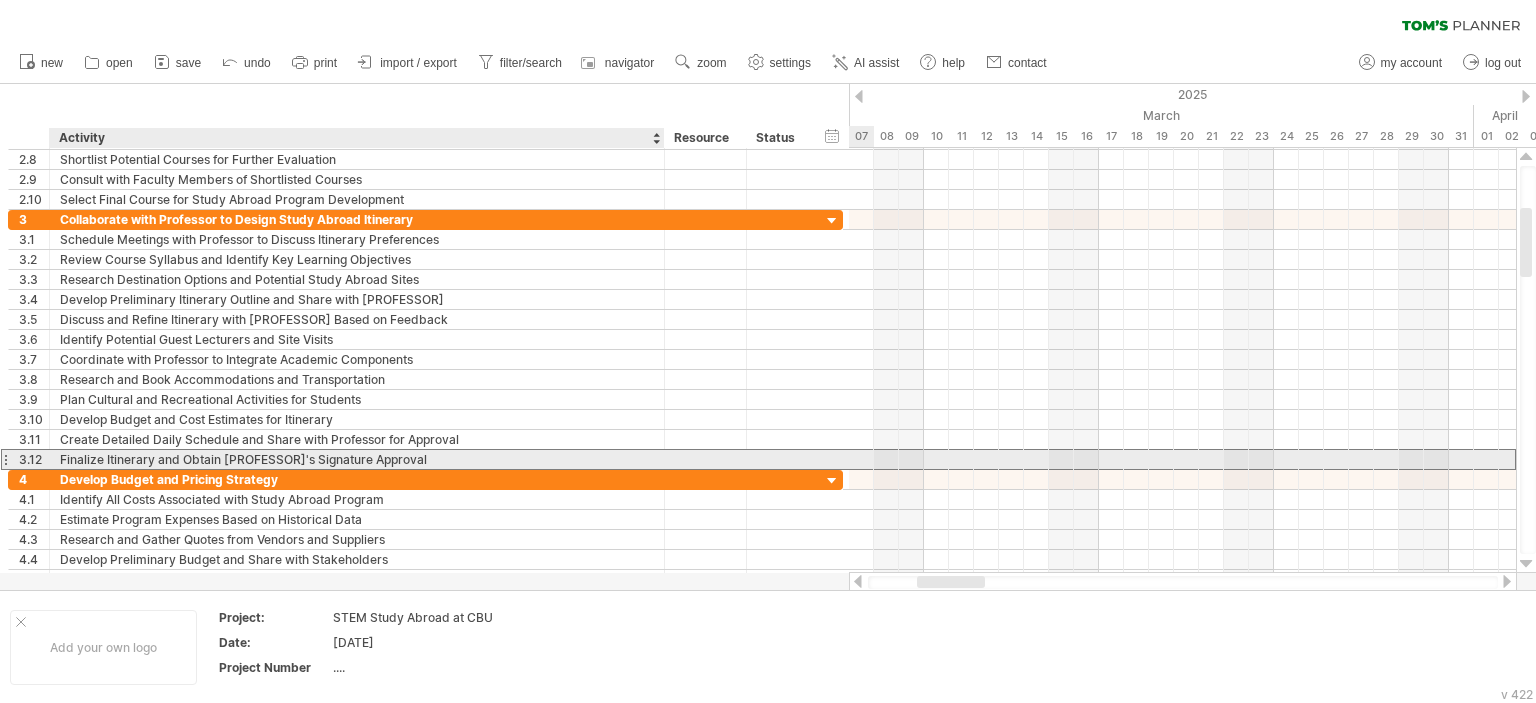 click on "Finalize Itinerary and Obtain [PROFESSOR]'s Signature Approval" at bounding box center (357, 459) 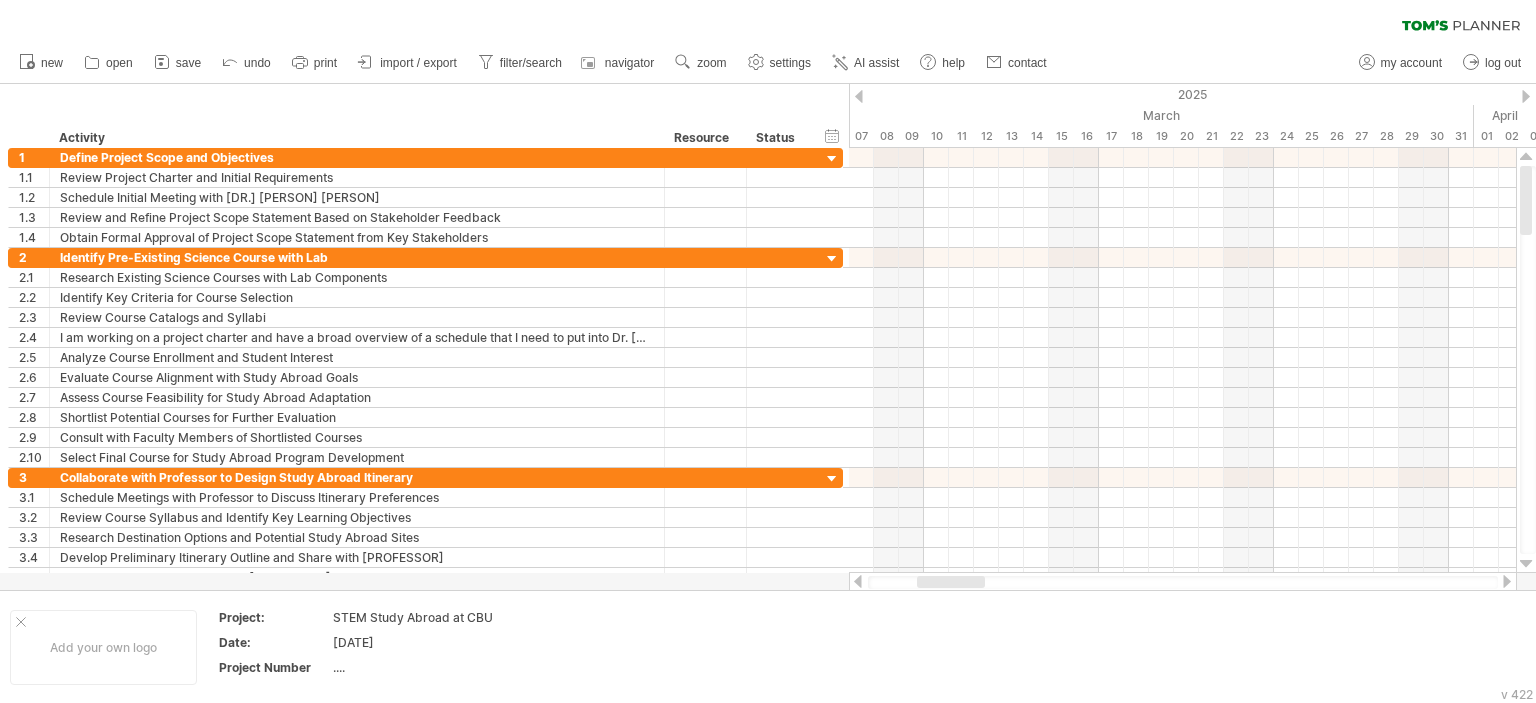 click on "clear filter
reapply filter" at bounding box center (768, 21) 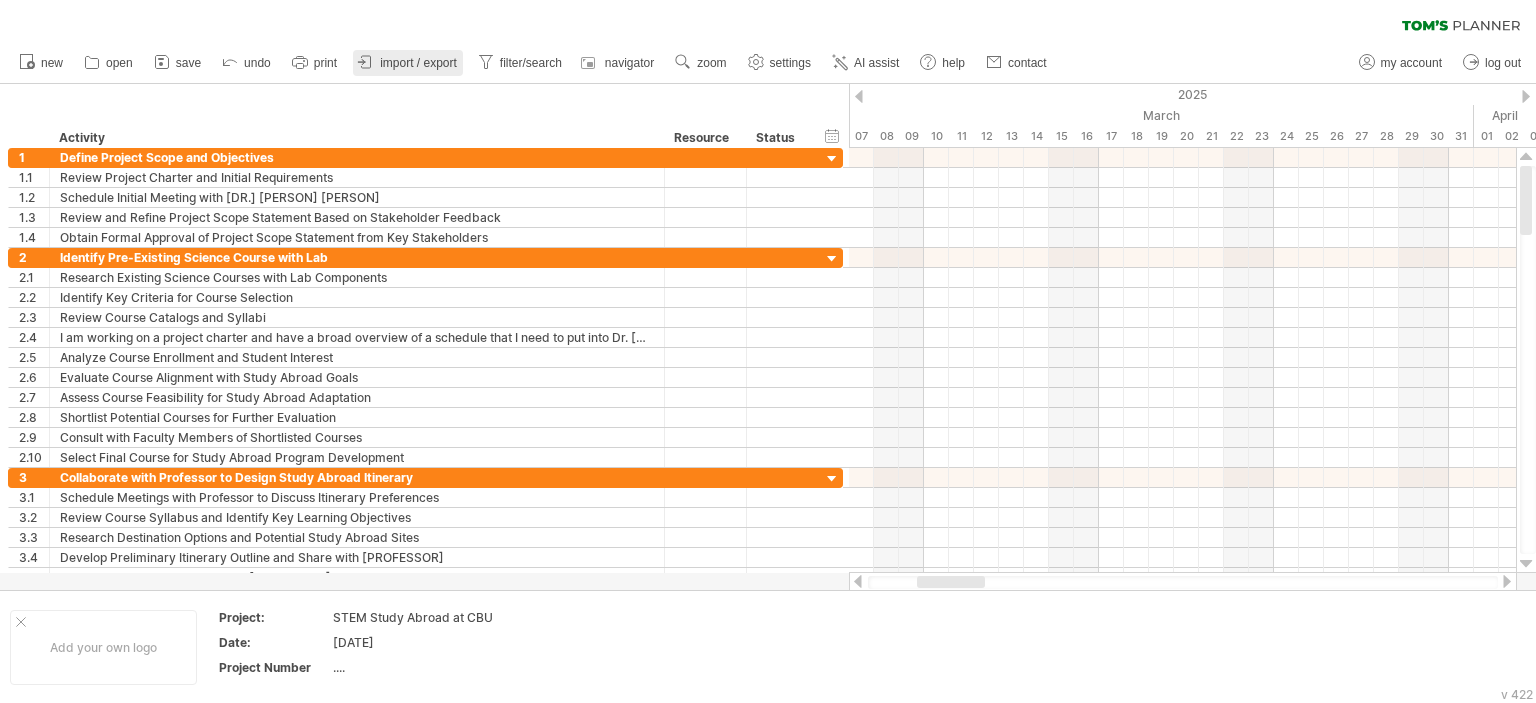 click on "import / export" at bounding box center [408, 63] 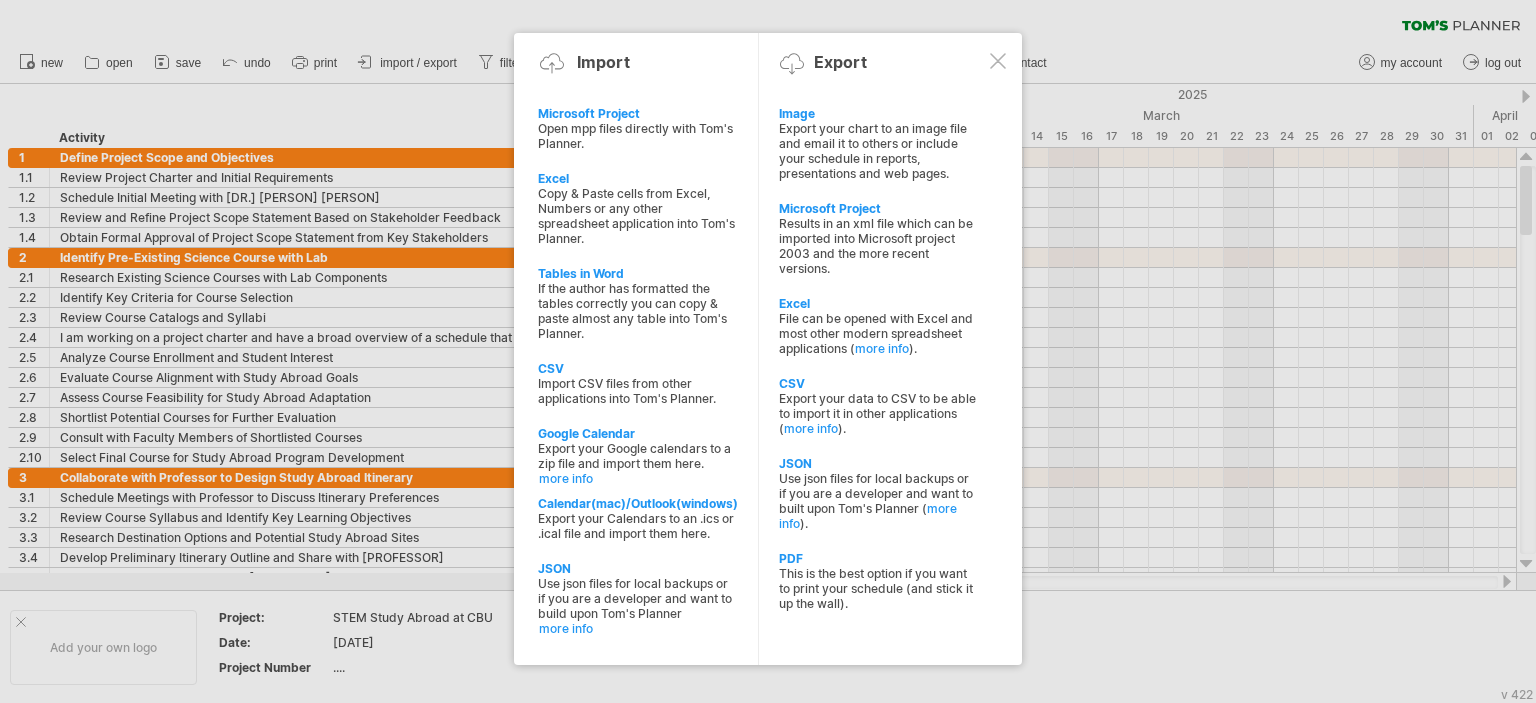 click at bounding box center [998, 61] 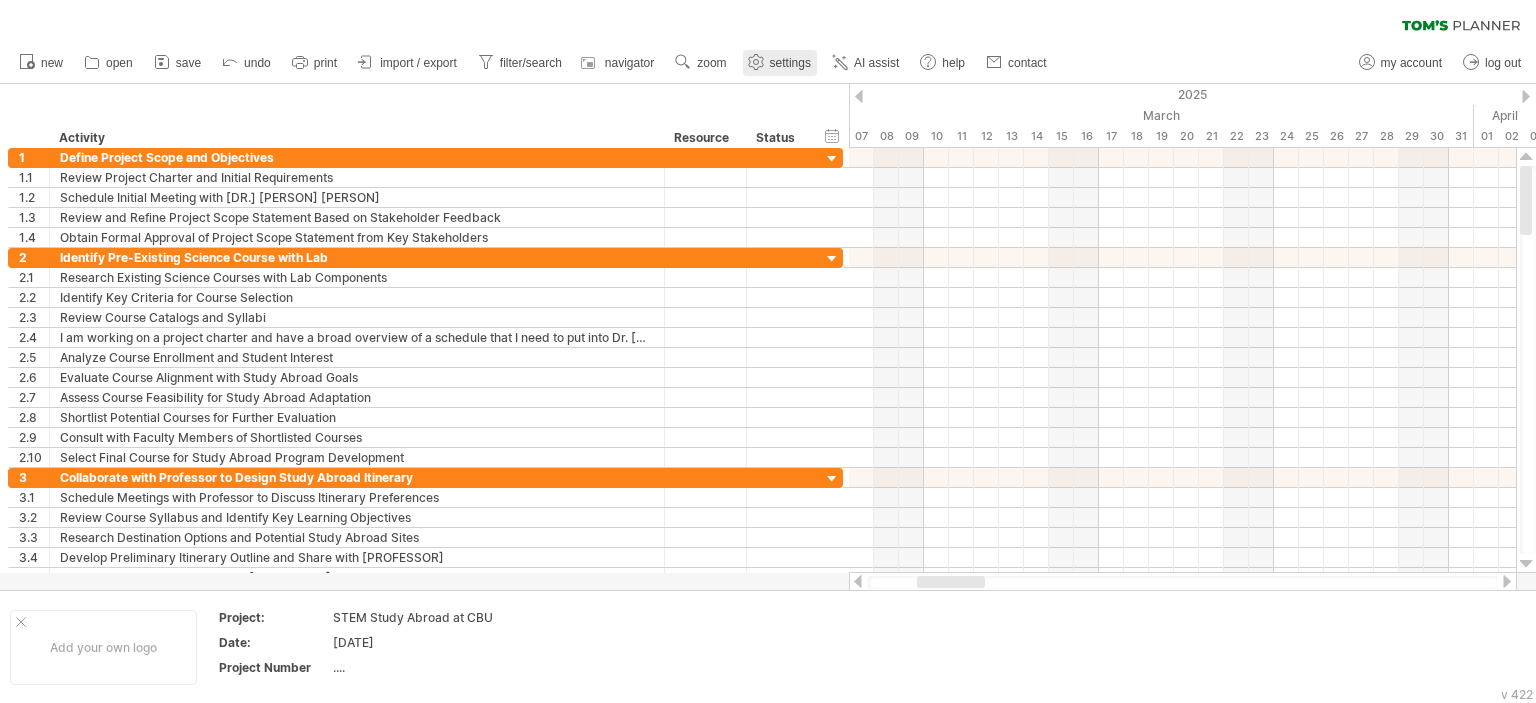 click on "settings" at bounding box center [790, 63] 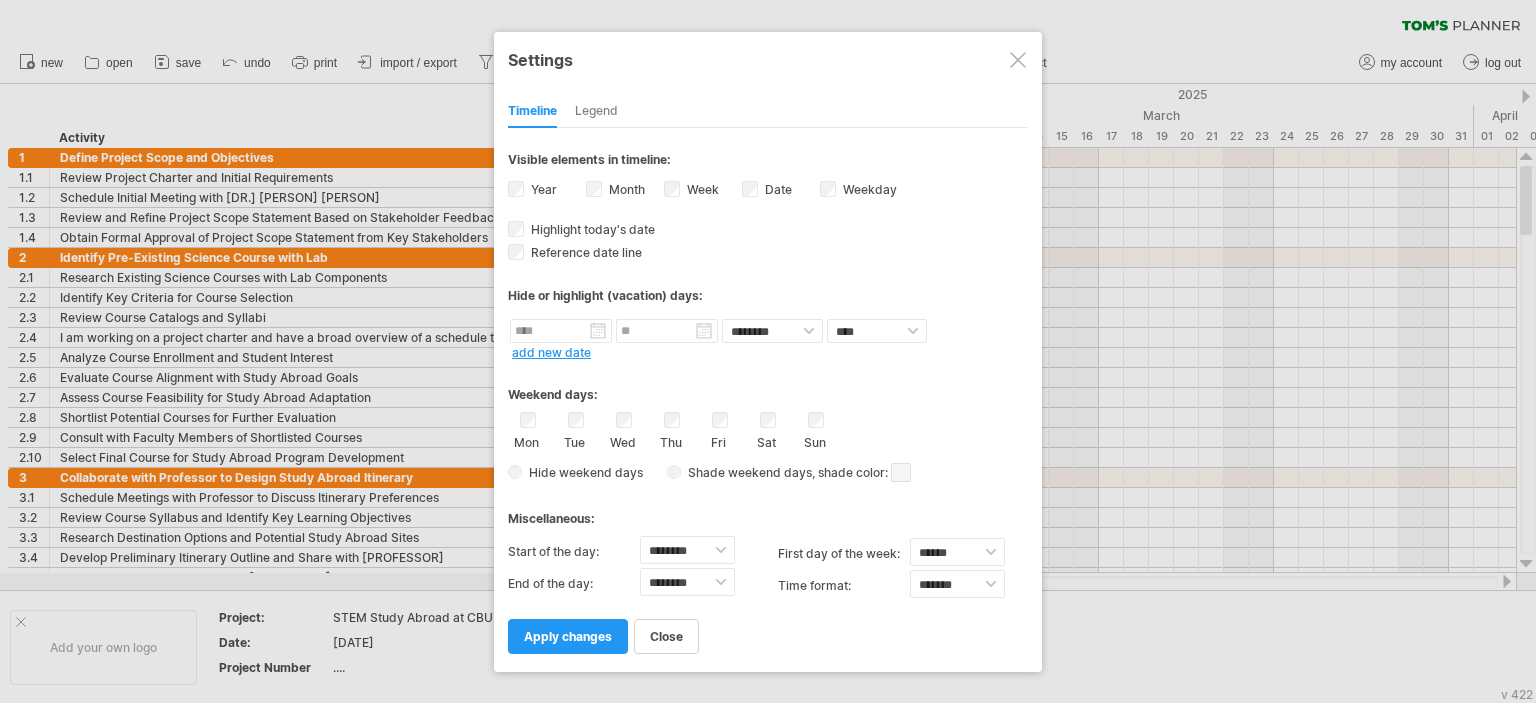click at bounding box center (1018, 60) 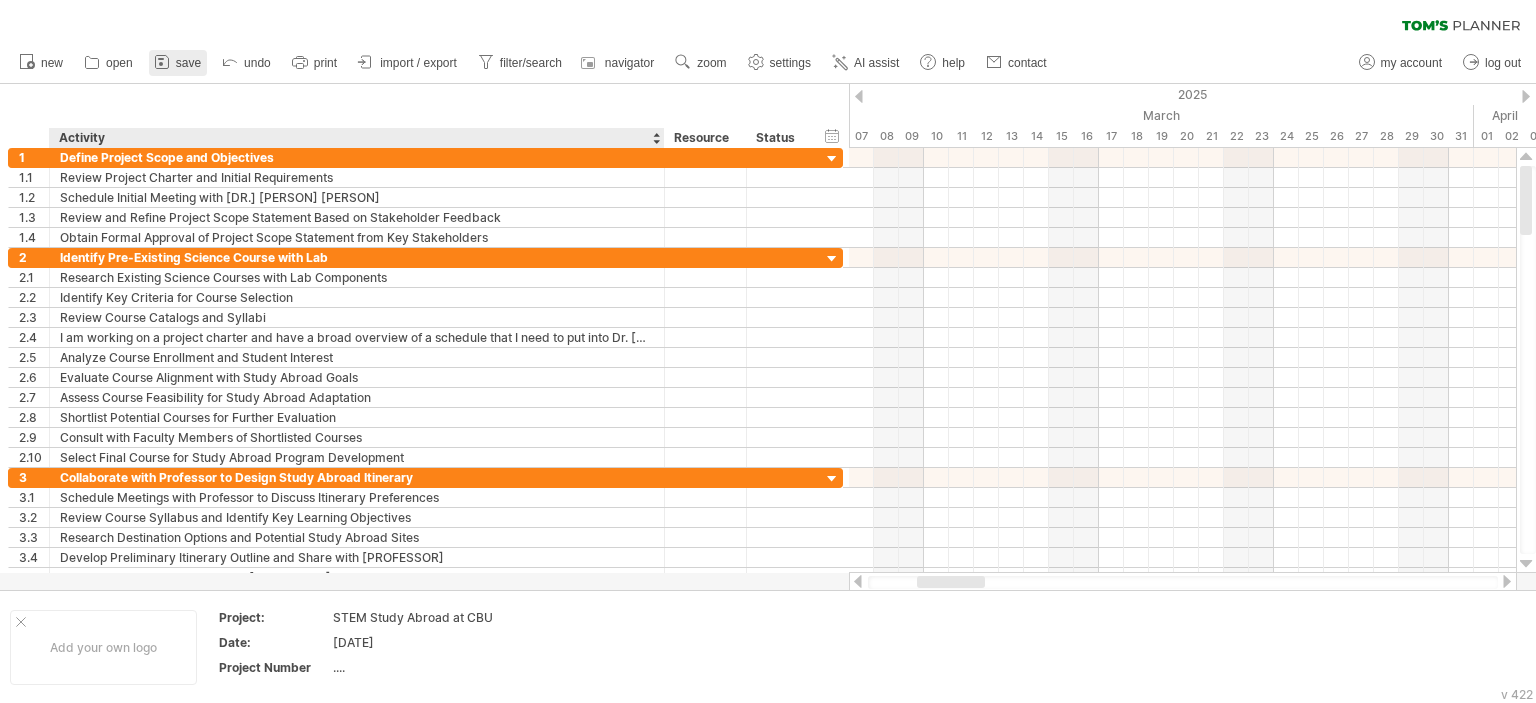 click on "save" at bounding box center (178, 63) 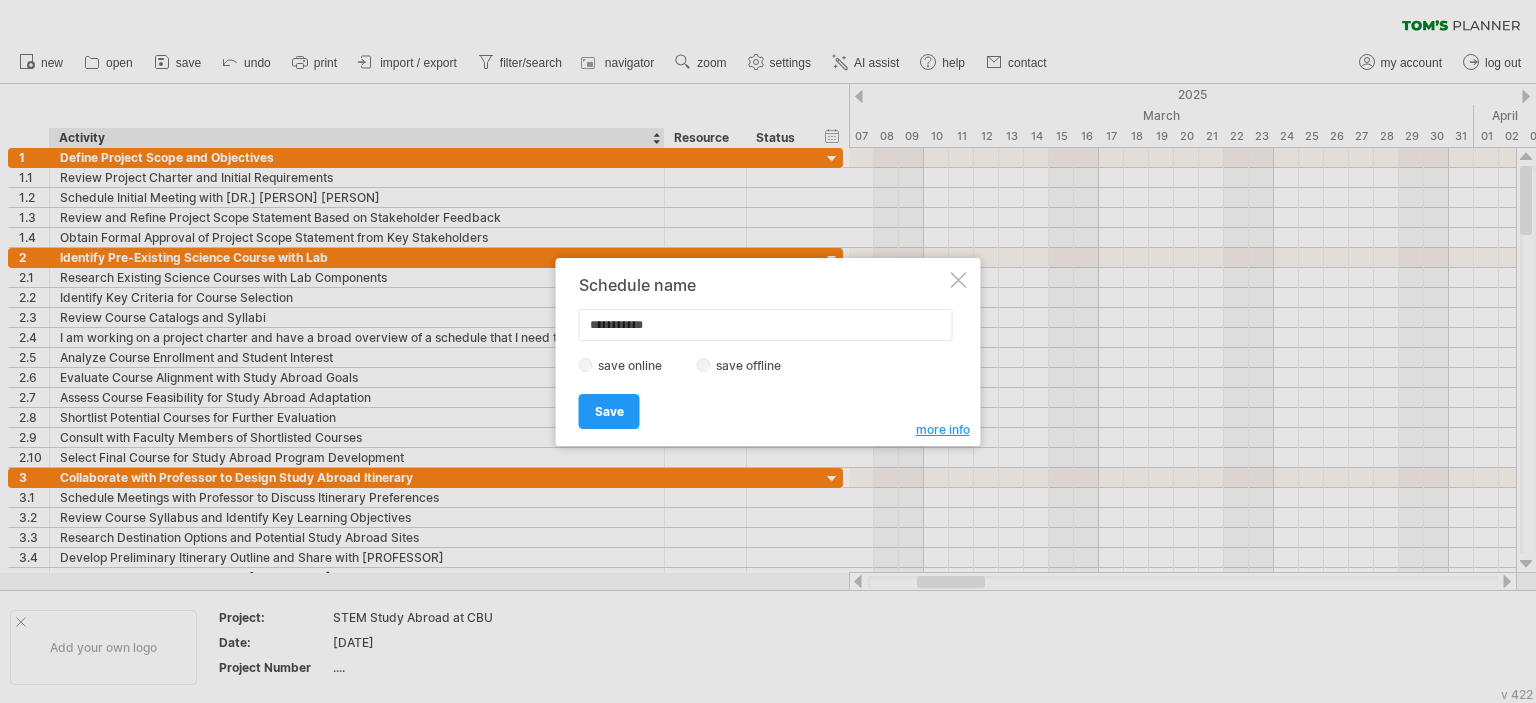click on "**********" at bounding box center [766, 325] 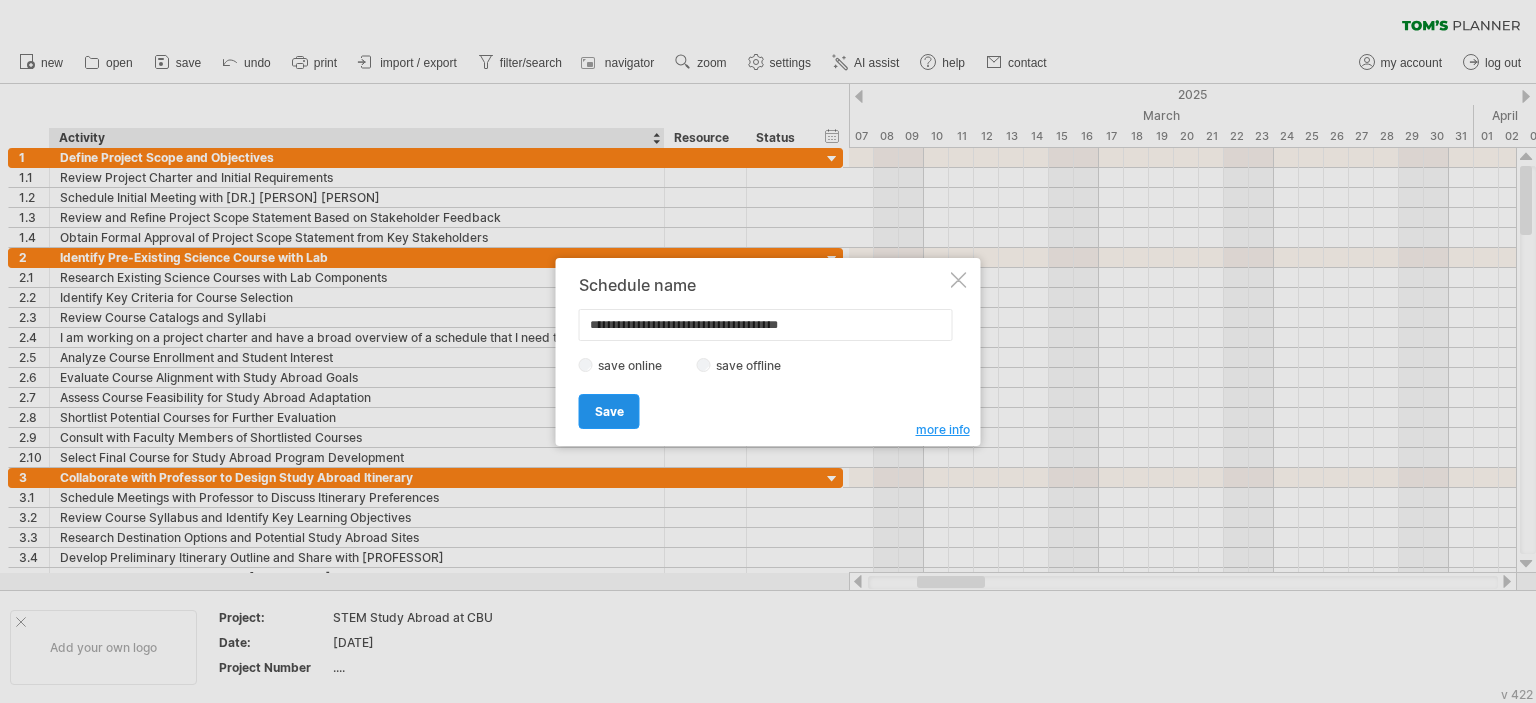 type on "**********" 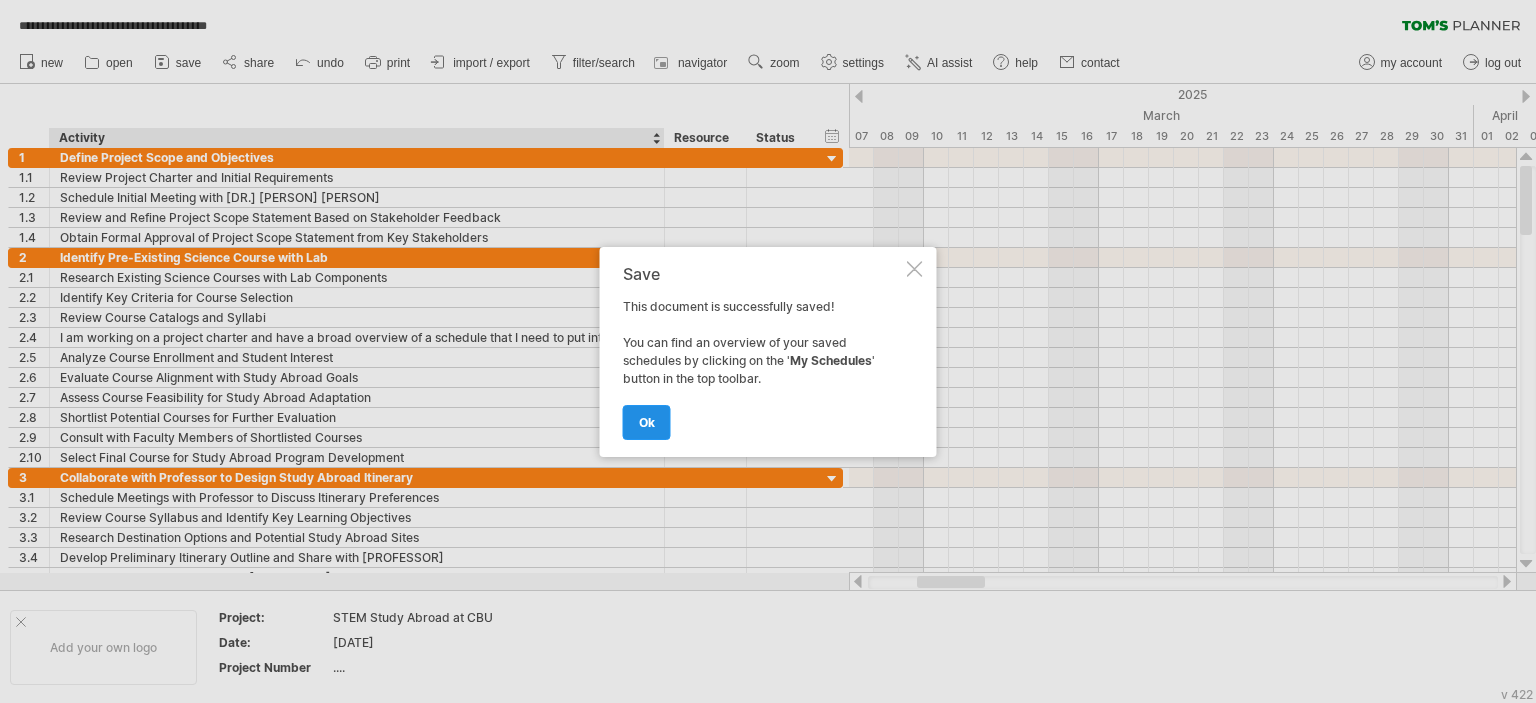 click on "ok" at bounding box center [647, 422] 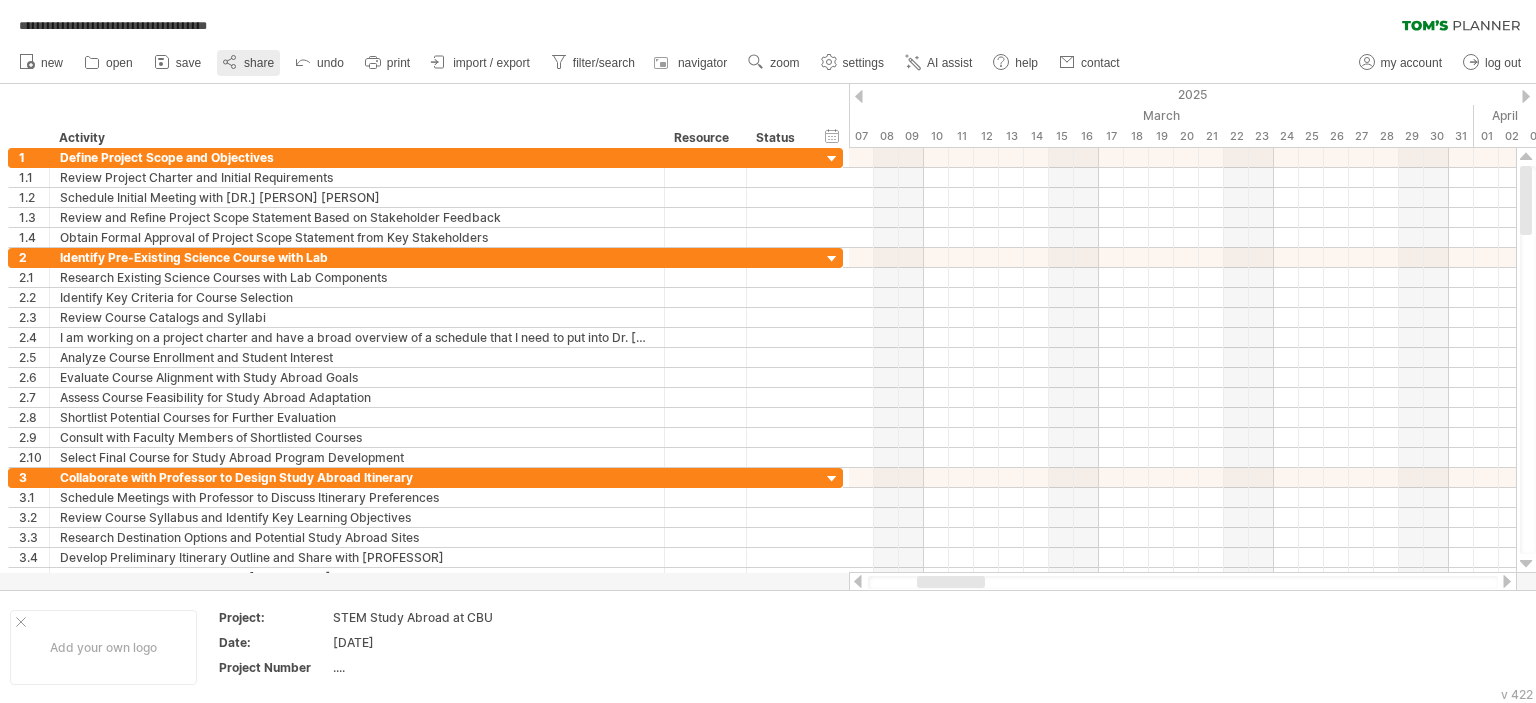 click on "share" at bounding box center [259, 63] 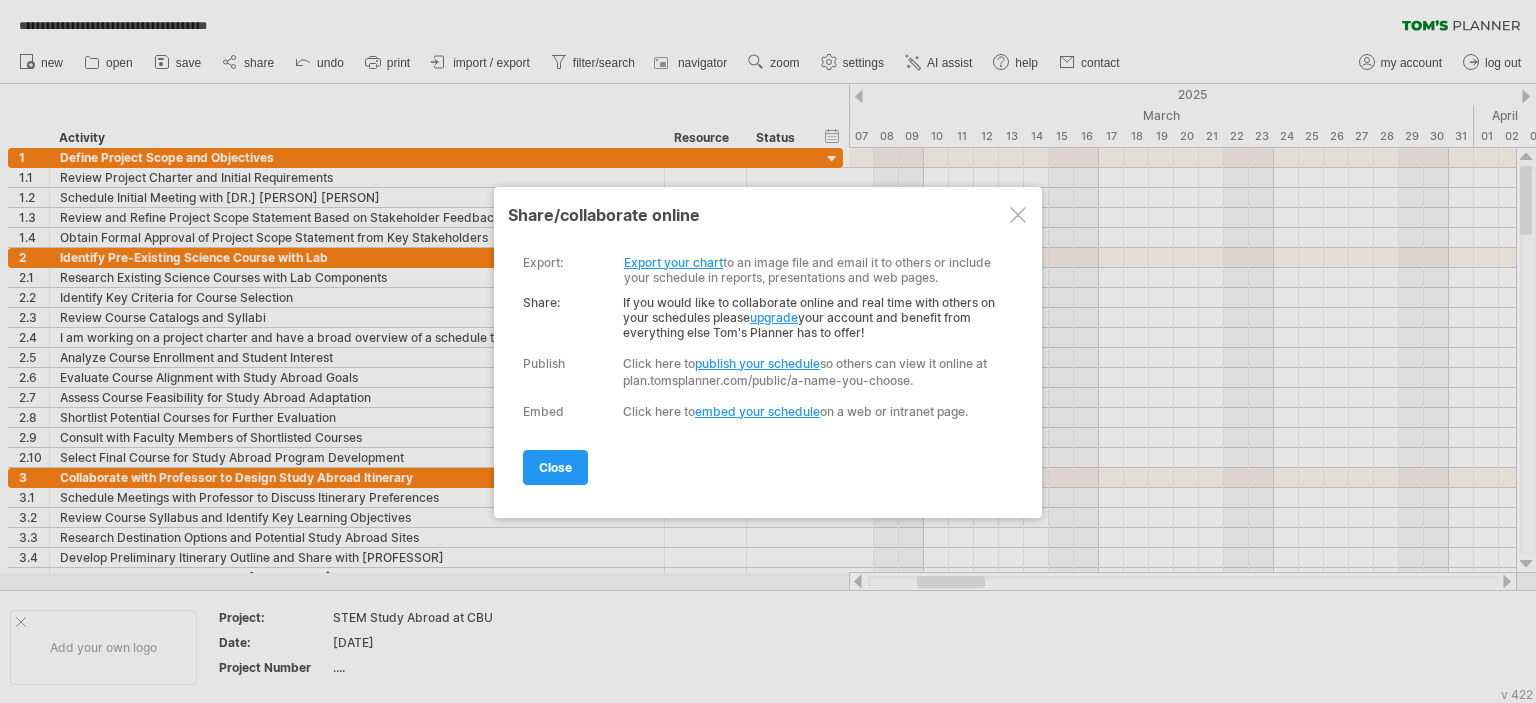 click on "Click here to publish your schedule so others can view it online at plan.[WEBSITE]/public/a-name-you-choose." at bounding box center (813, 372) 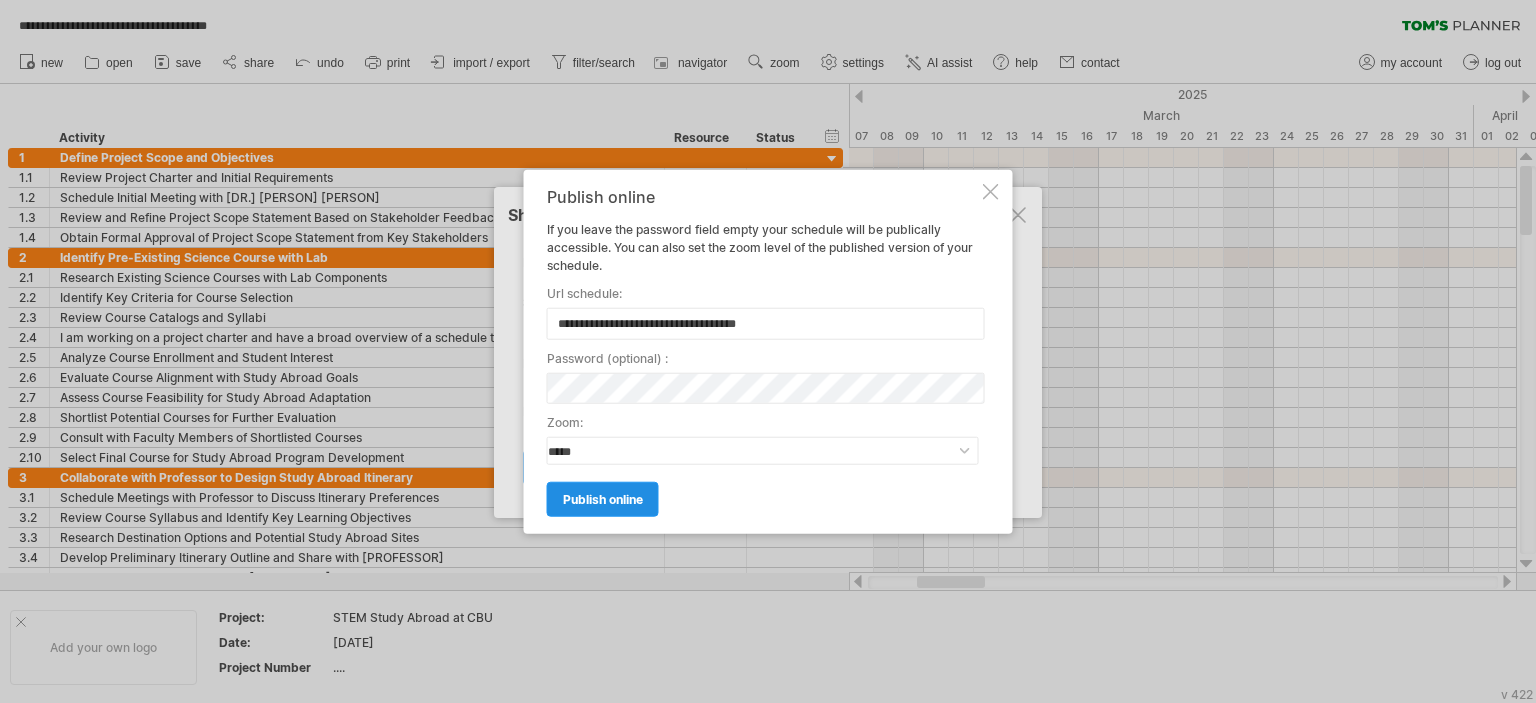 click on "publish online" at bounding box center (603, 499) 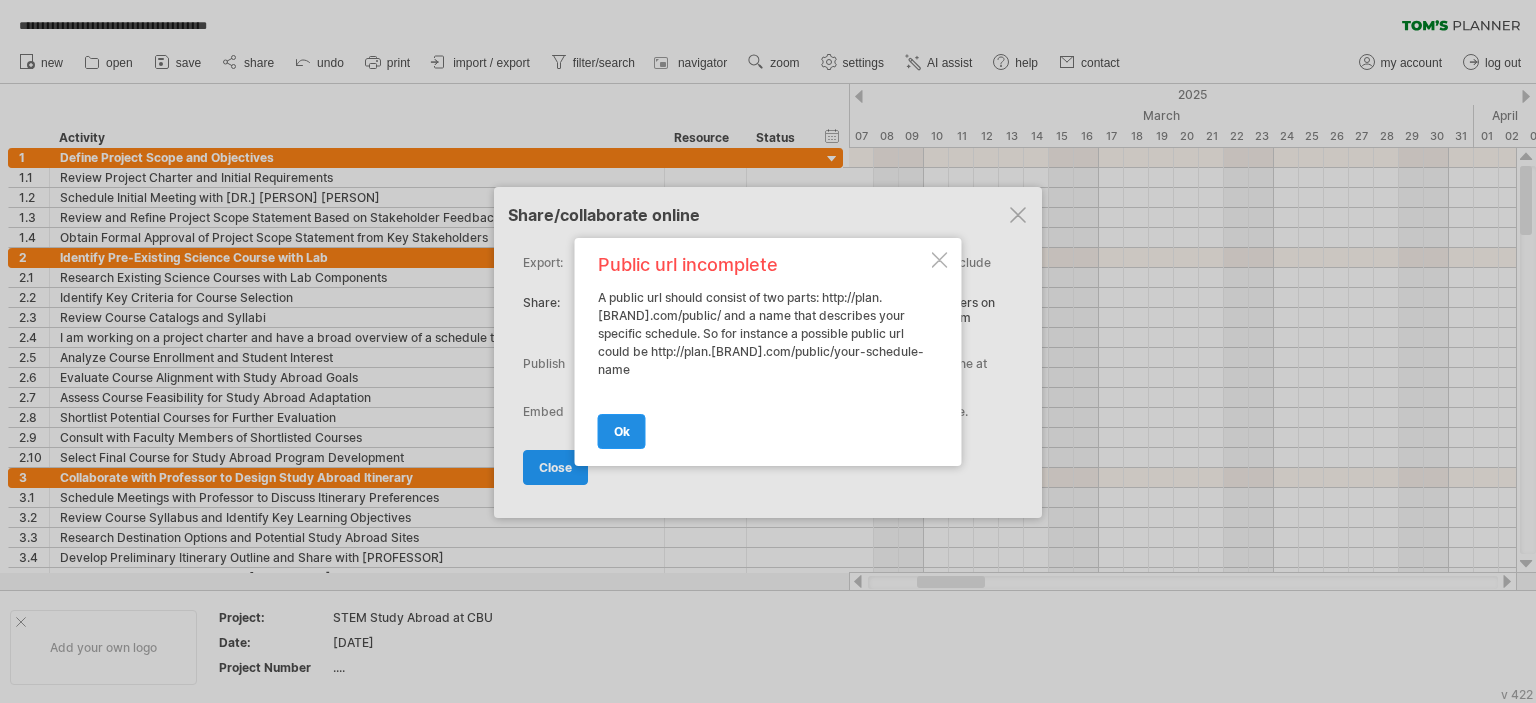 click on "ok" at bounding box center (622, 431) 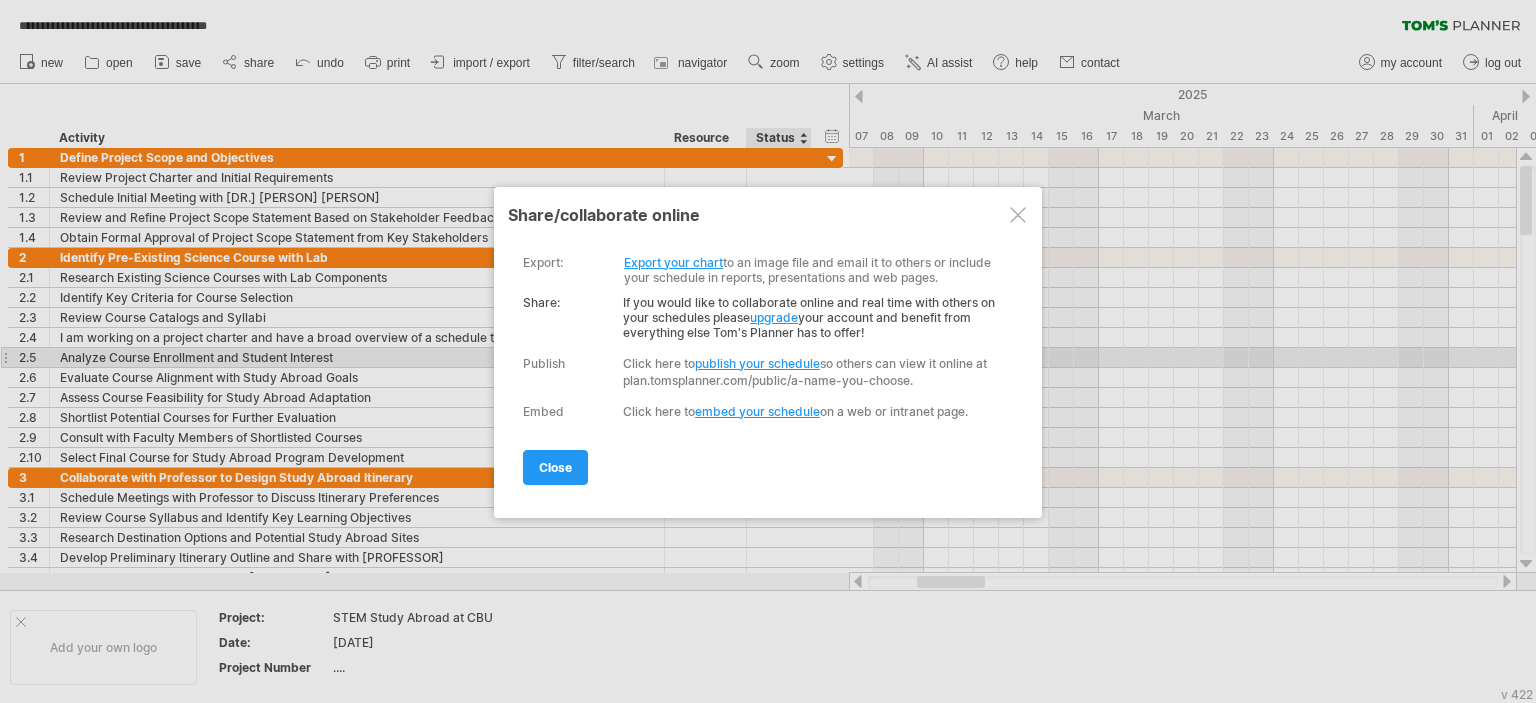 click on "publish your schedule" at bounding box center (757, 363) 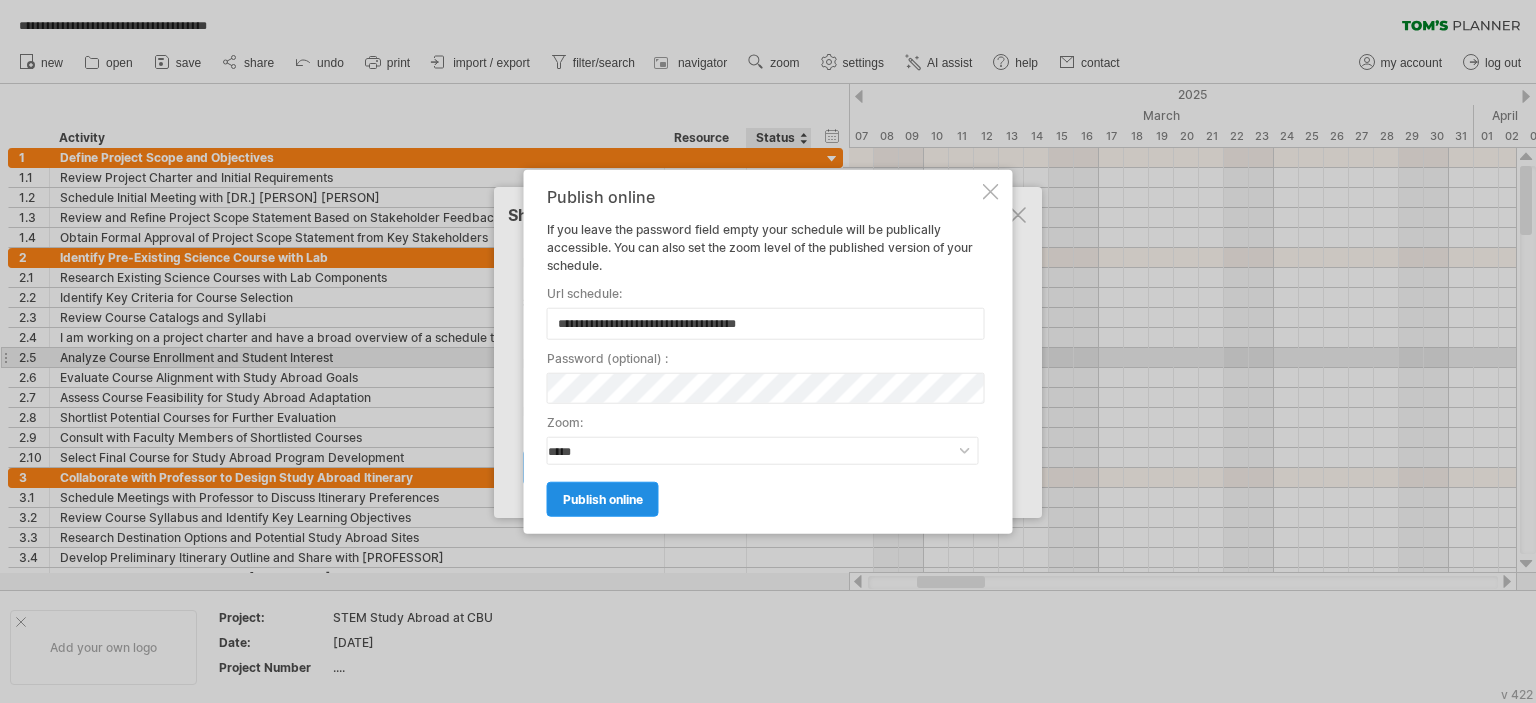 click on "publish online" at bounding box center (603, 499) 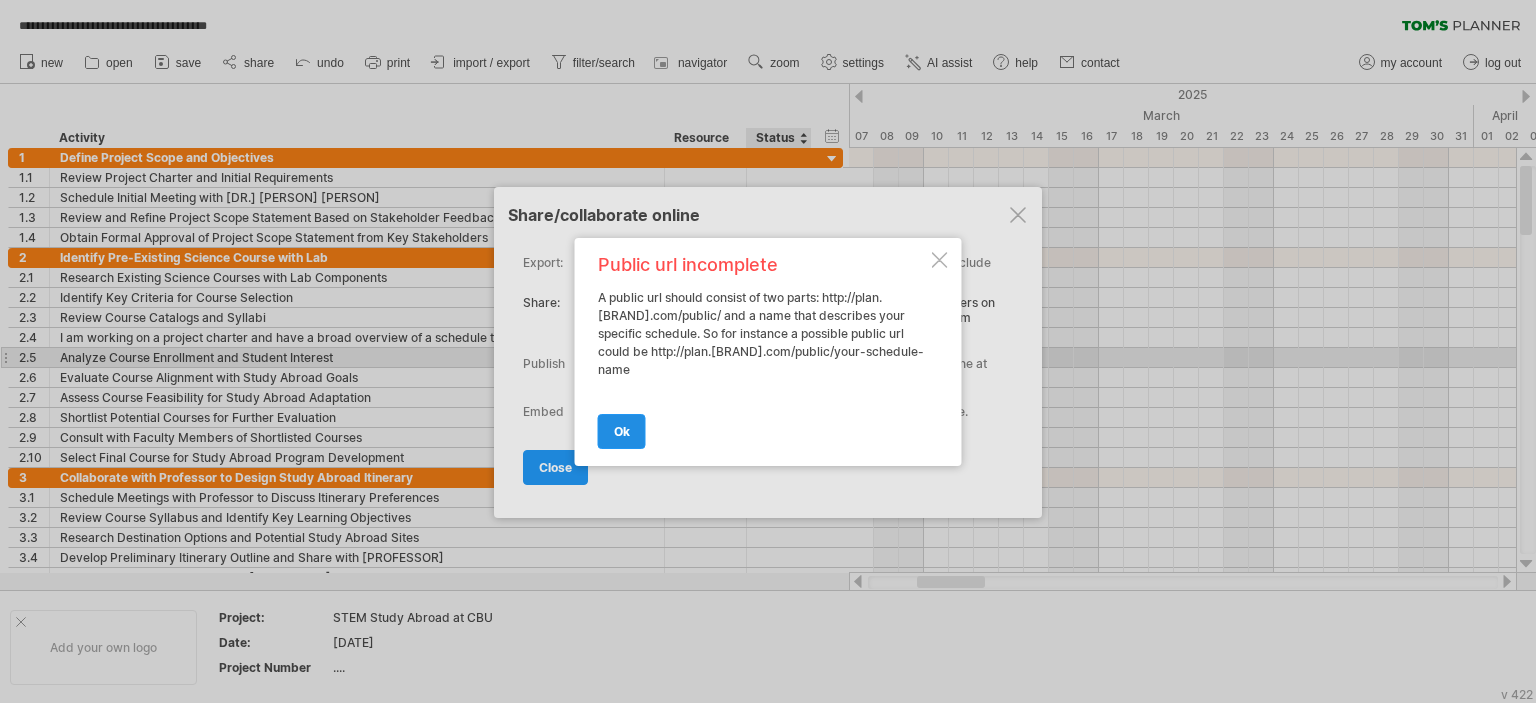 click on "ok" at bounding box center (622, 431) 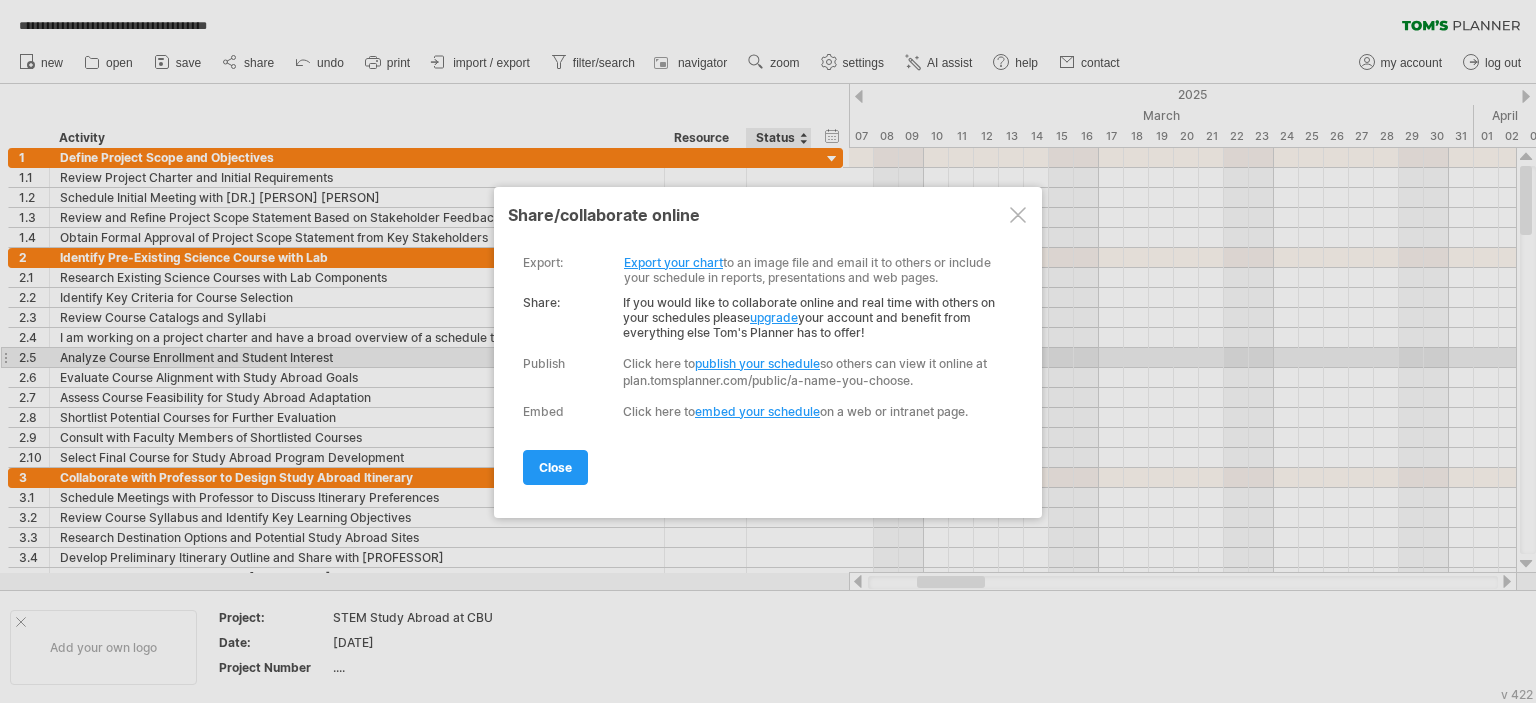 click on "publish your schedule" at bounding box center (757, 363) 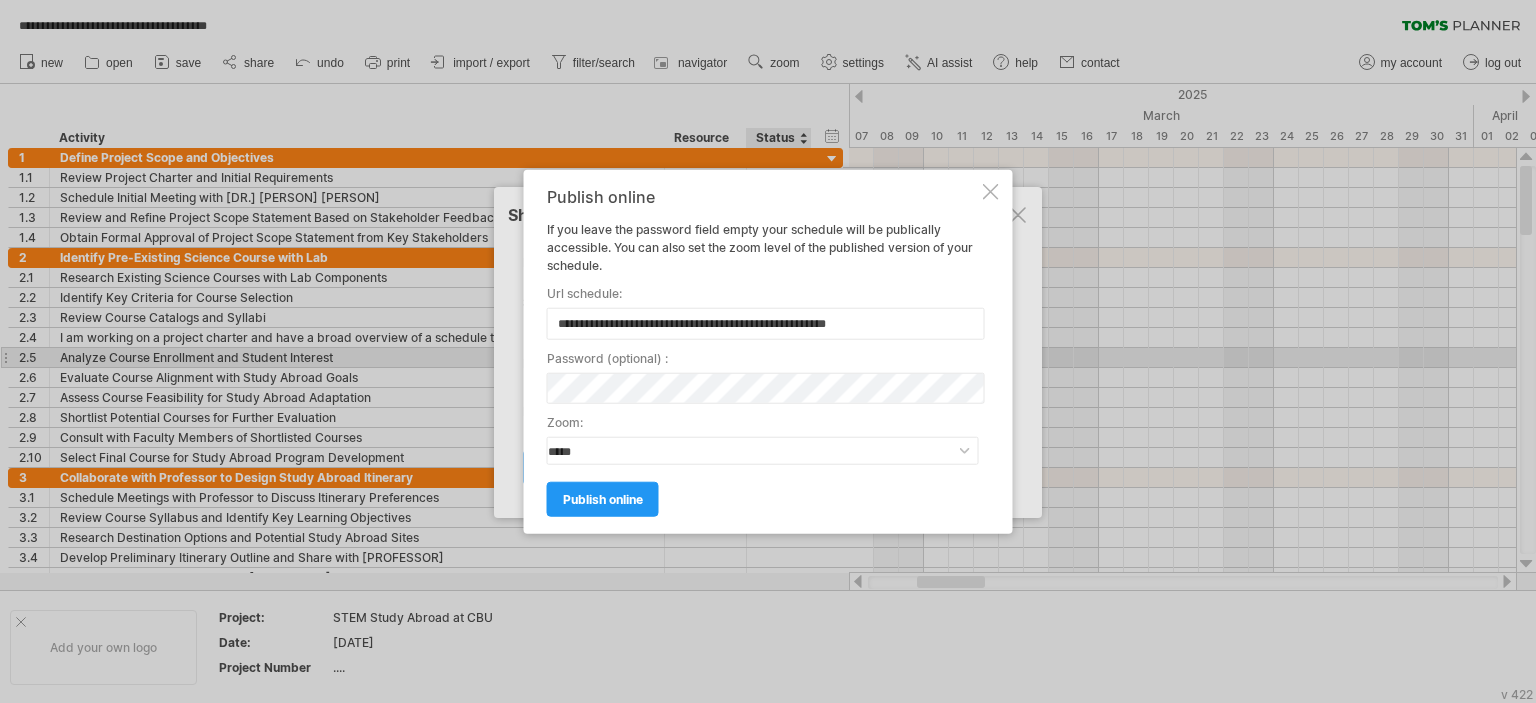 type on "**********" 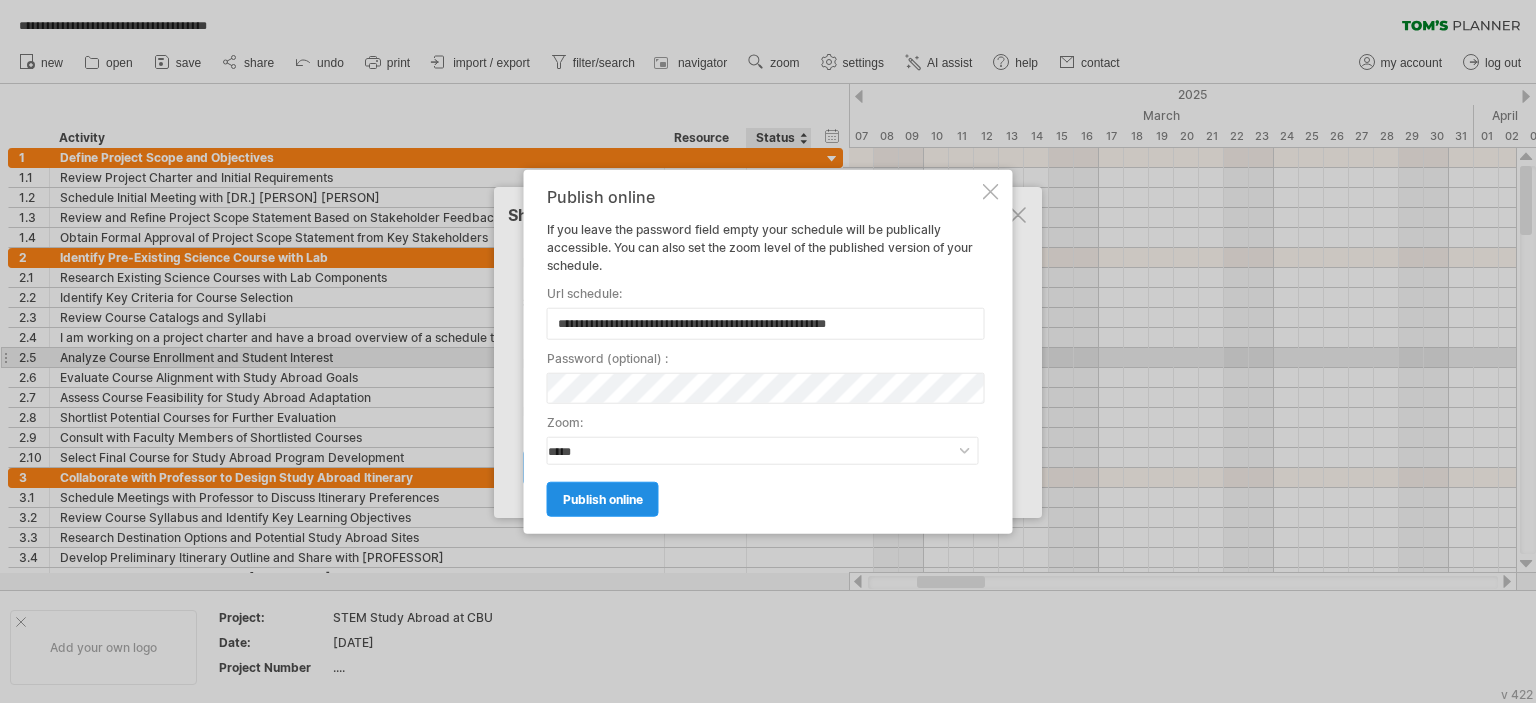 click on "publish online" at bounding box center (603, 499) 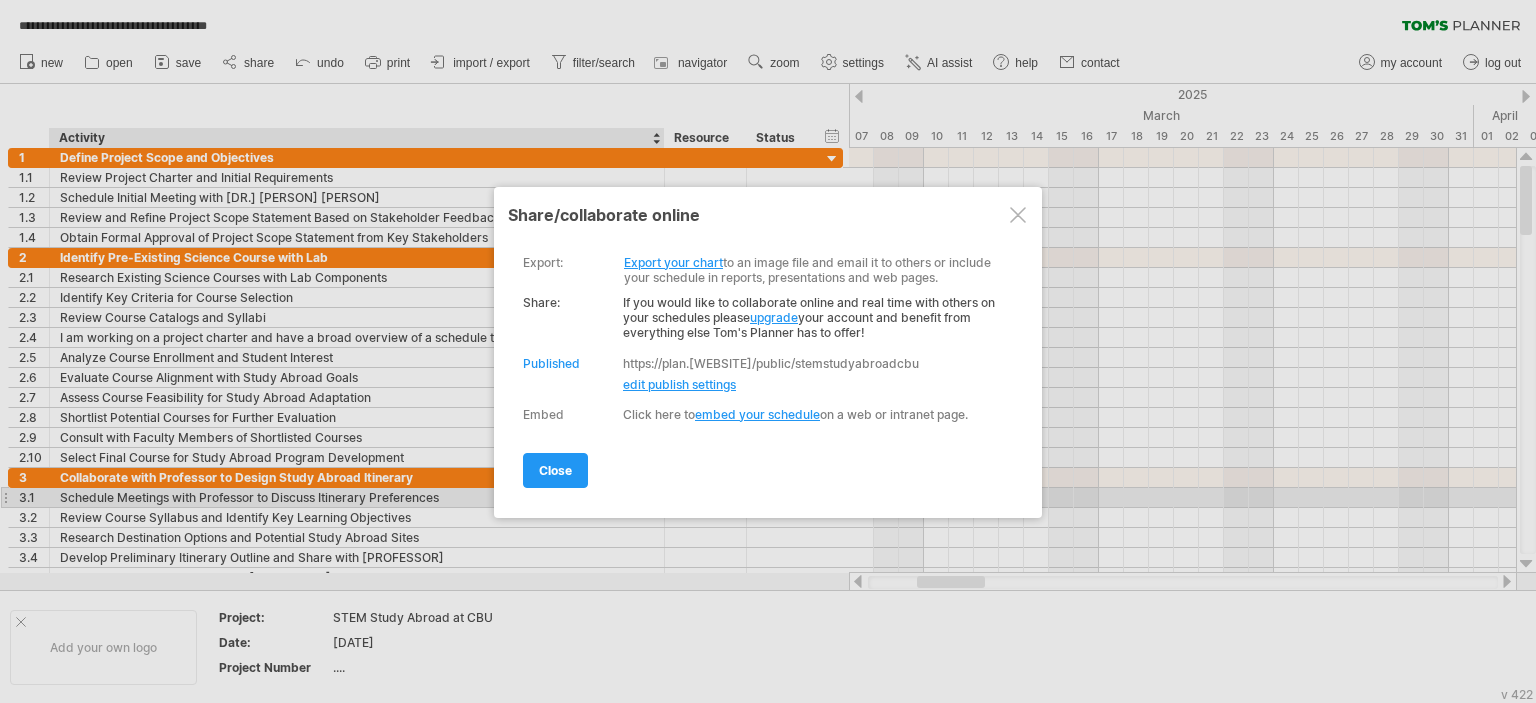 click on "Double click on one of the schedules in the list on the left to open it. Or single click one of the schedules to edit its settings.
This is an overview of your online schedules. You can add or create new schedules by simply clicking the 'new schedule' button on the left.
loading.....
[DATE] [TIME] [PERSON] ( change ) [PERSON]" at bounding box center (763, 370) 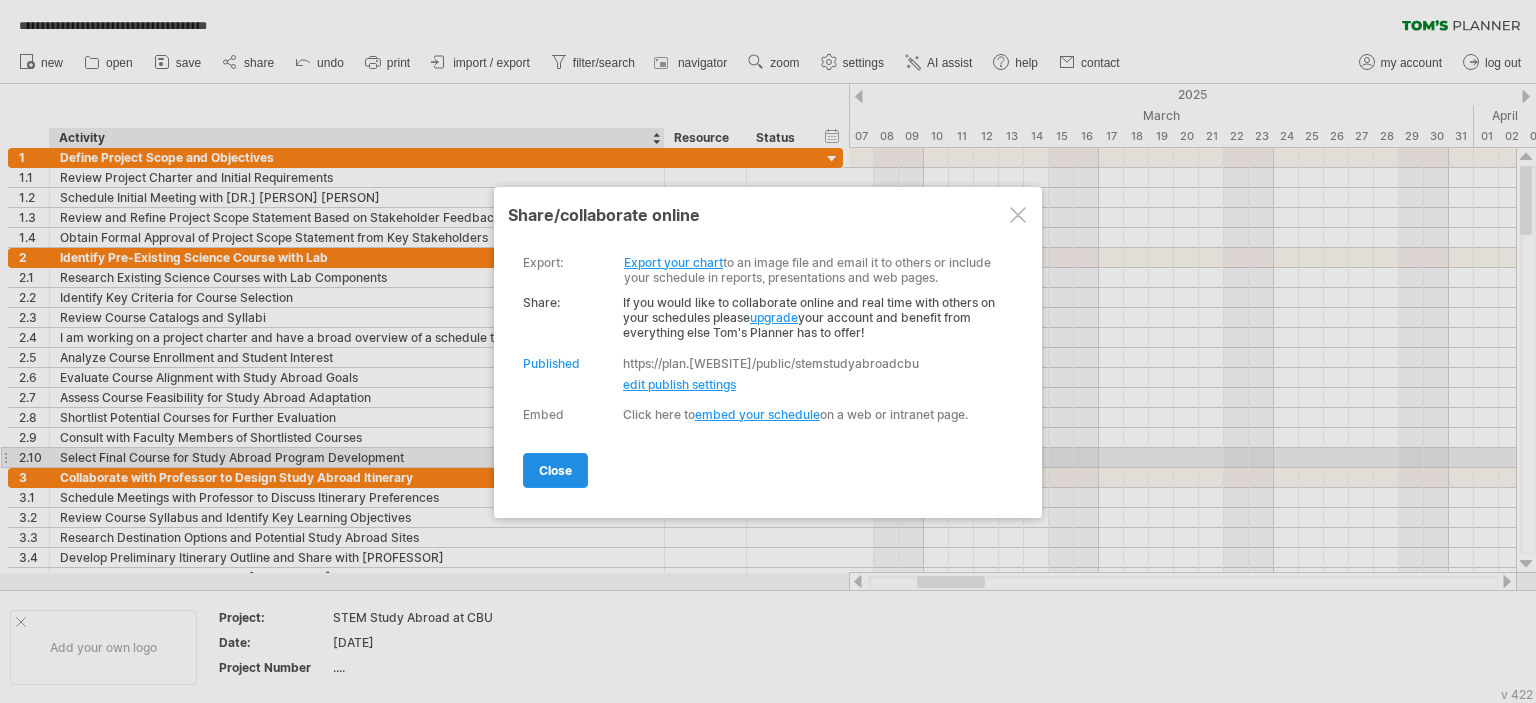 drag, startPoint x: 540, startPoint y: 451, endPoint x: 560, endPoint y: 479, distance: 34.4093 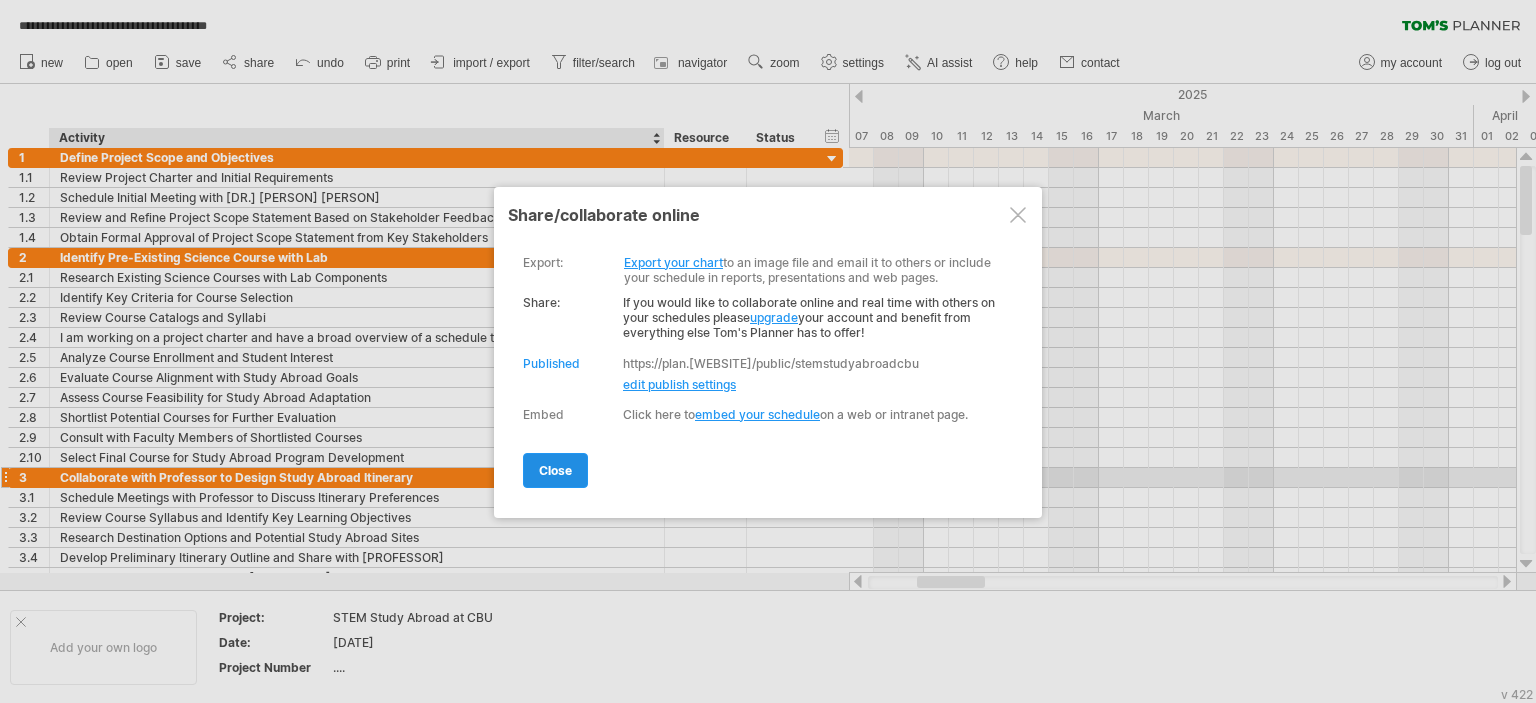 click on "close" at bounding box center [555, 470] 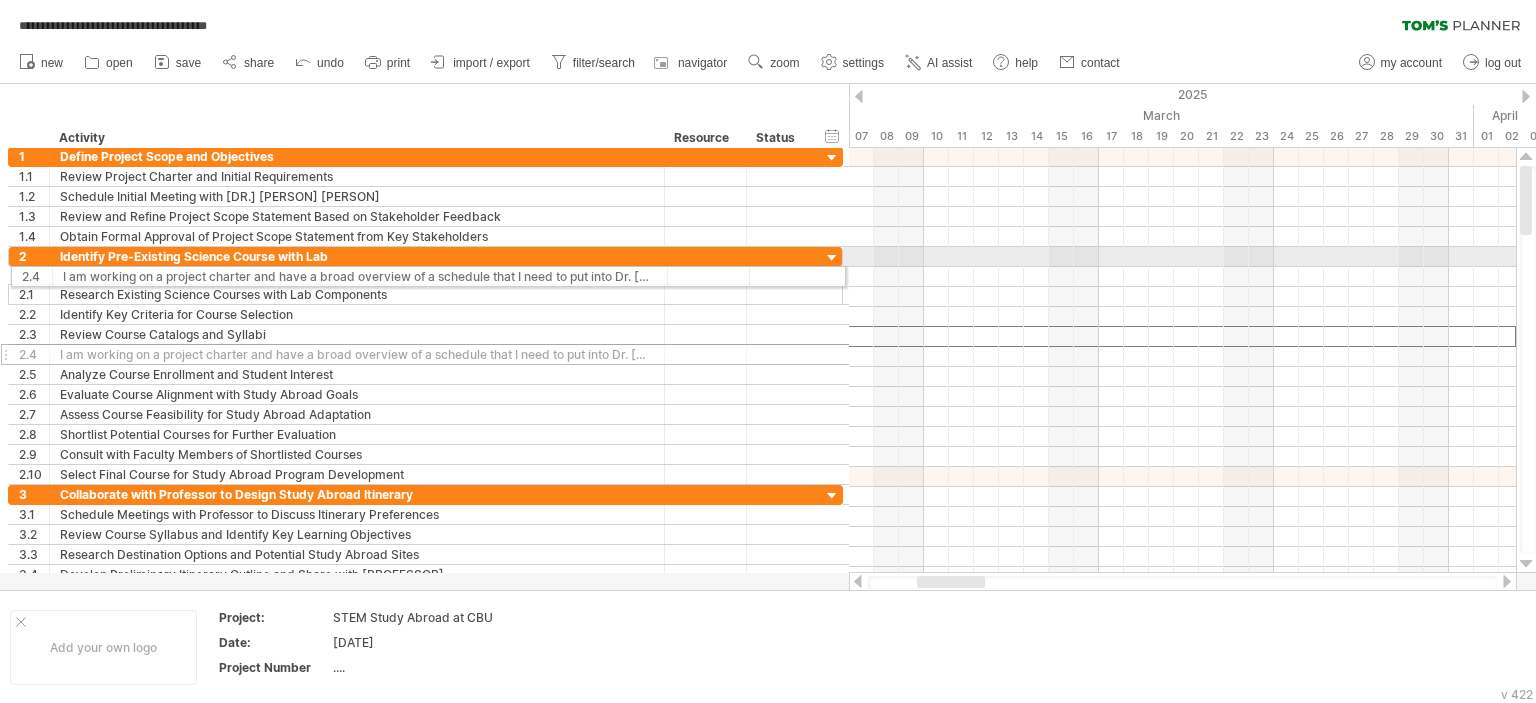 drag, startPoint x: 5, startPoint y: 335, endPoint x: 0, endPoint y: 271, distance: 64.195015 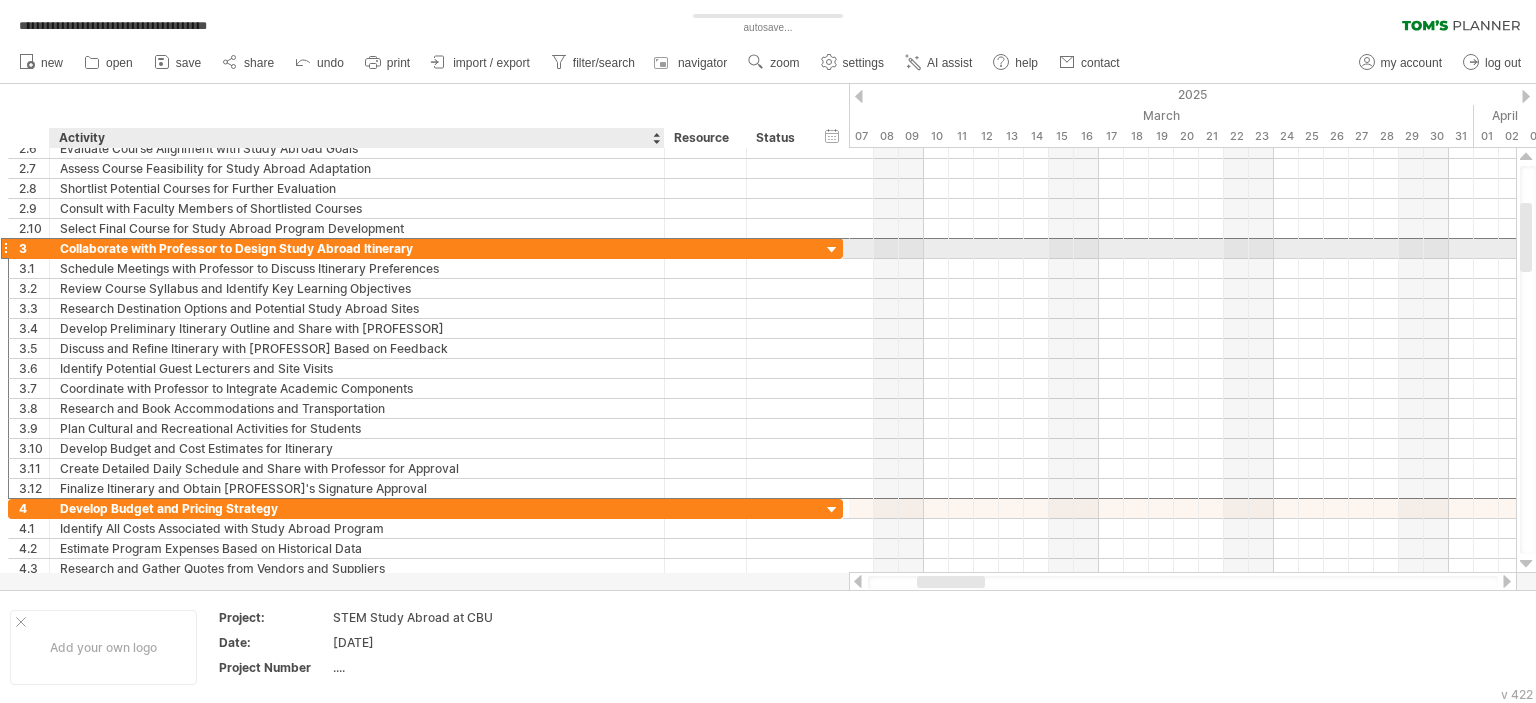 click on "Collaborate with Professor to Design Study Abroad Itinerary" at bounding box center [357, 248] 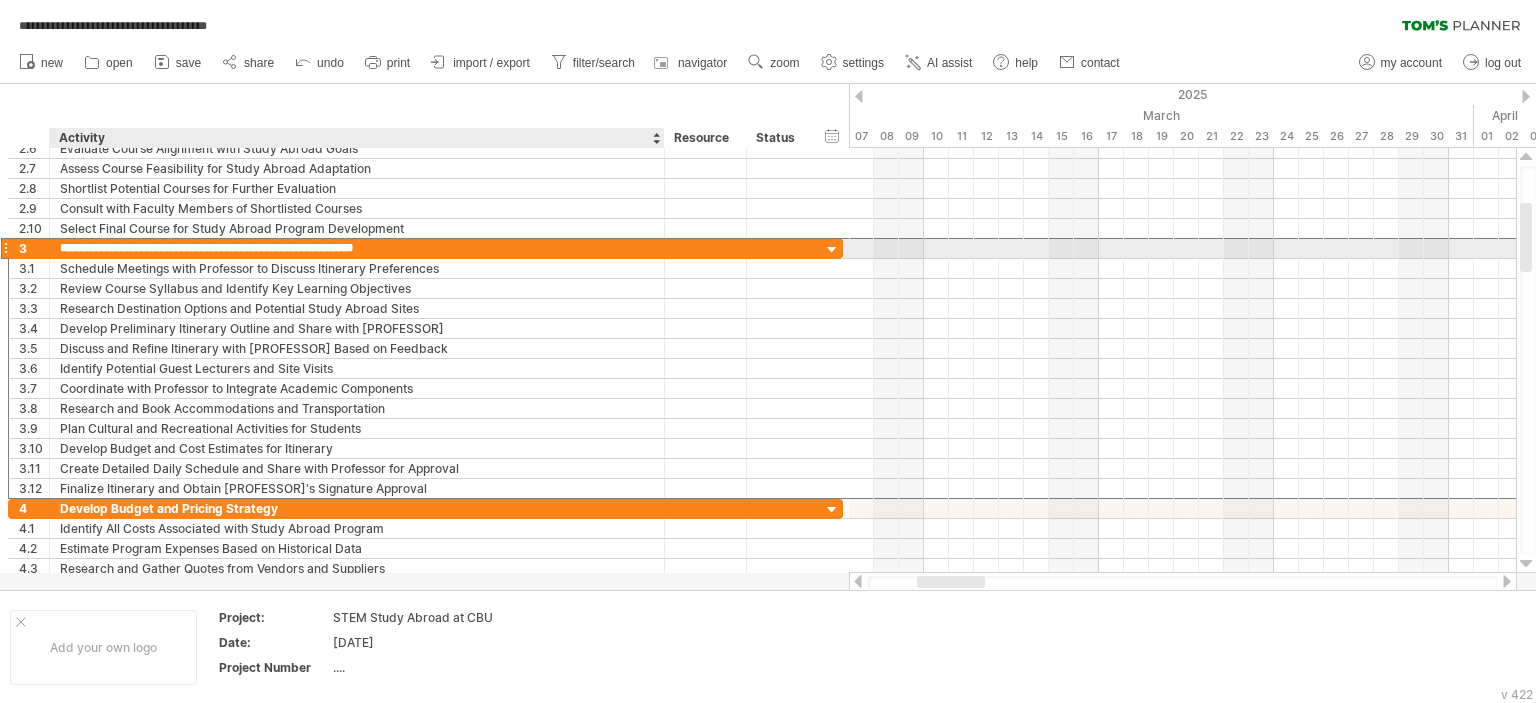 click on "**********" at bounding box center (357, 248) 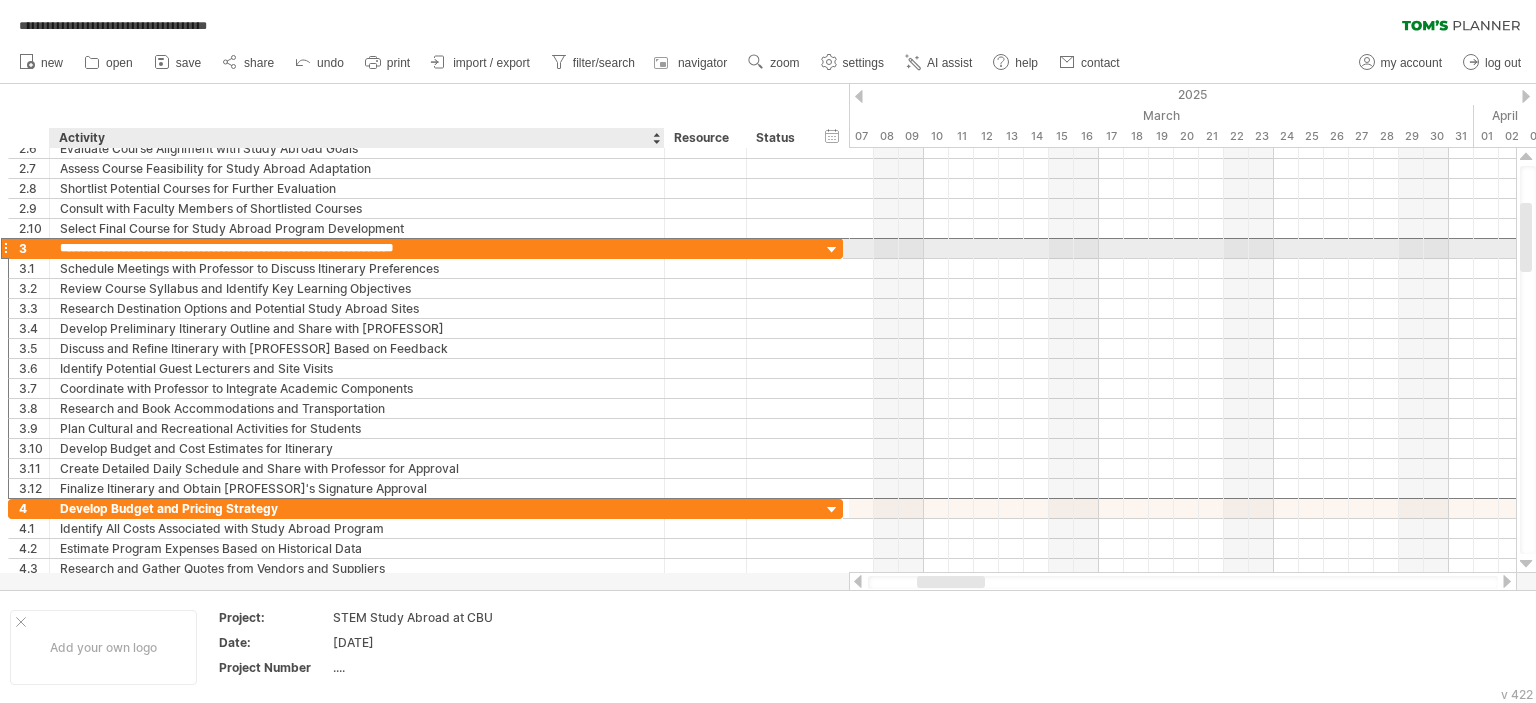 type on "**********" 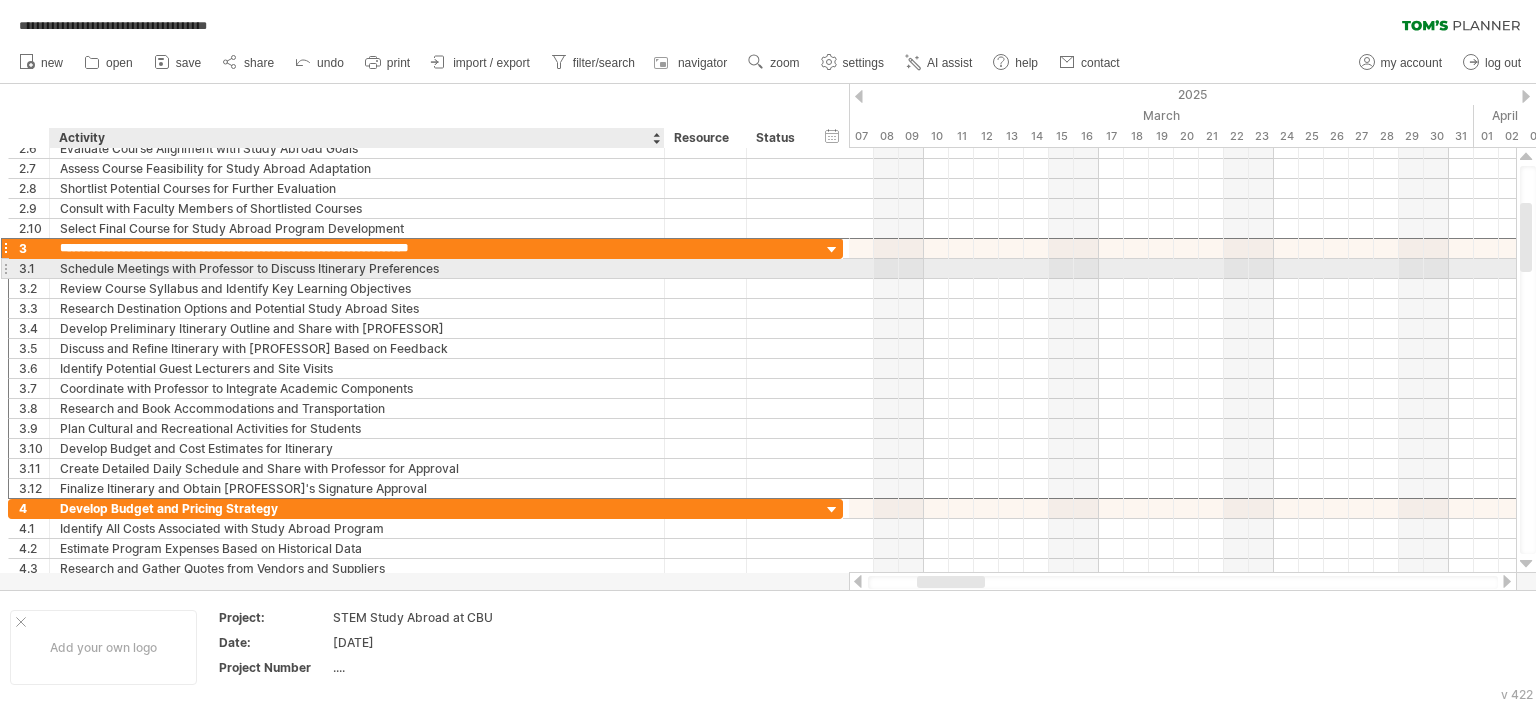 click on "Schedule Meetings with Professor to Discuss Itinerary Preferences" at bounding box center [357, 268] 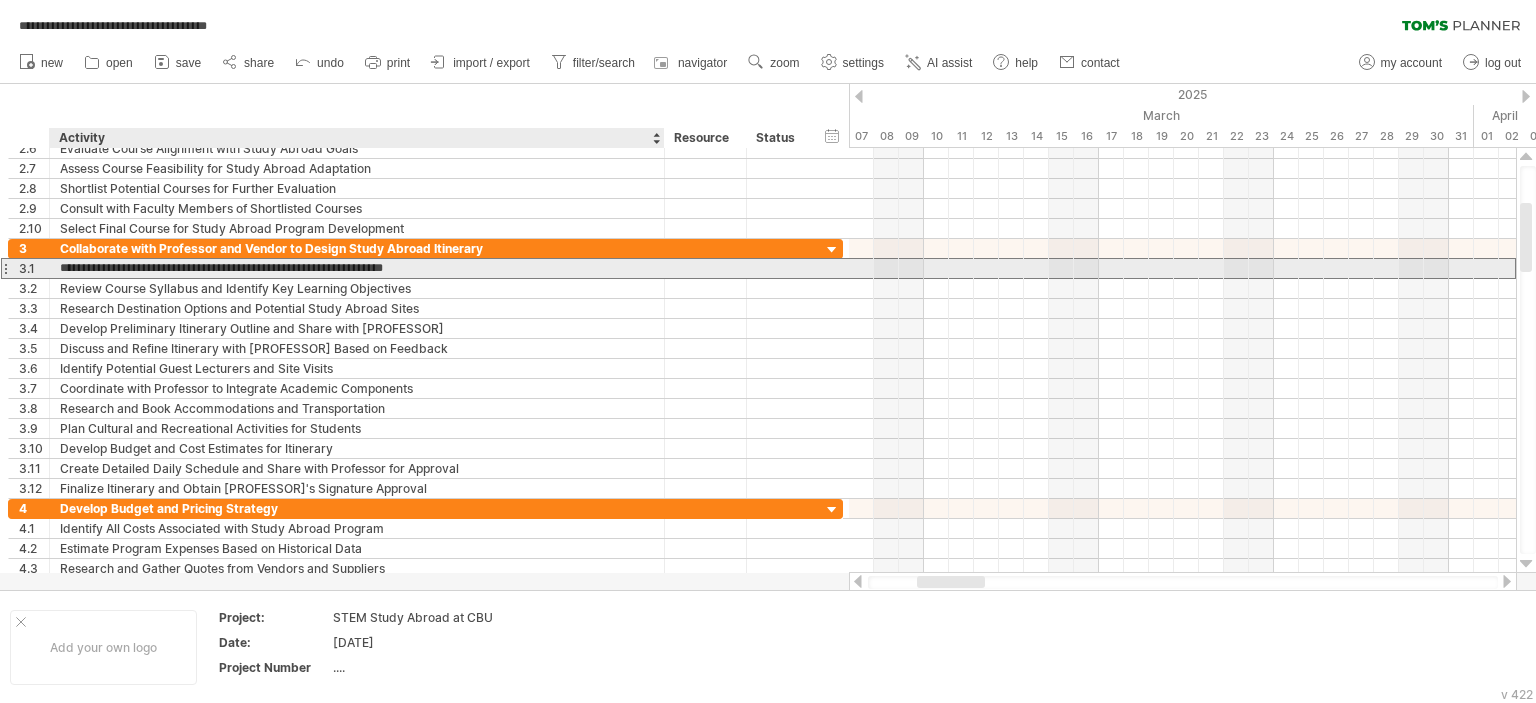 click on "**********" at bounding box center [357, 268] 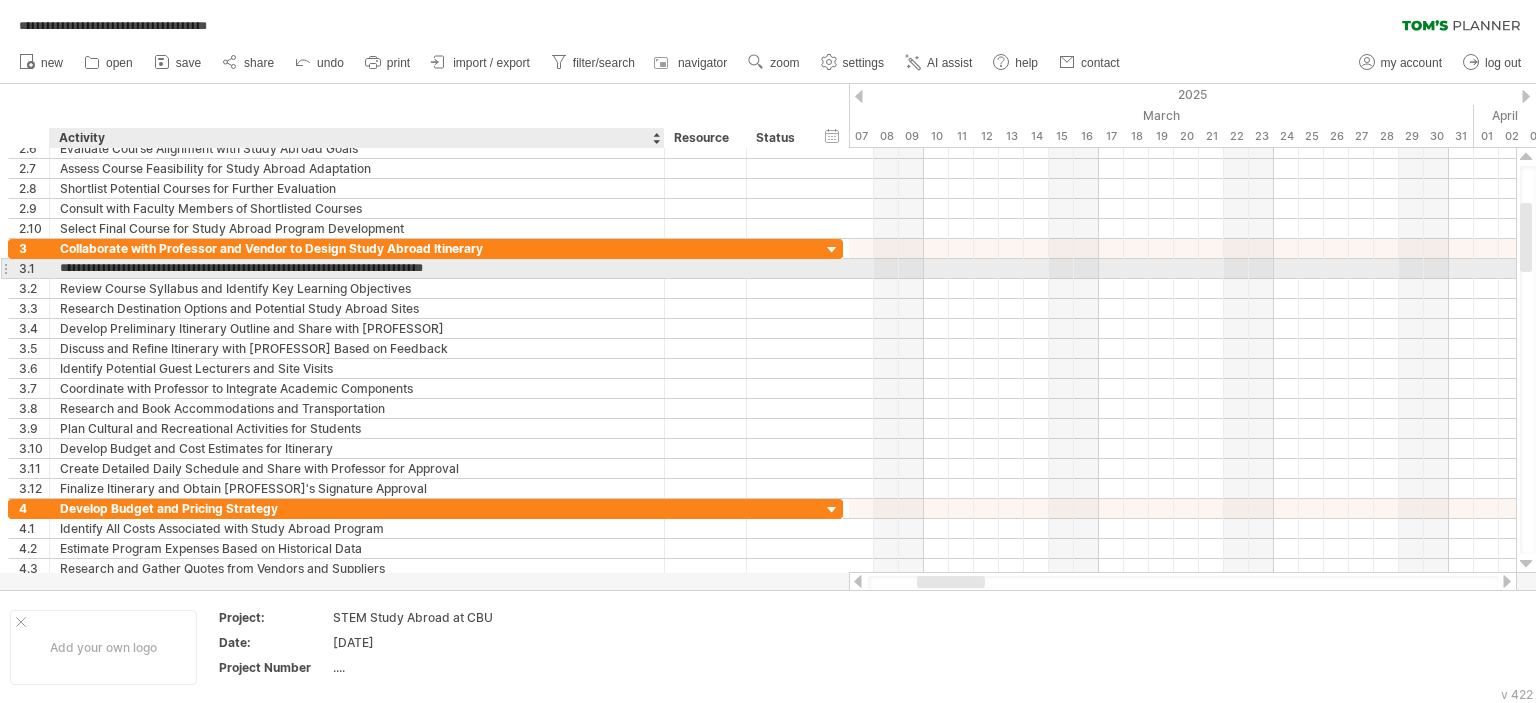 type on "**********" 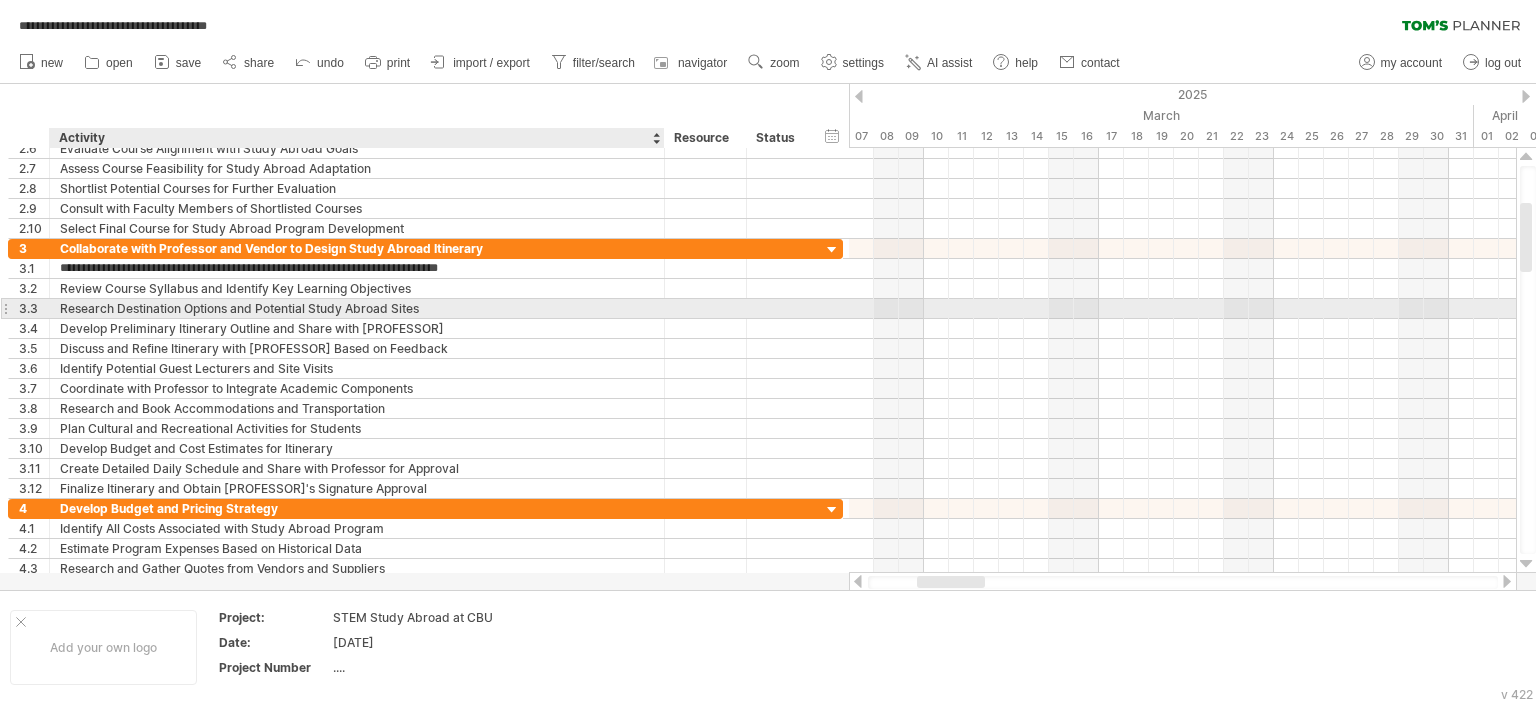 click on "Research Destination Options and Potential Study Abroad Sites" at bounding box center (357, 308) 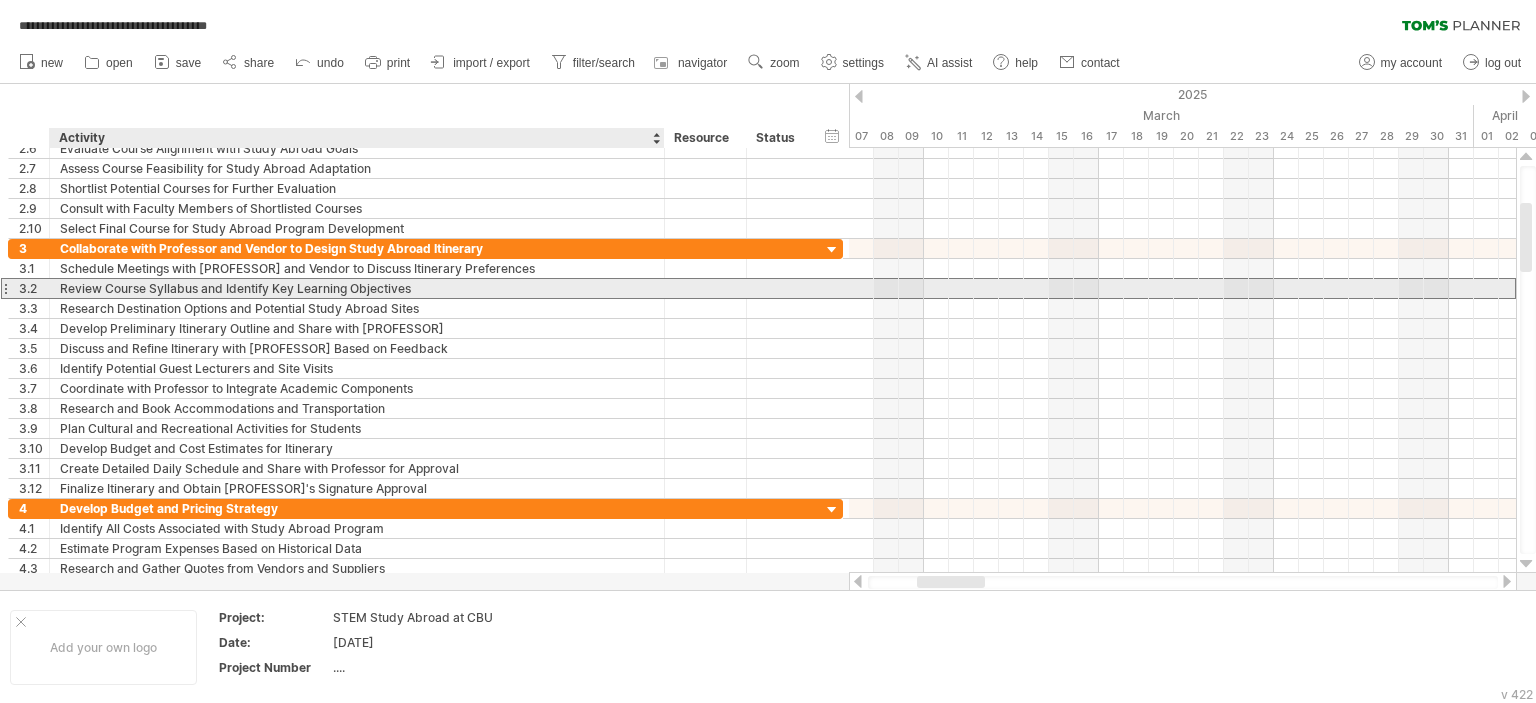 click on "Review Course Syllabus and Identify Key Learning Objectives" at bounding box center (357, 288) 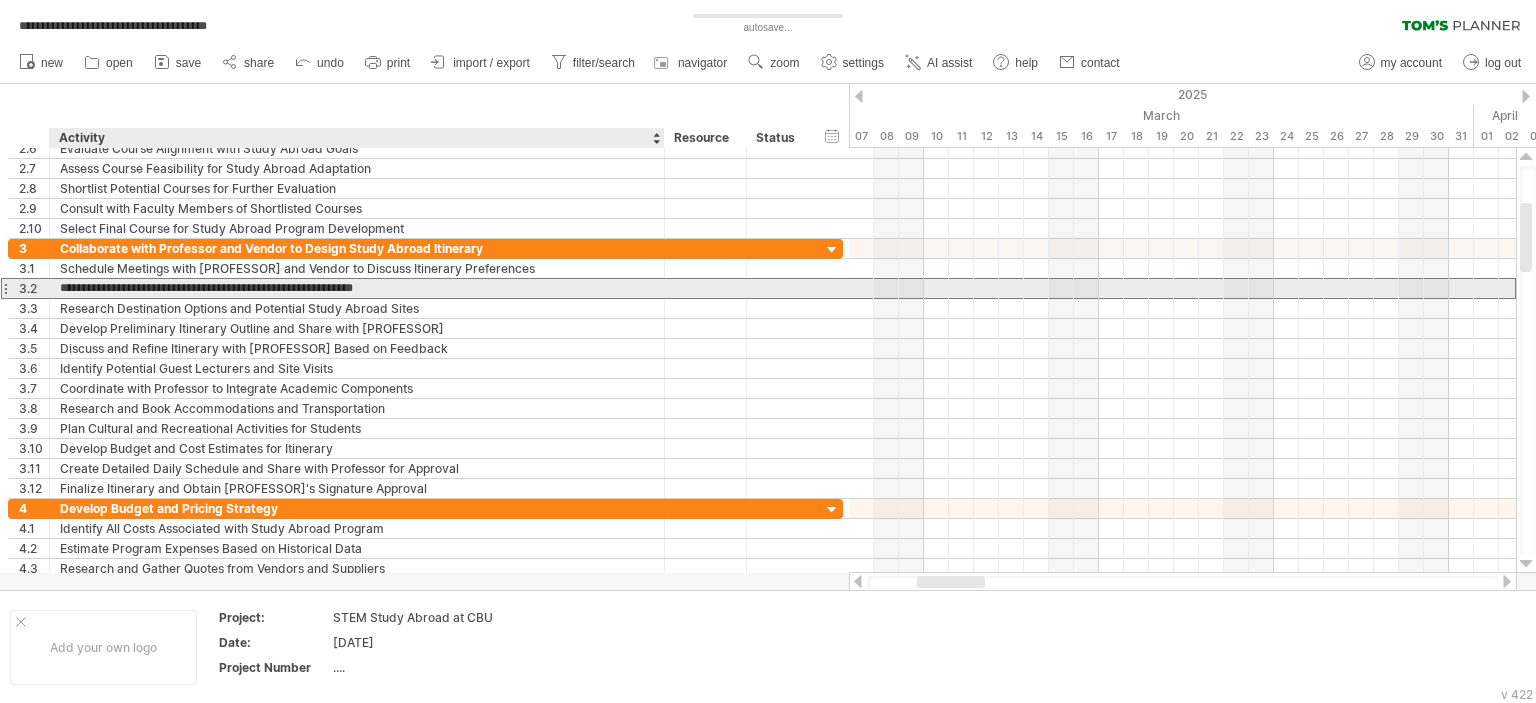 click on "**********" at bounding box center [357, 288] 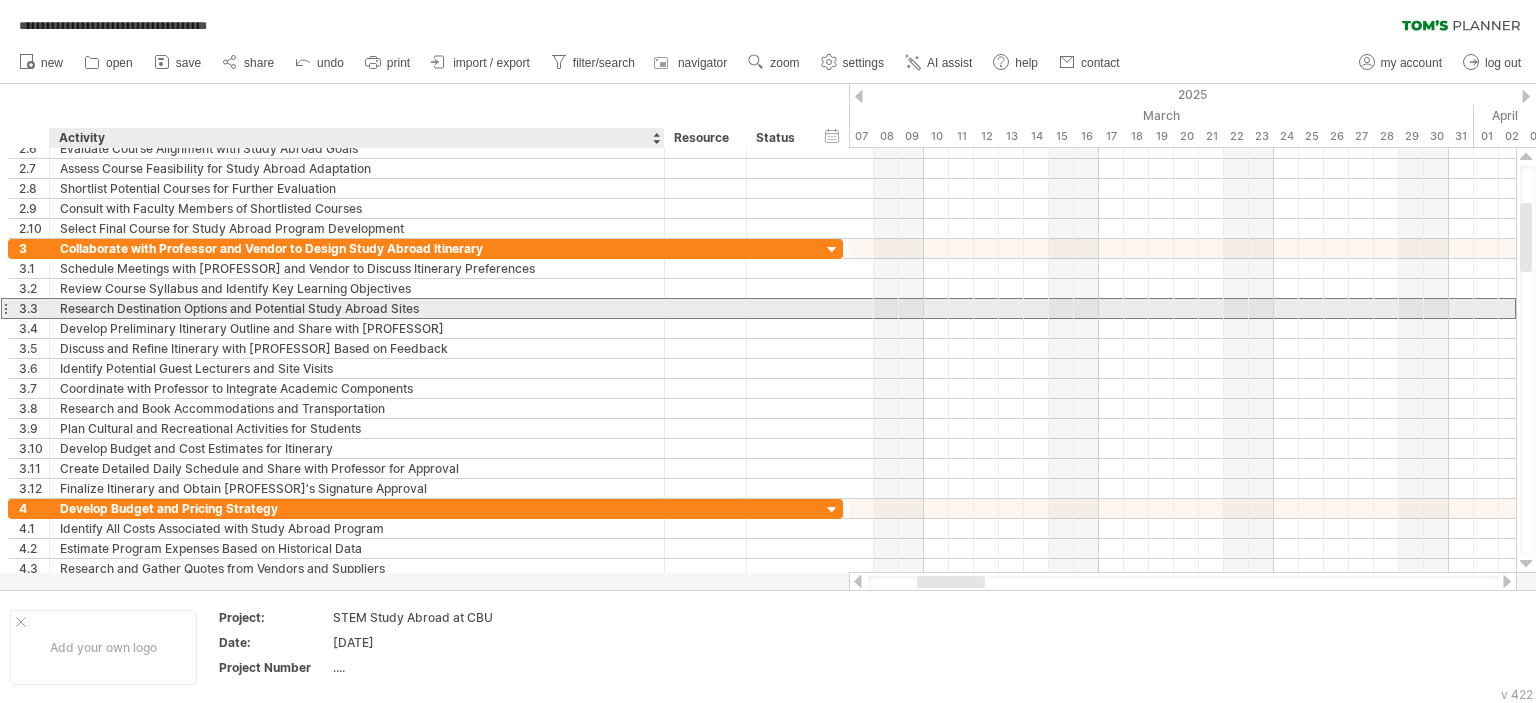 click on "Research Destination Options and Potential Study Abroad Sites" at bounding box center [357, 308] 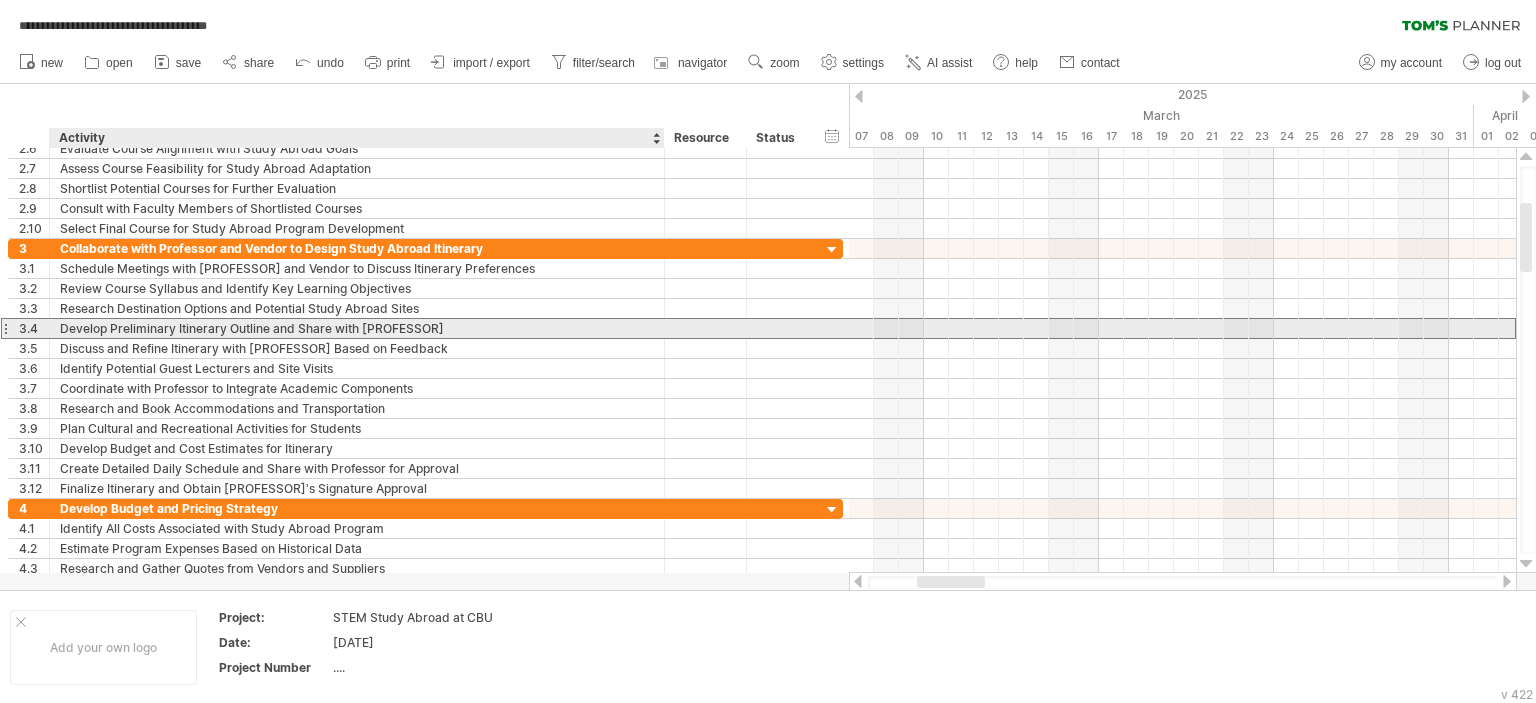 click on "Develop Preliminary Itinerary Outline and Share with [PROFESSOR]" at bounding box center (357, 328) 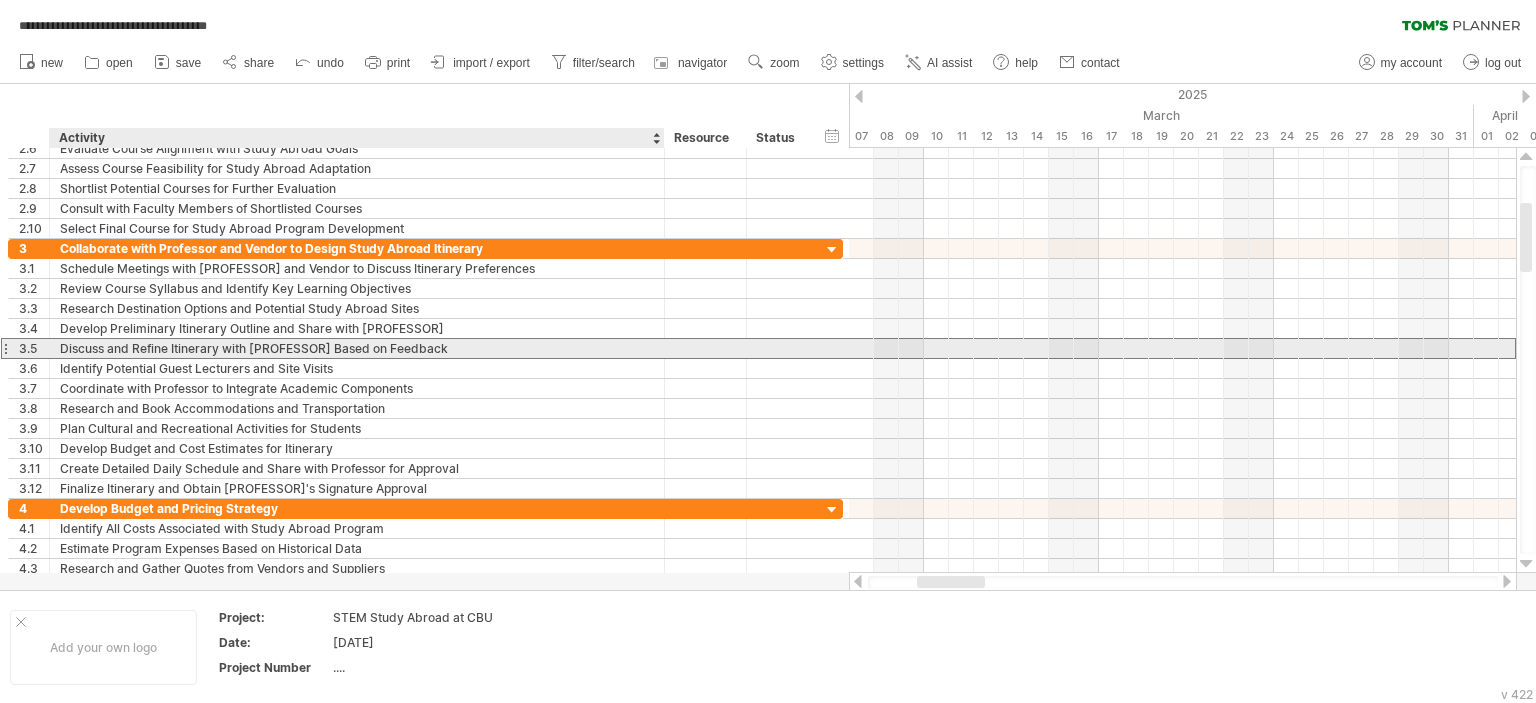click on "Discuss and Refine Itinerary with [PROFESSOR] Based on Feedback" at bounding box center (357, 348) 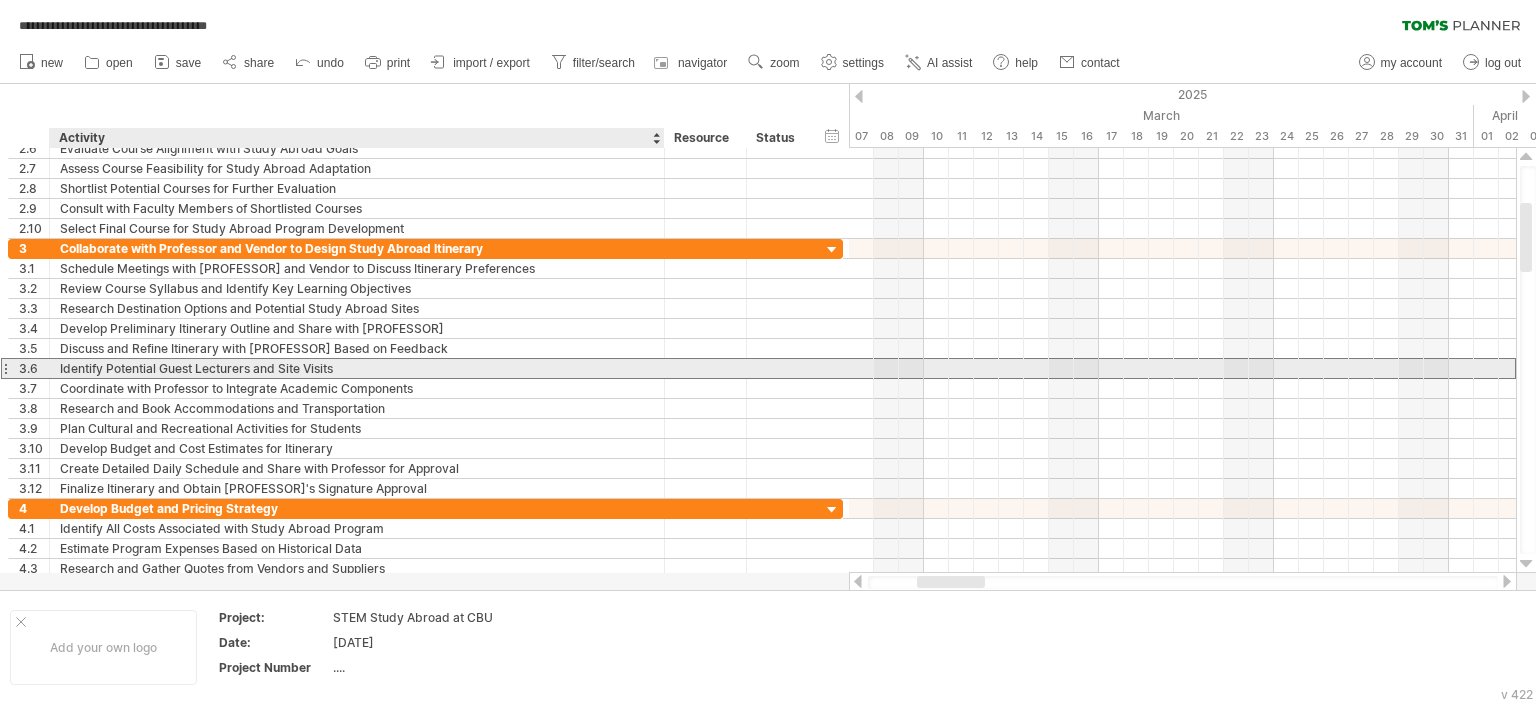 click on "Identify Potential Guest Lecturers and Site Visits" at bounding box center (357, 368) 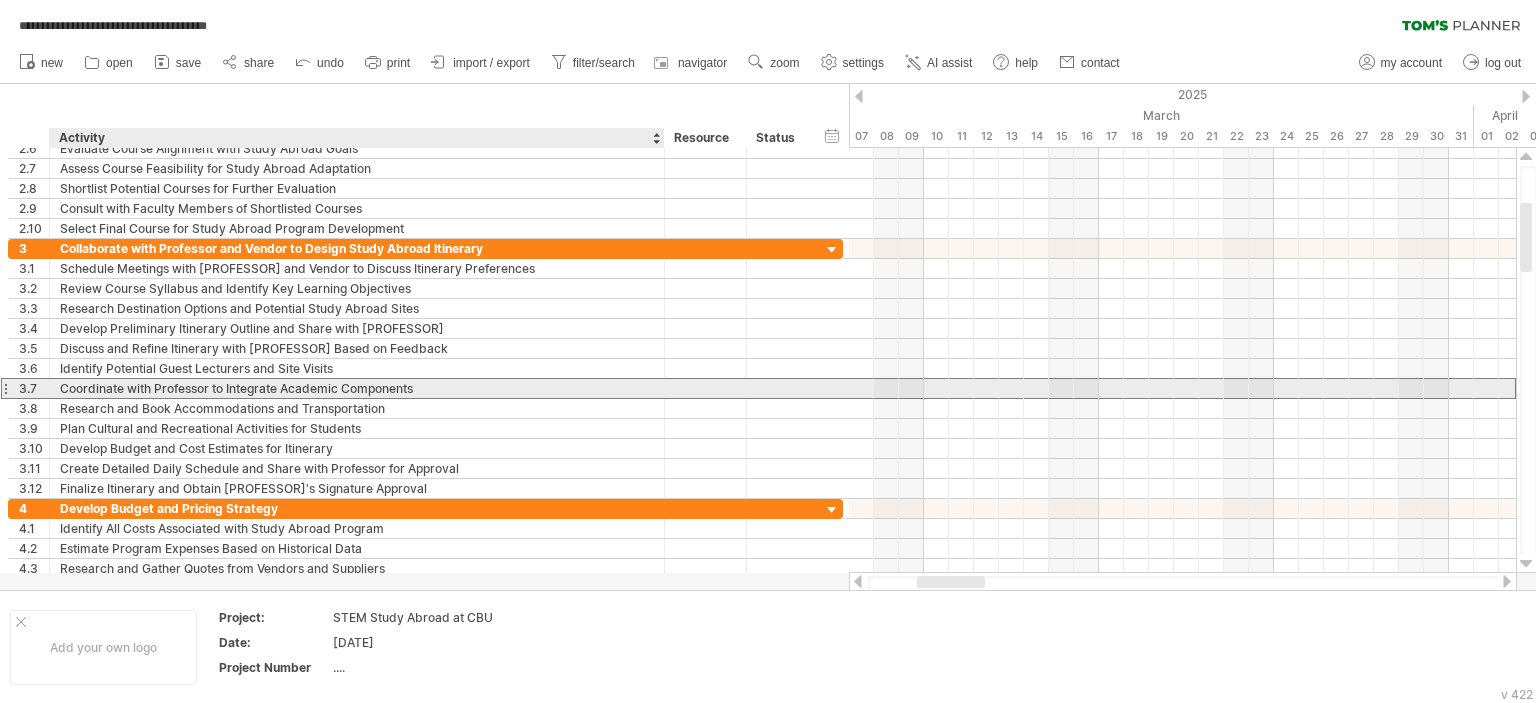 click on "Coordinate with Professor to Integrate Academic Components" at bounding box center (357, 388) 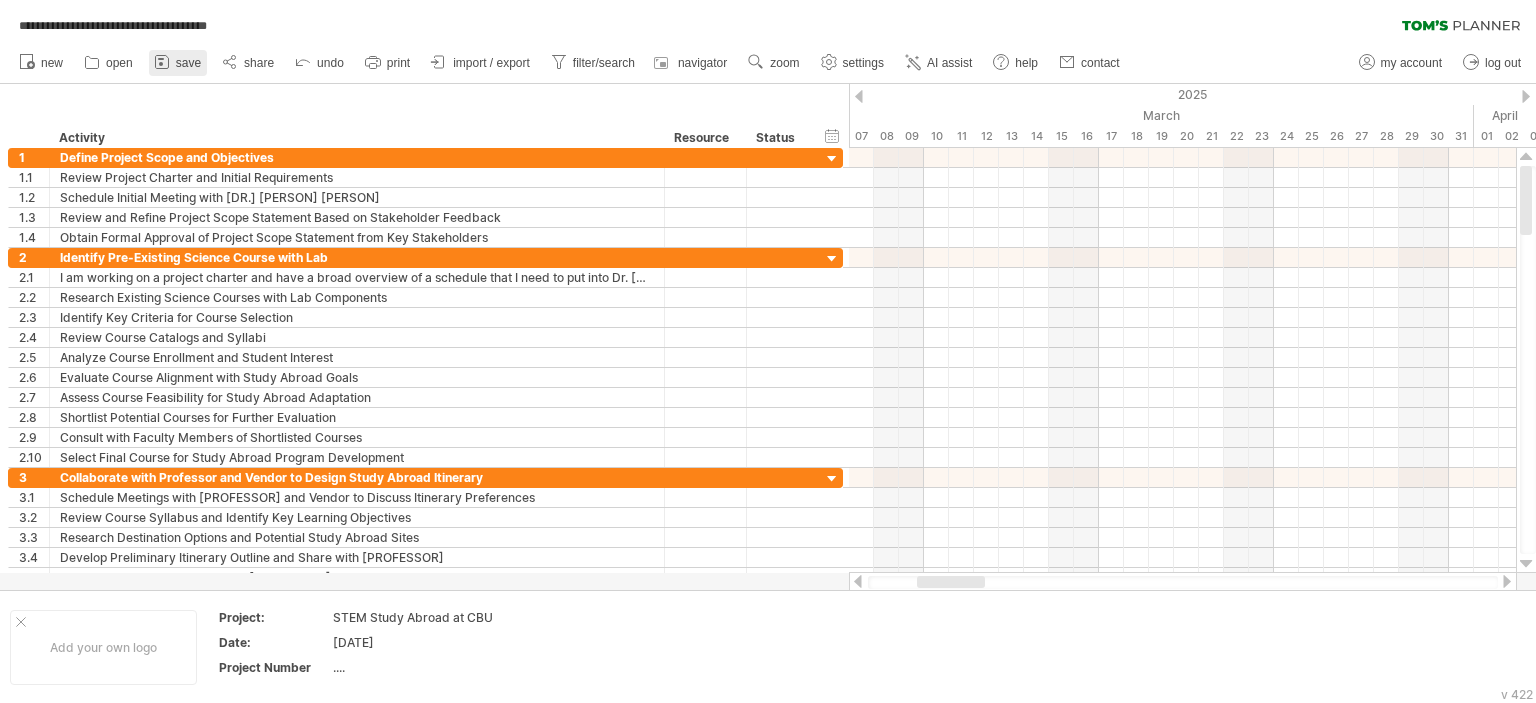 click on "save" at bounding box center [178, 63] 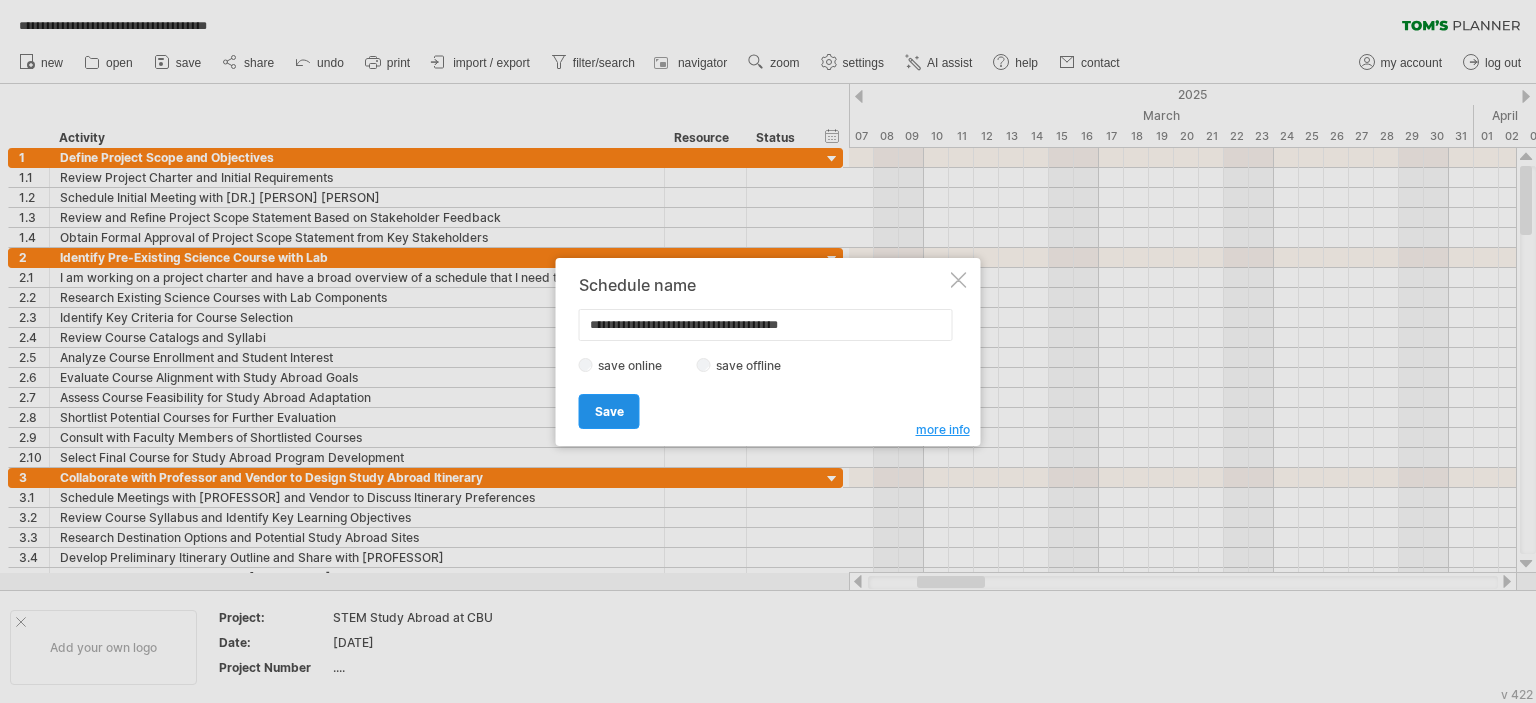 click on "Save" at bounding box center (609, 411) 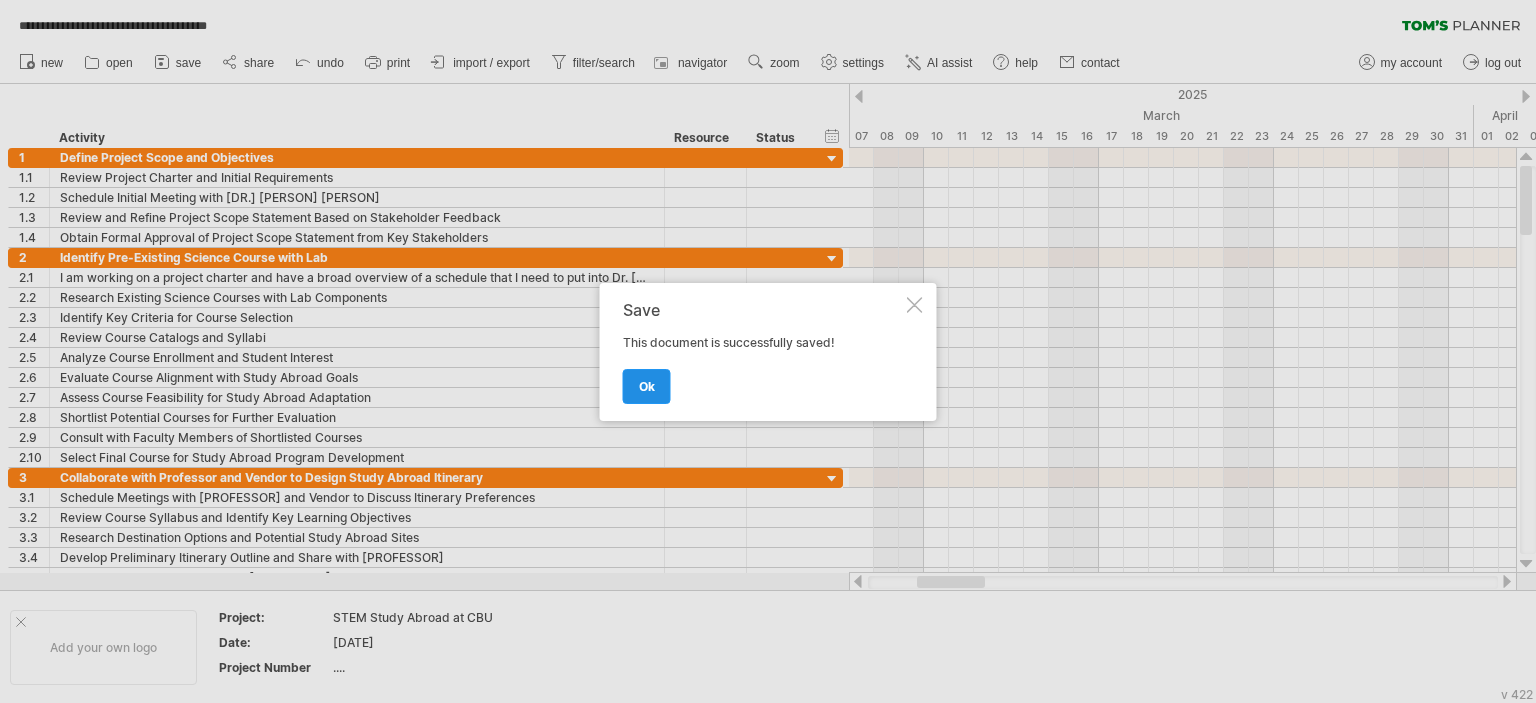 click on "ok" at bounding box center [647, 386] 